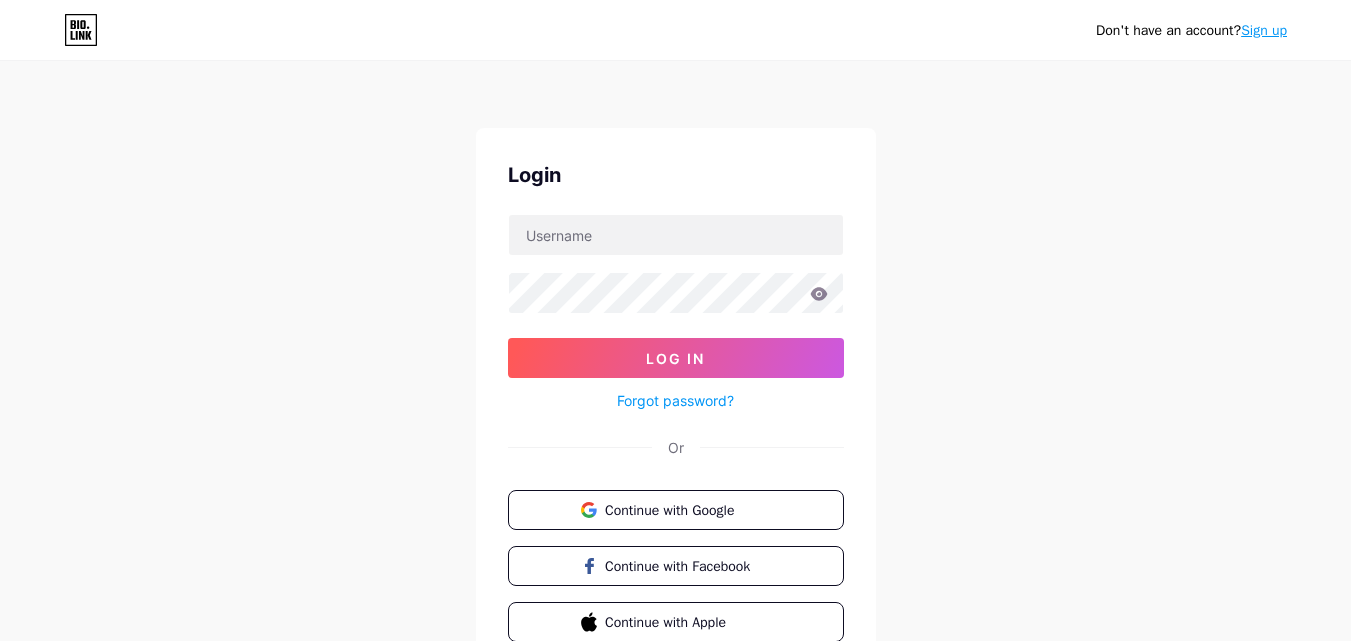 scroll, scrollTop: 0, scrollLeft: 0, axis: both 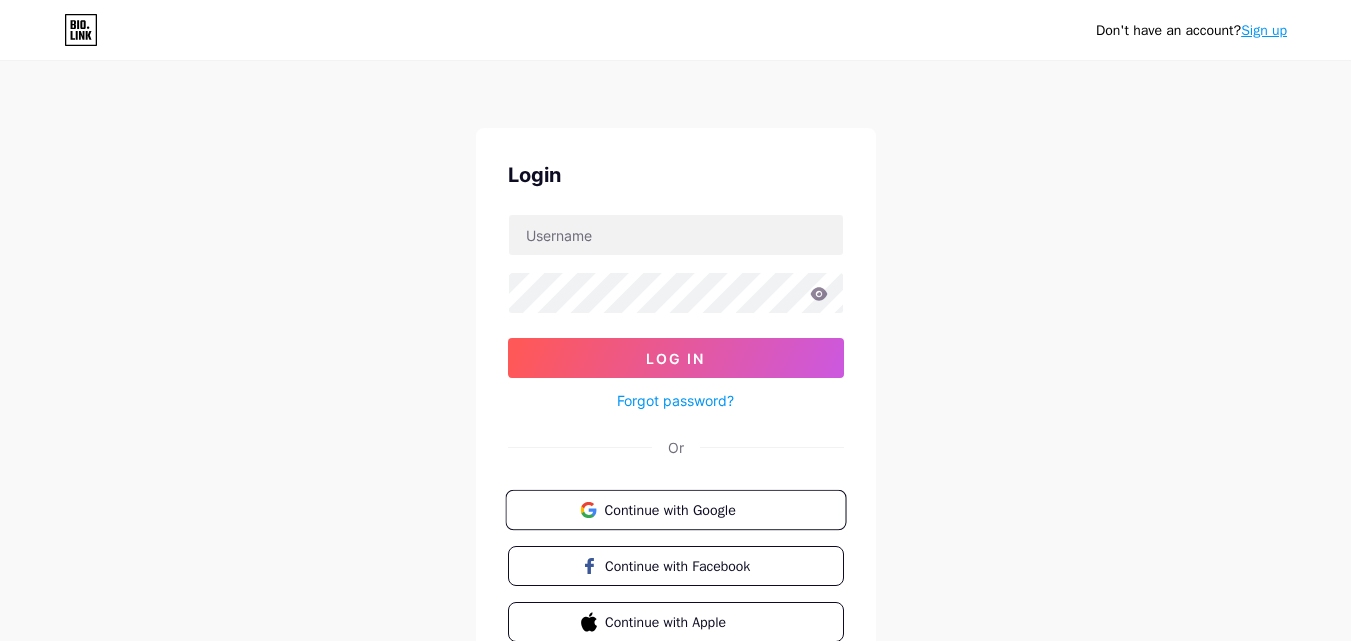 click on "Continue with Google" at bounding box center (687, 509) 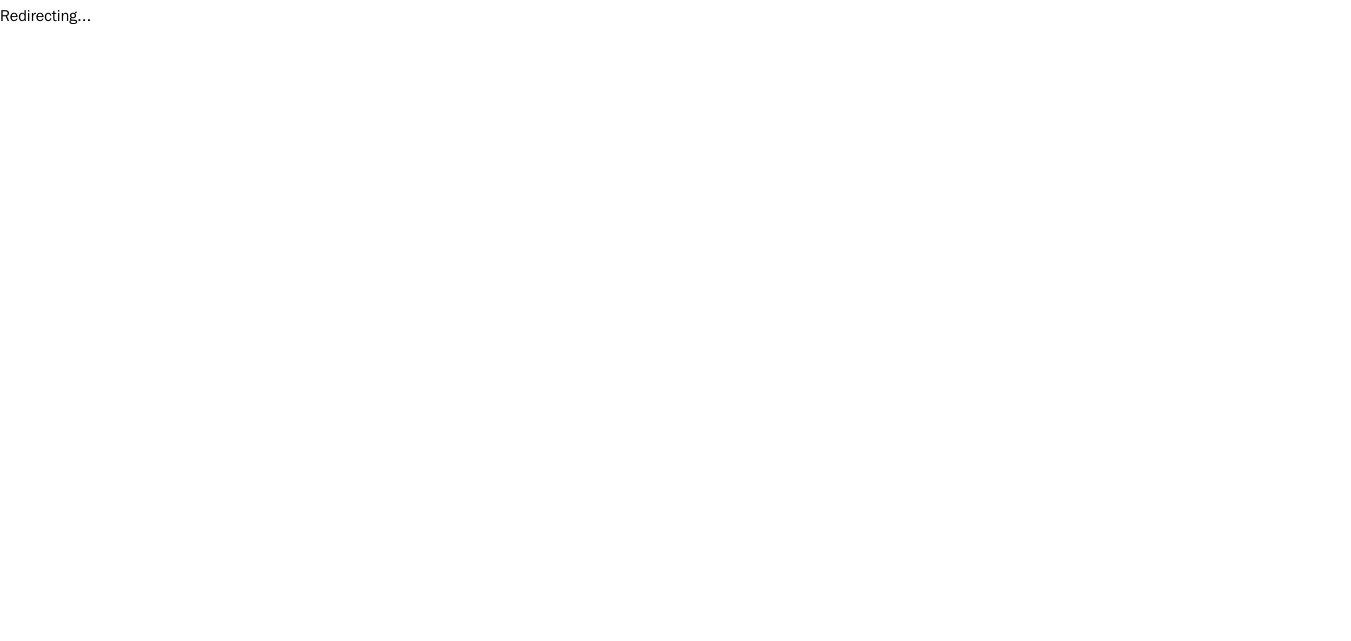 scroll, scrollTop: 0, scrollLeft: 0, axis: both 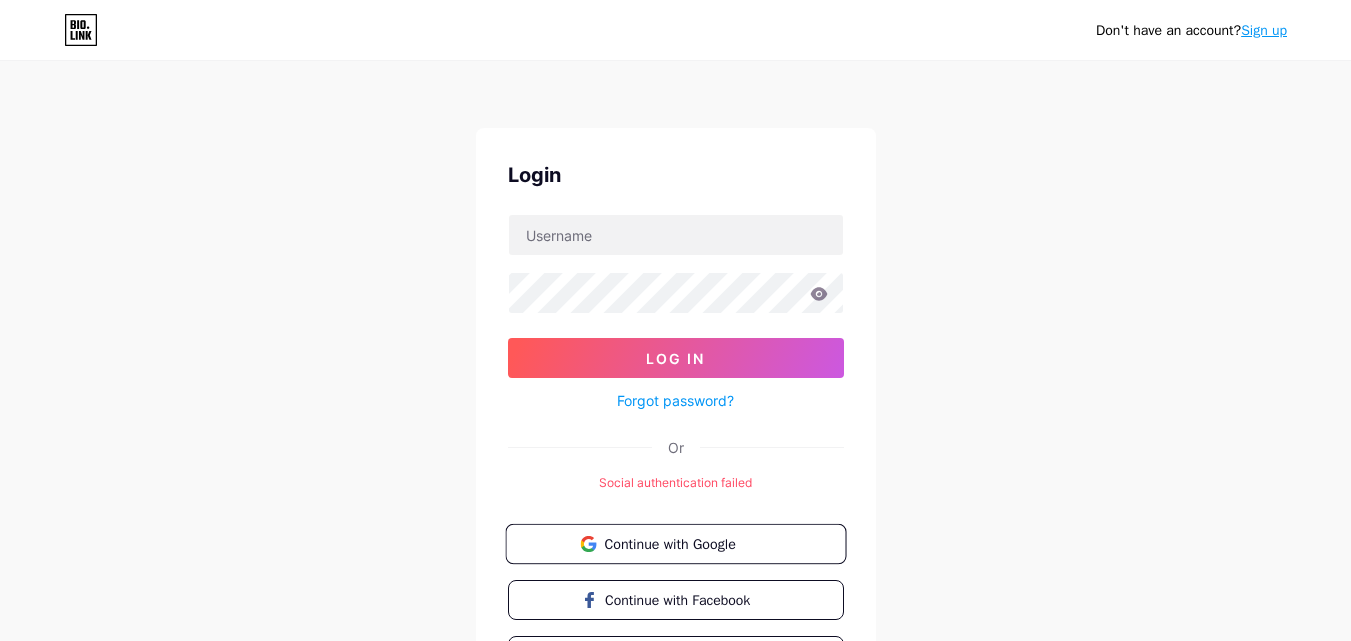 click on "Continue with Google" at bounding box center [687, 543] 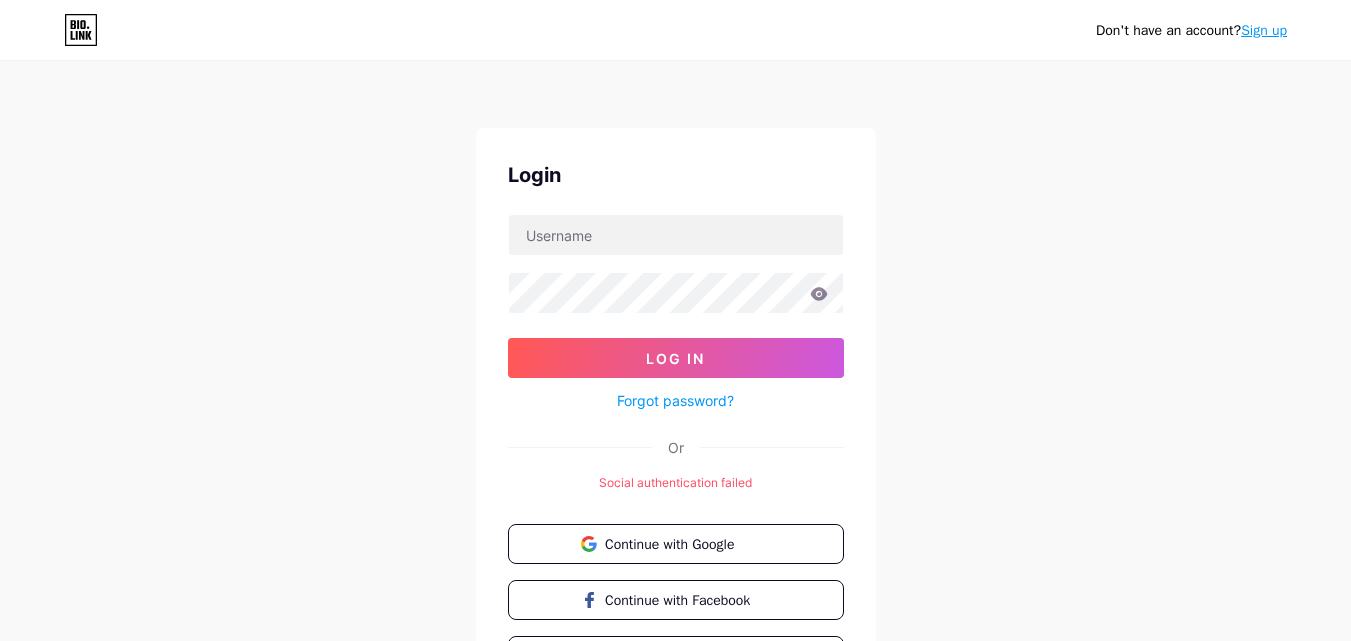 click 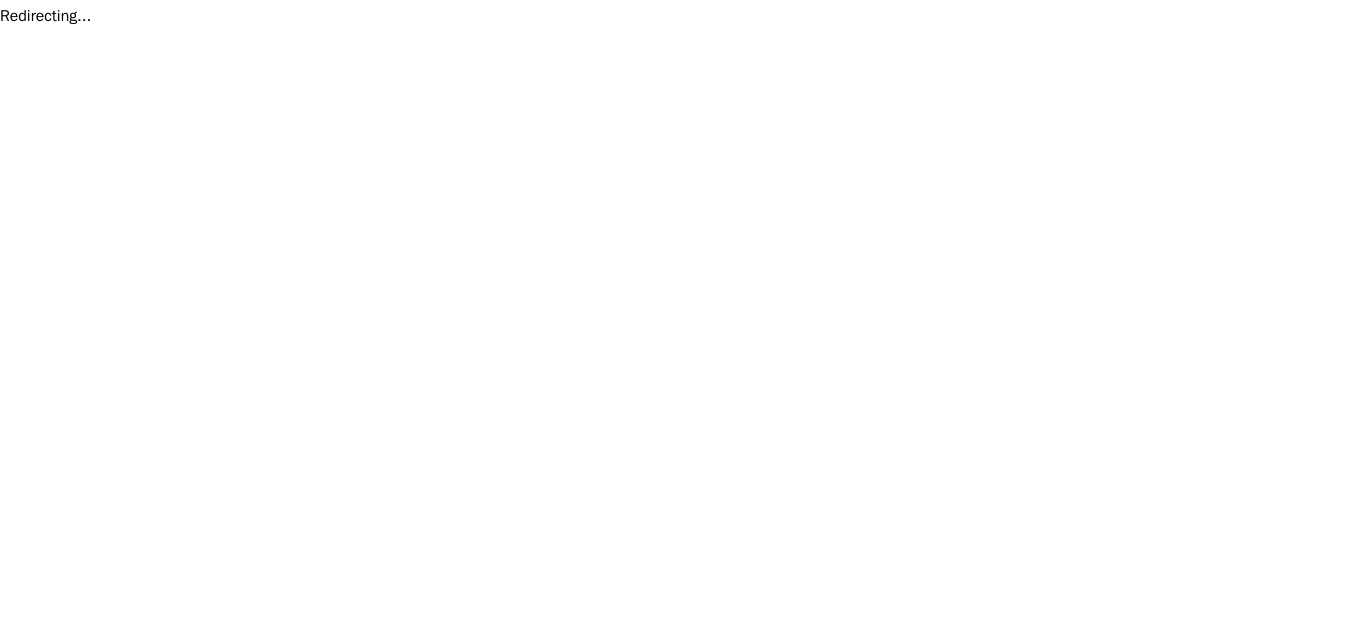 scroll, scrollTop: 0, scrollLeft: 0, axis: both 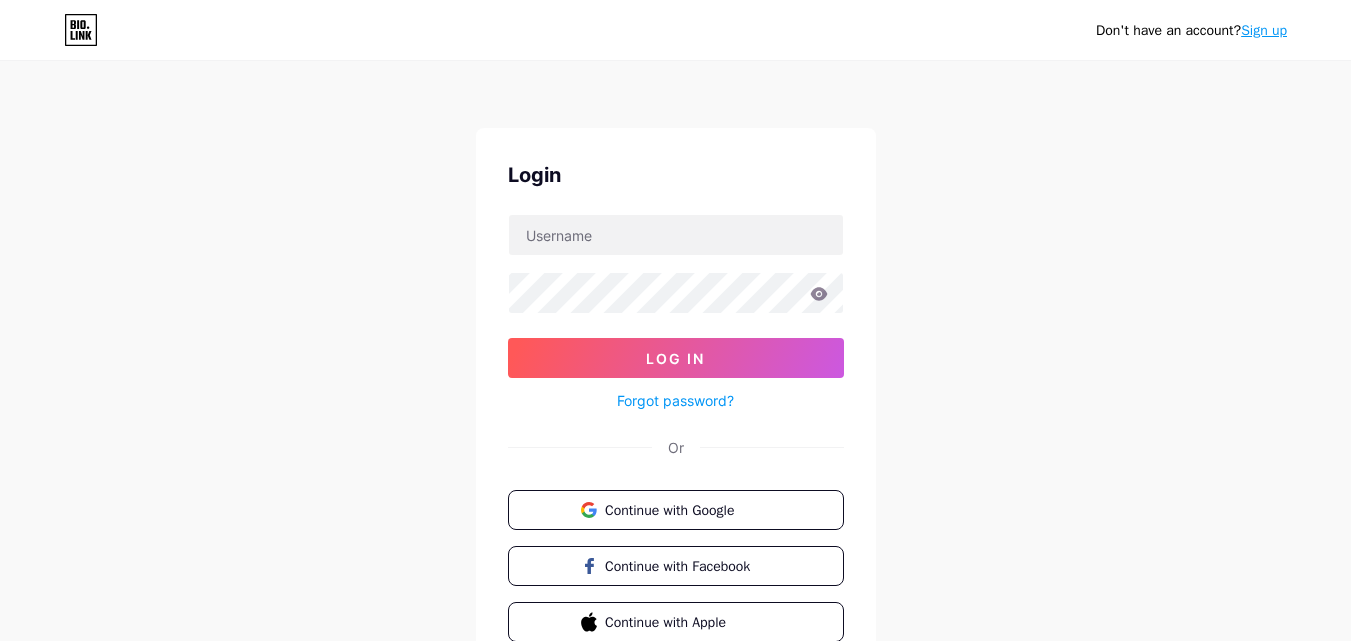 click on "Forgot password?" at bounding box center [675, 400] 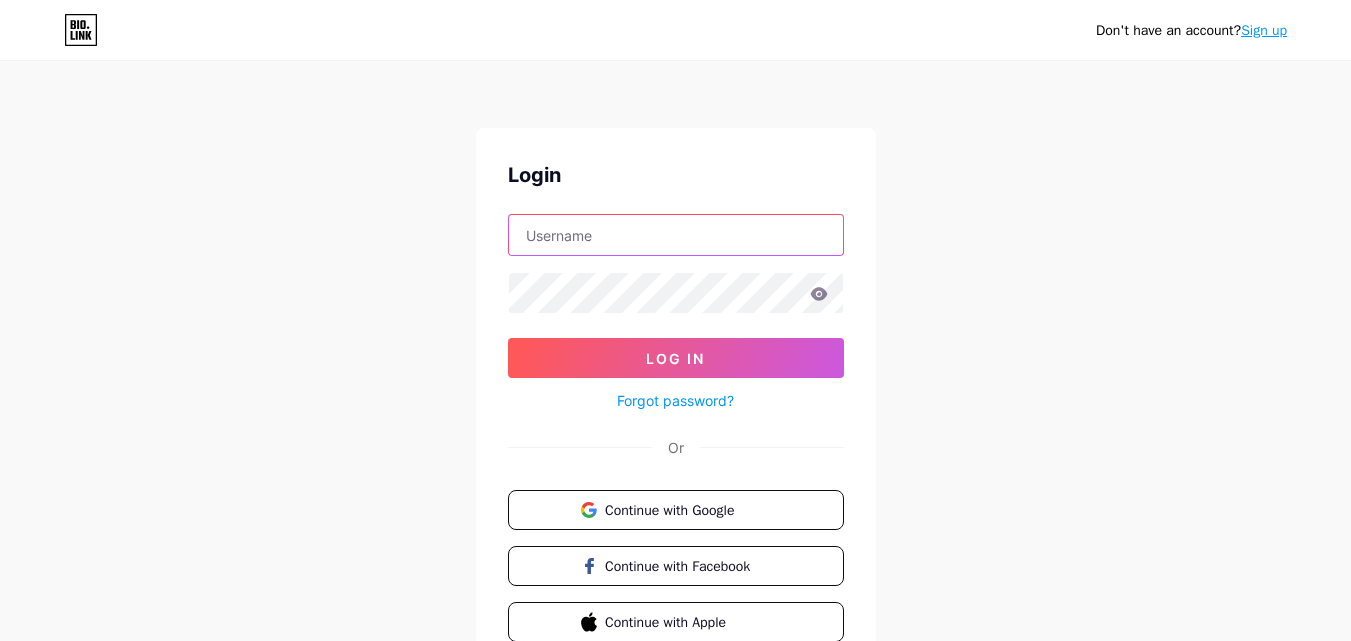 click at bounding box center [676, 235] 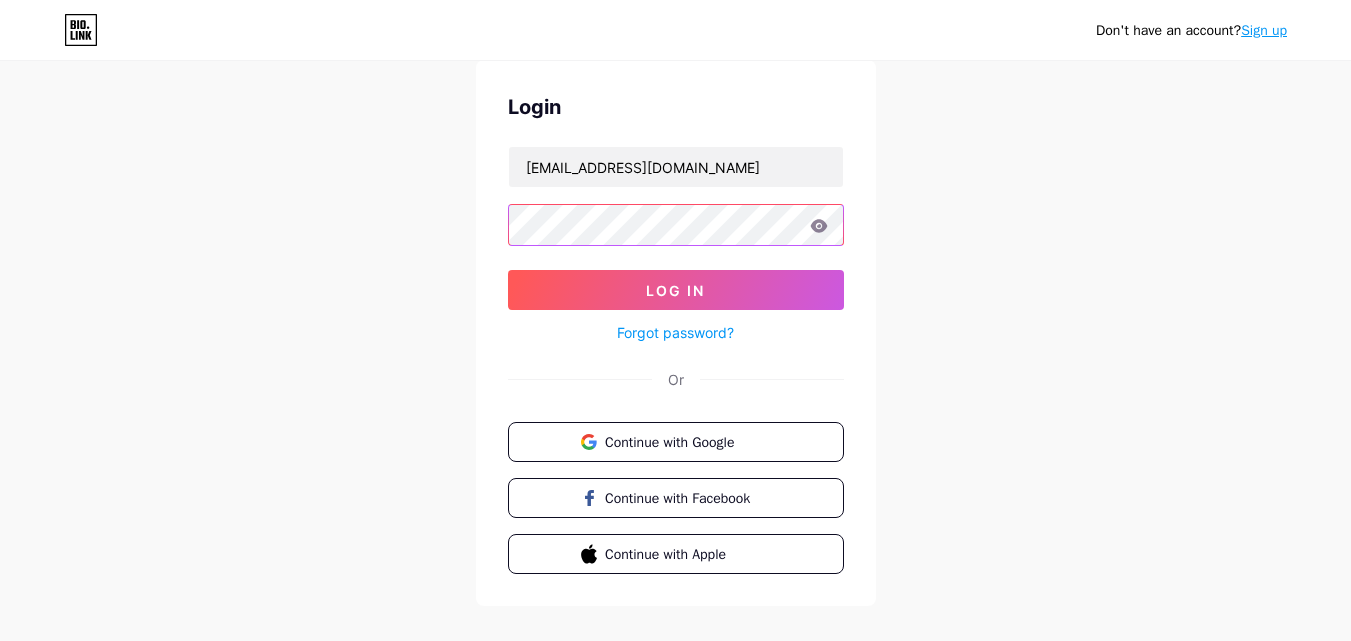 scroll, scrollTop: 63, scrollLeft: 0, axis: vertical 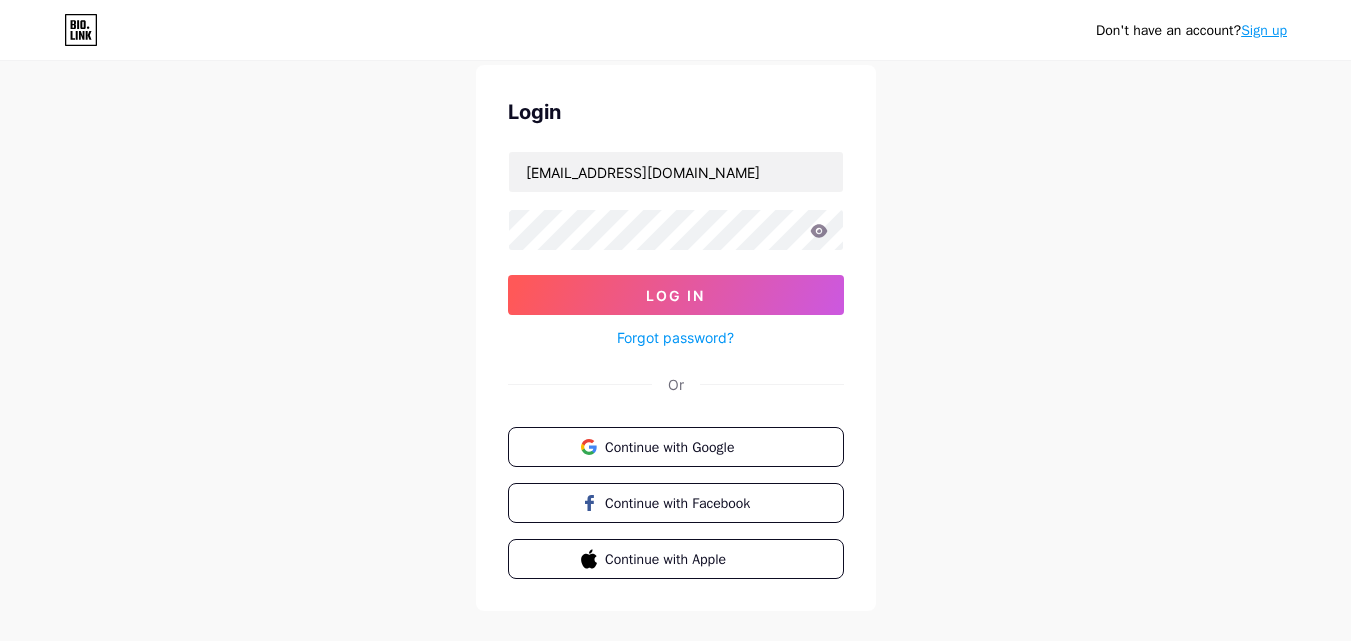 click 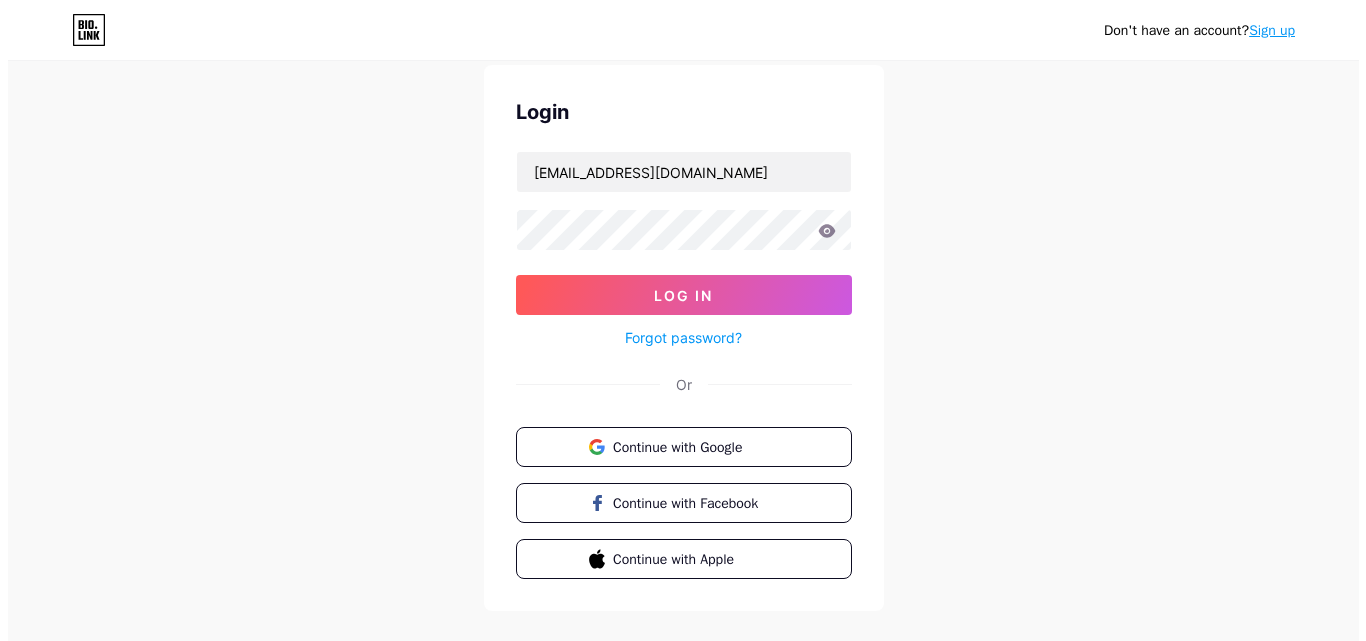 scroll, scrollTop: 0, scrollLeft: 0, axis: both 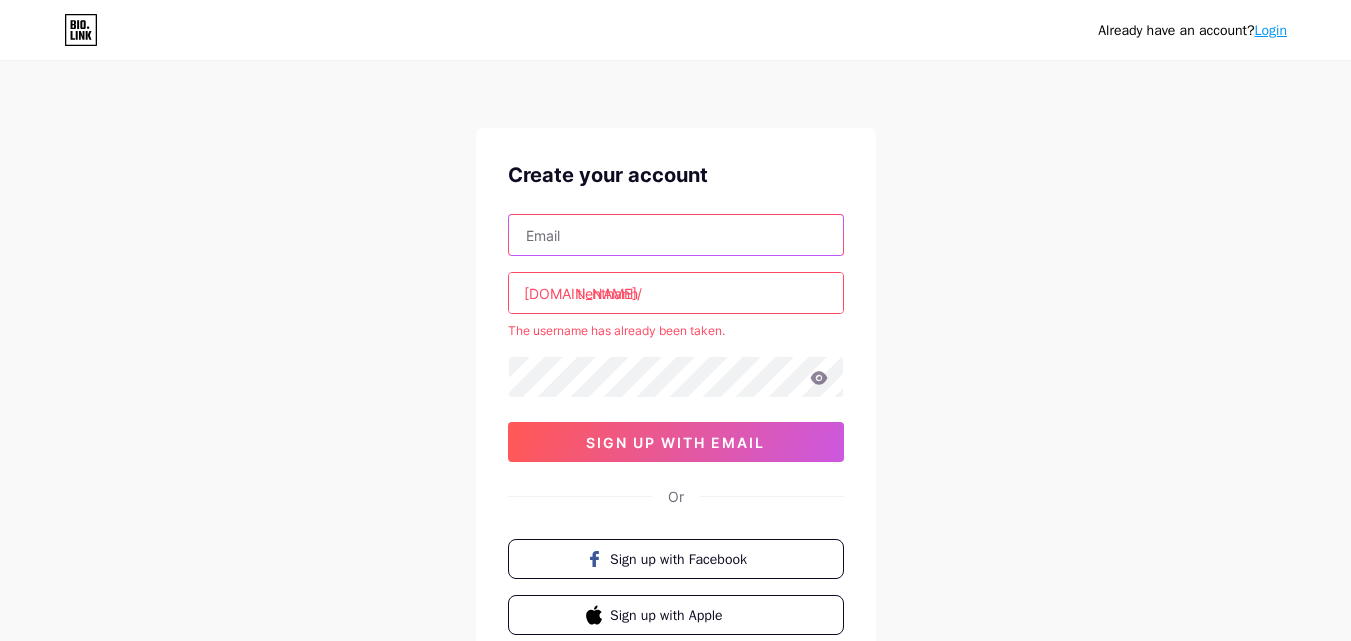click at bounding box center [676, 235] 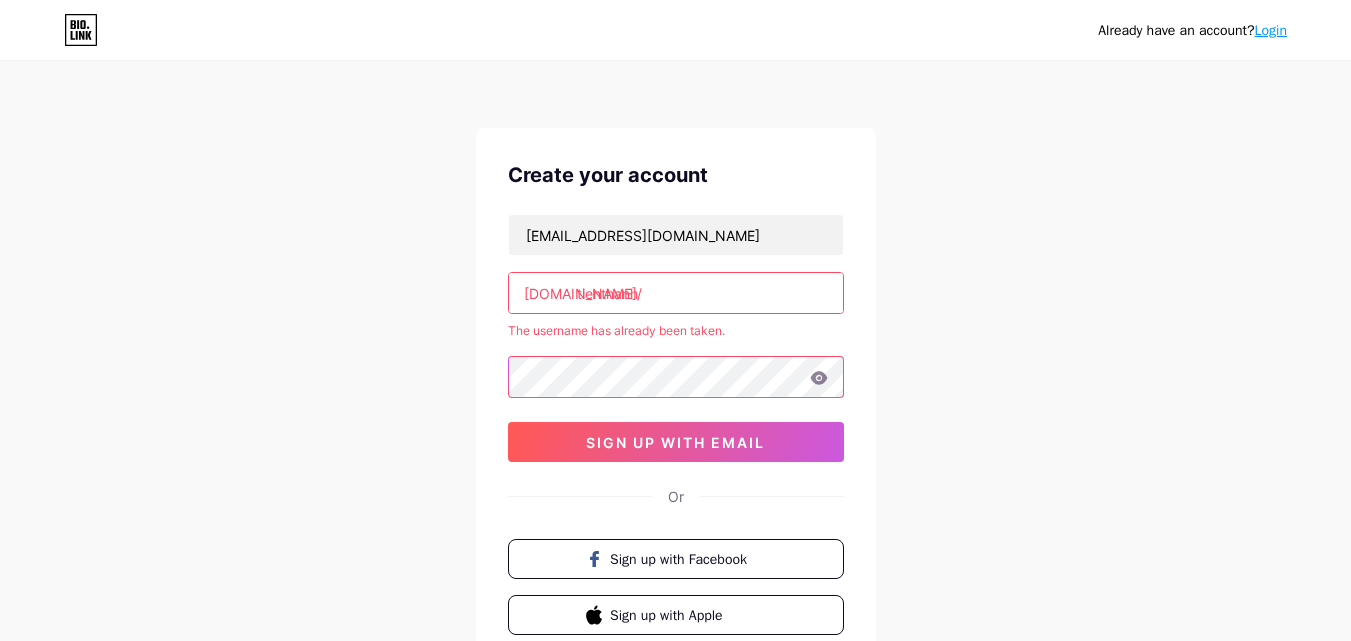 click on "yumitran0902@gmail.com     bio.link/   tienthanh     The username has already been taken.                 sign up with email" at bounding box center [676, 338] 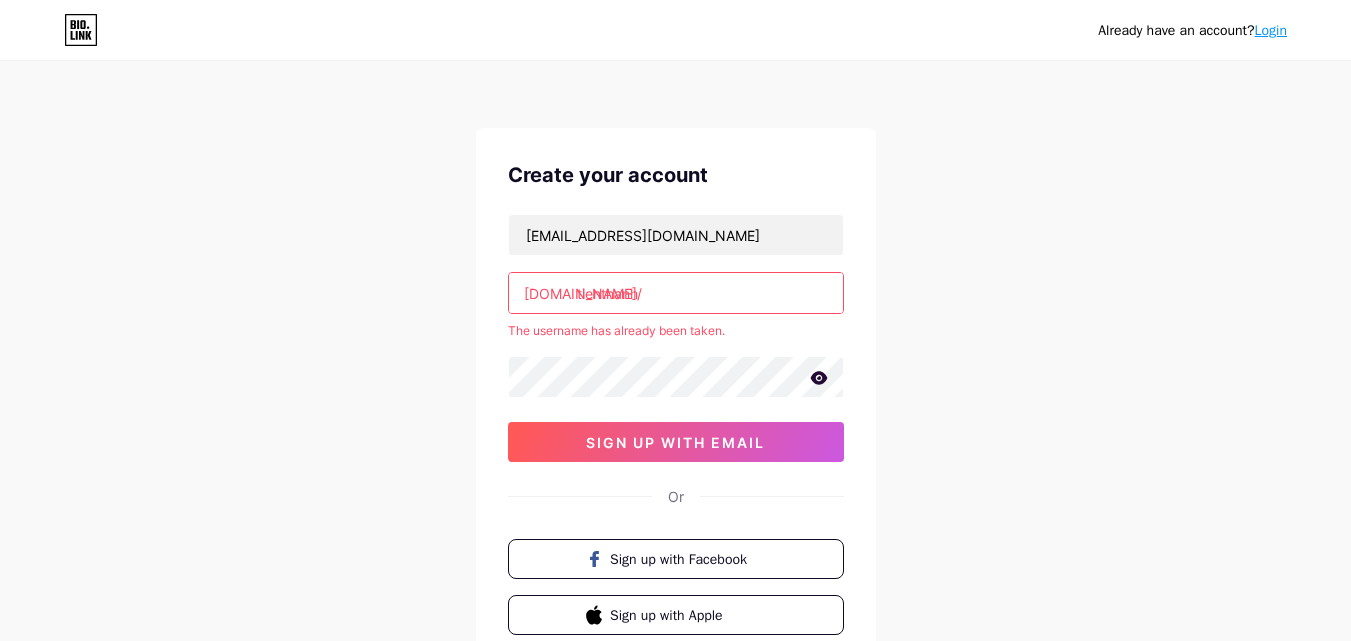 click 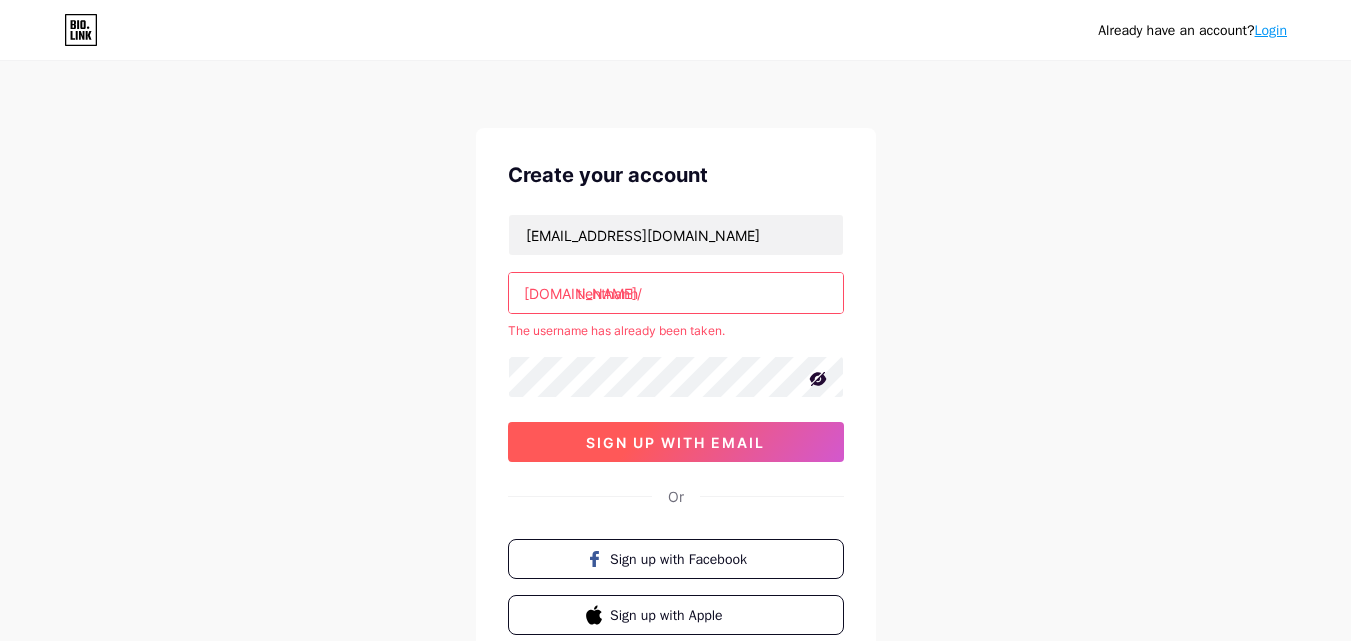 click on "sign up with email" at bounding box center (676, 442) 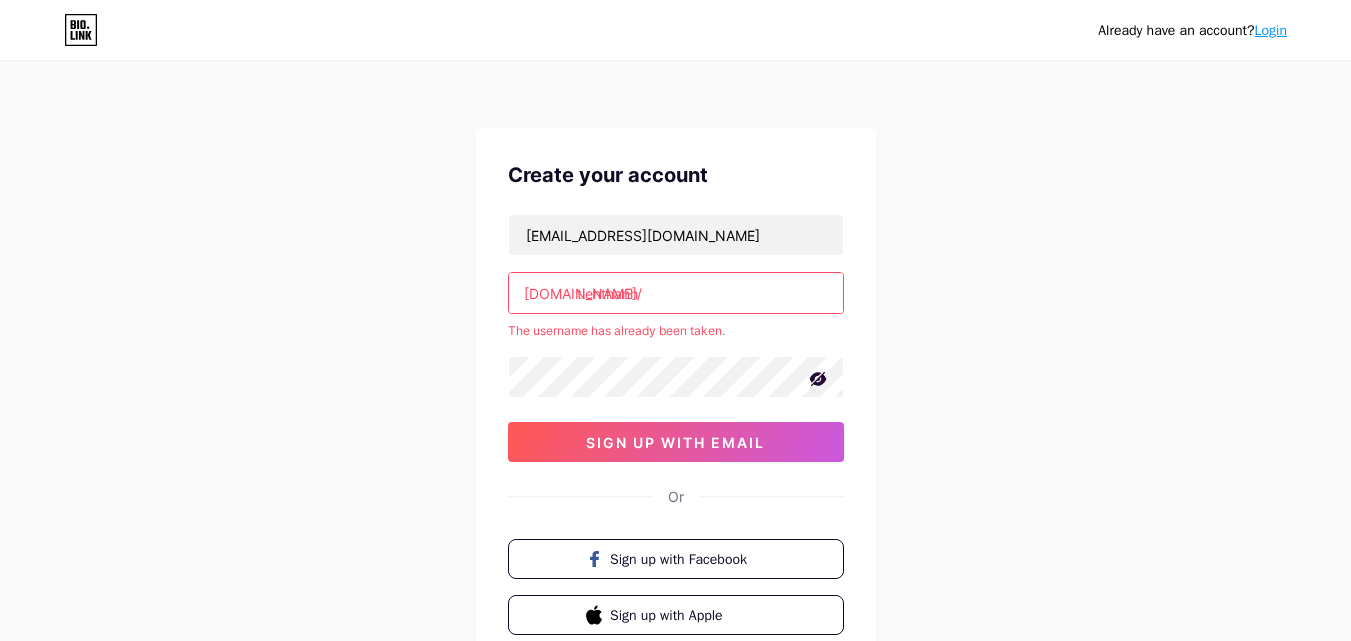 click on "tienthanh" at bounding box center (676, 293) 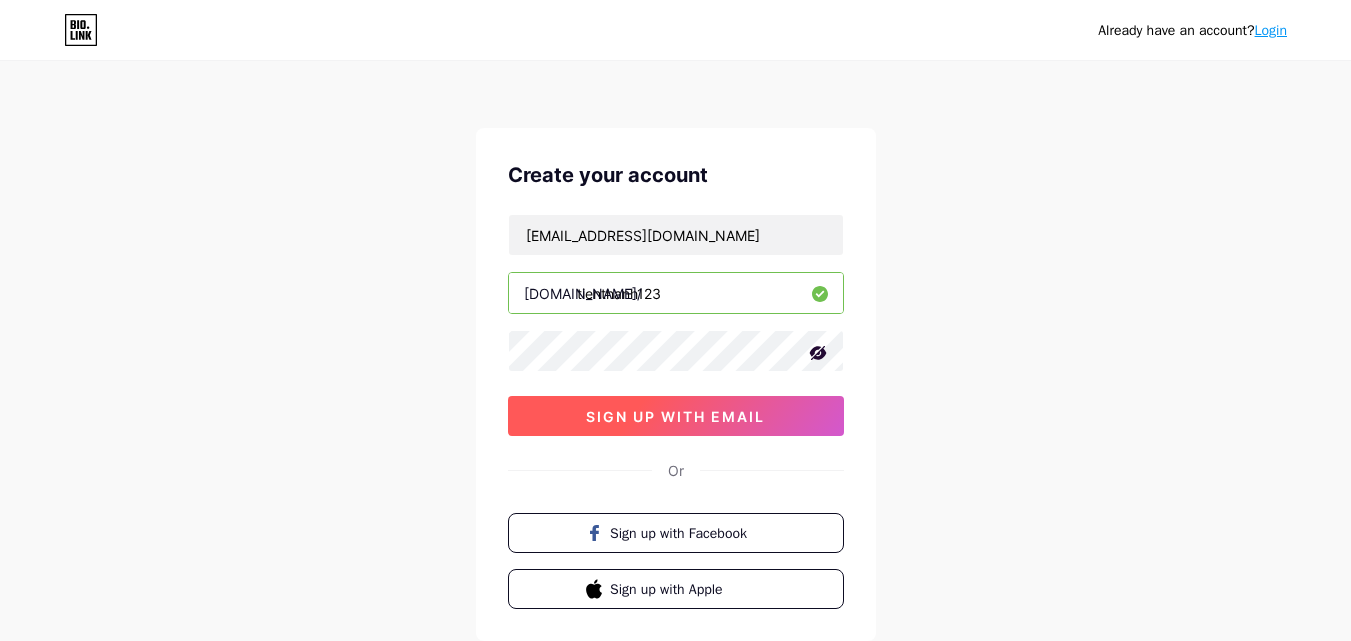type on "tienthanh123" 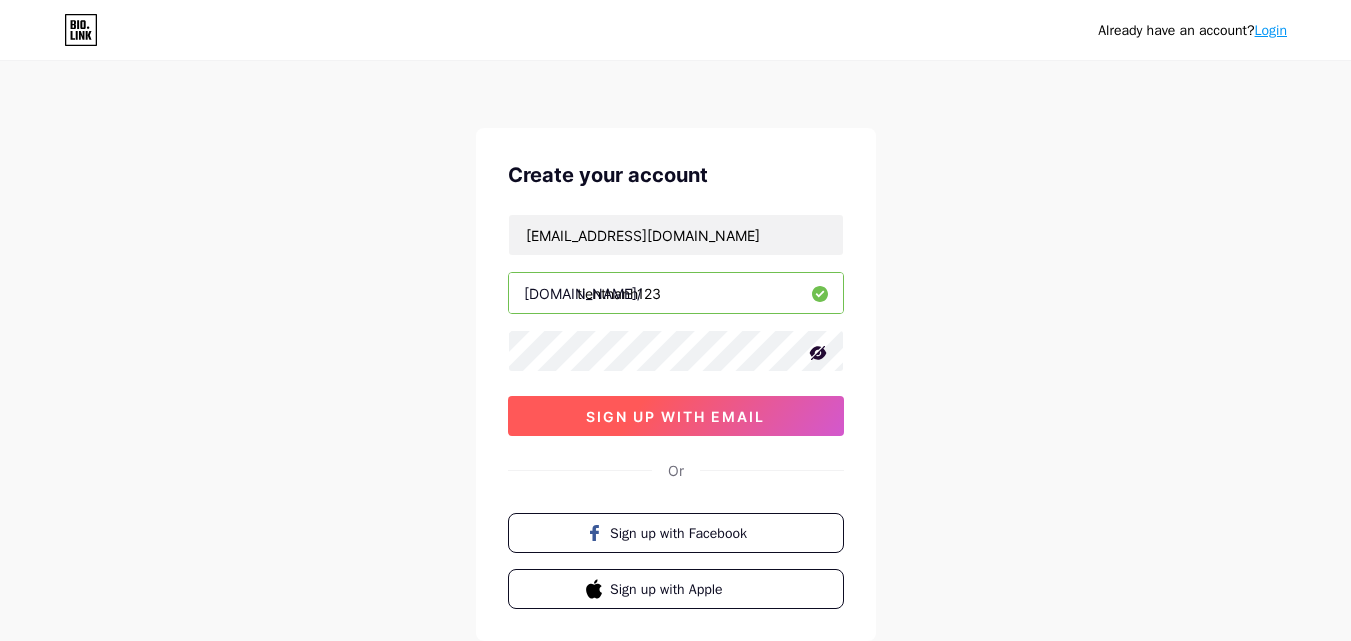 click on "sign up with email" at bounding box center (675, 416) 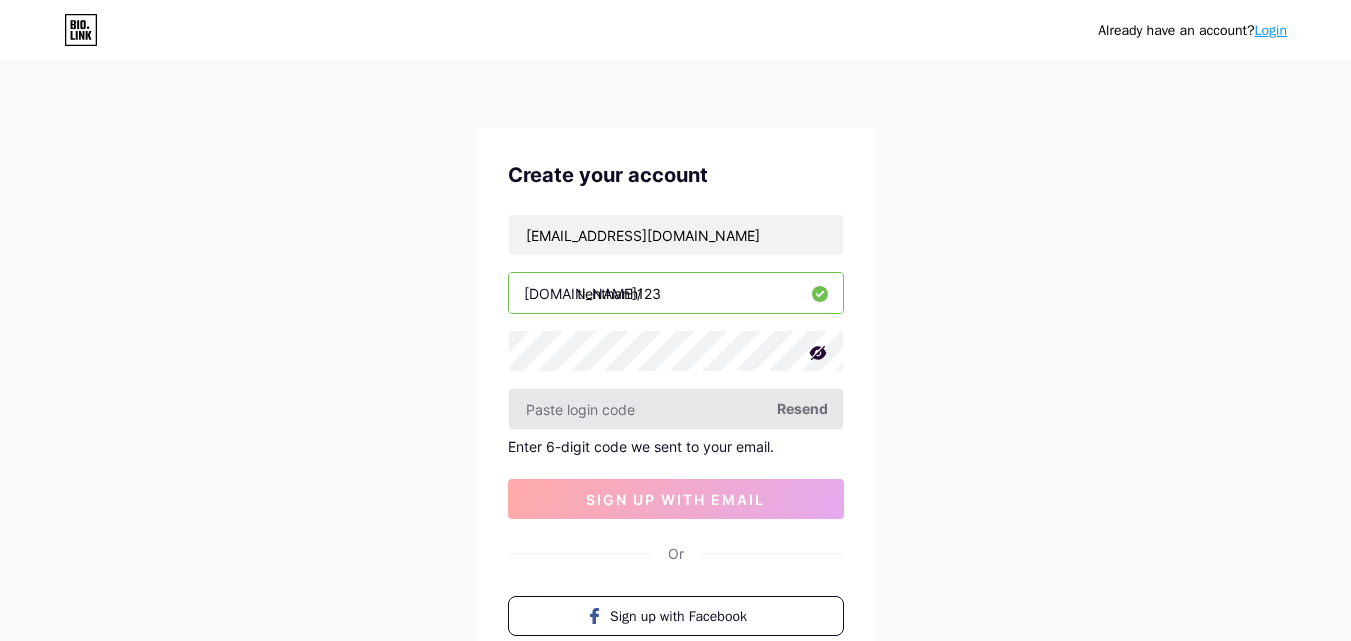 click at bounding box center (676, 409) 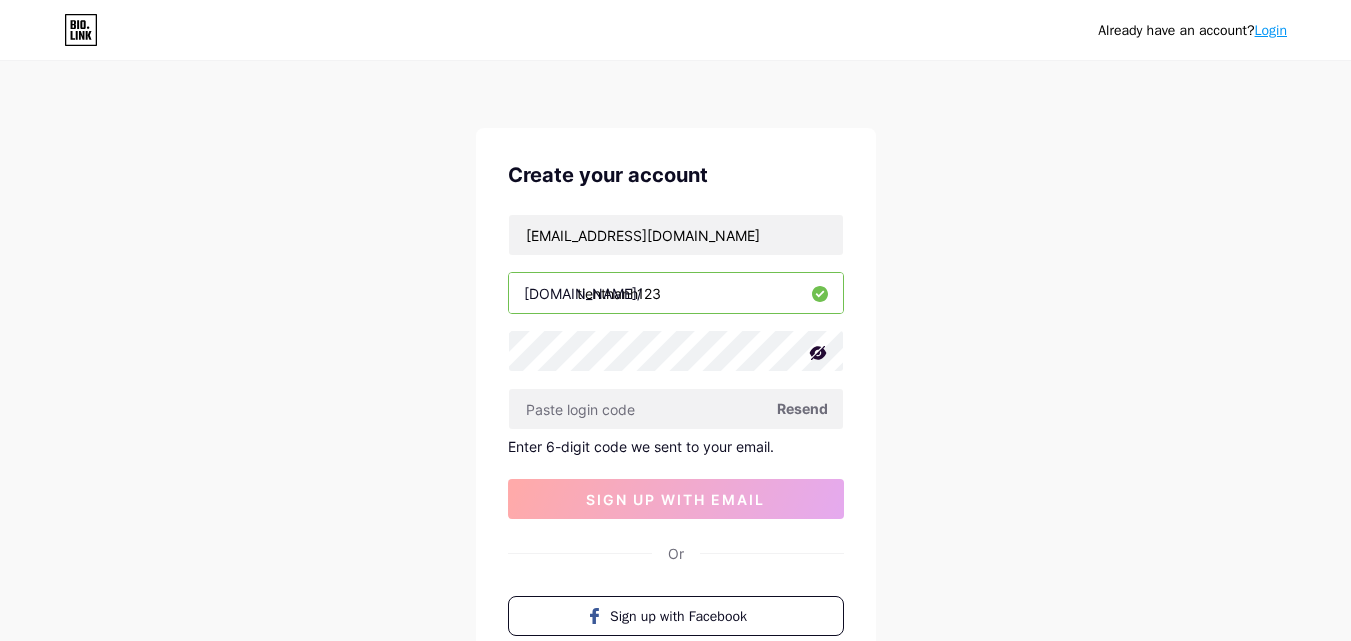 click on "Resend" at bounding box center (802, 408) 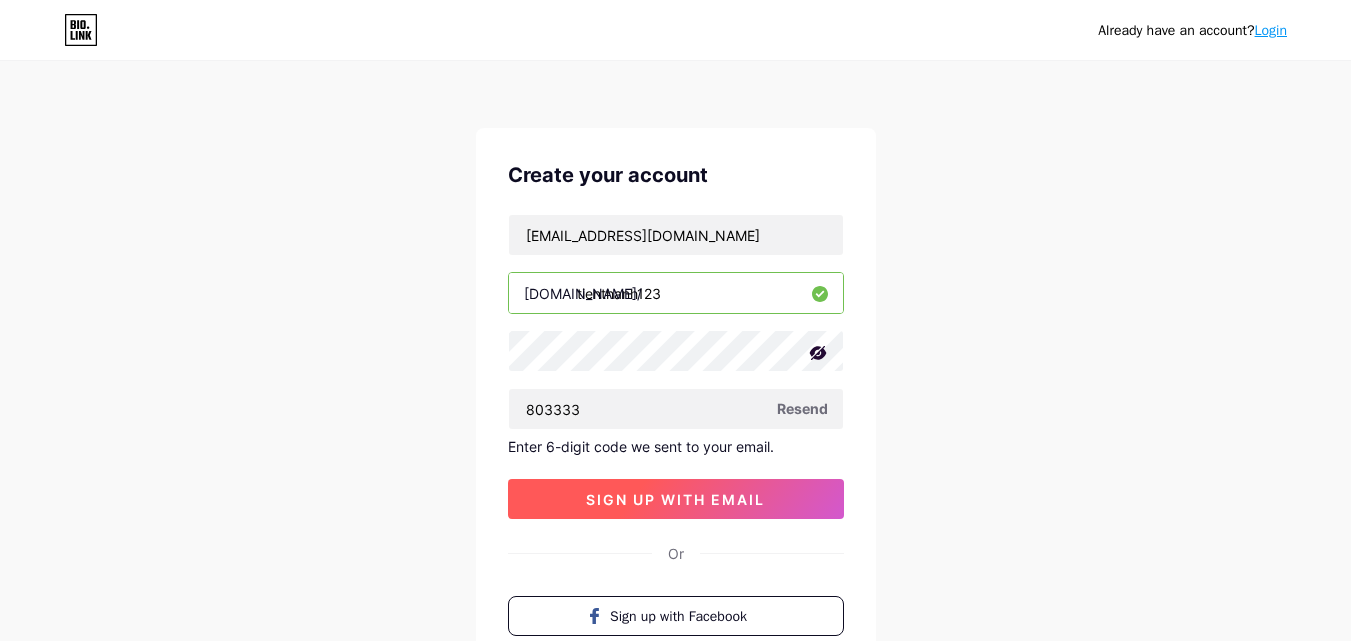 click on "sign up with email" at bounding box center [675, 499] 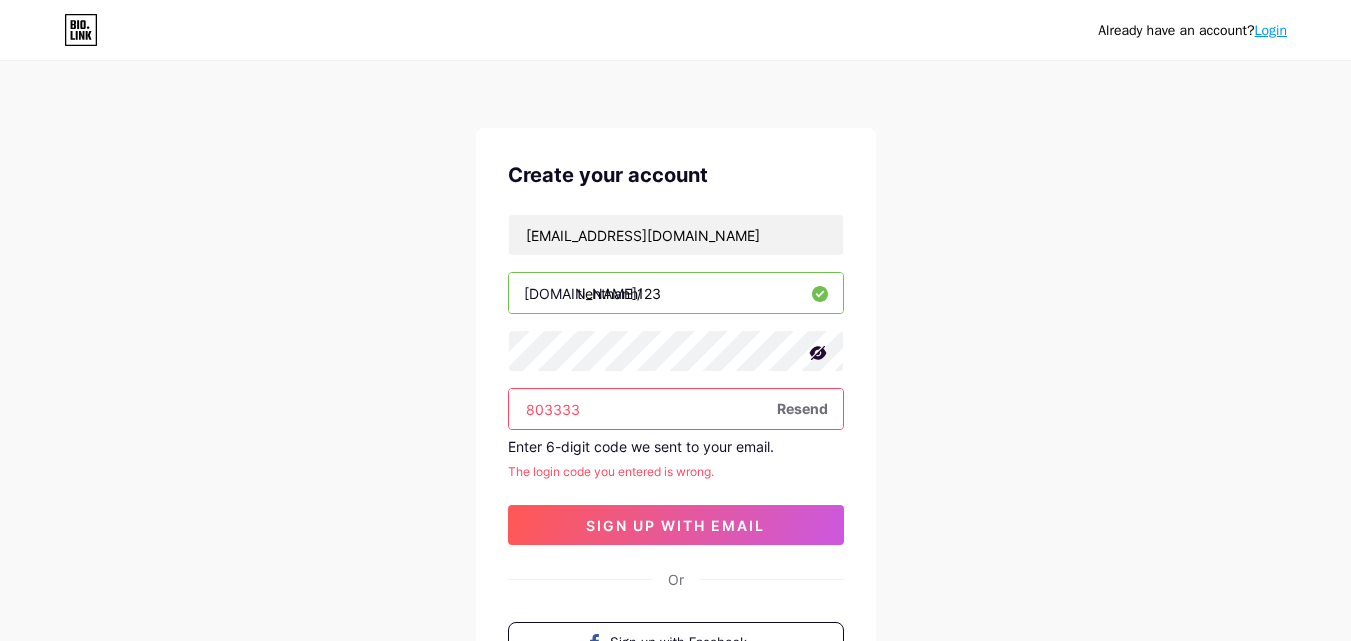 click on "803333" at bounding box center [676, 409] 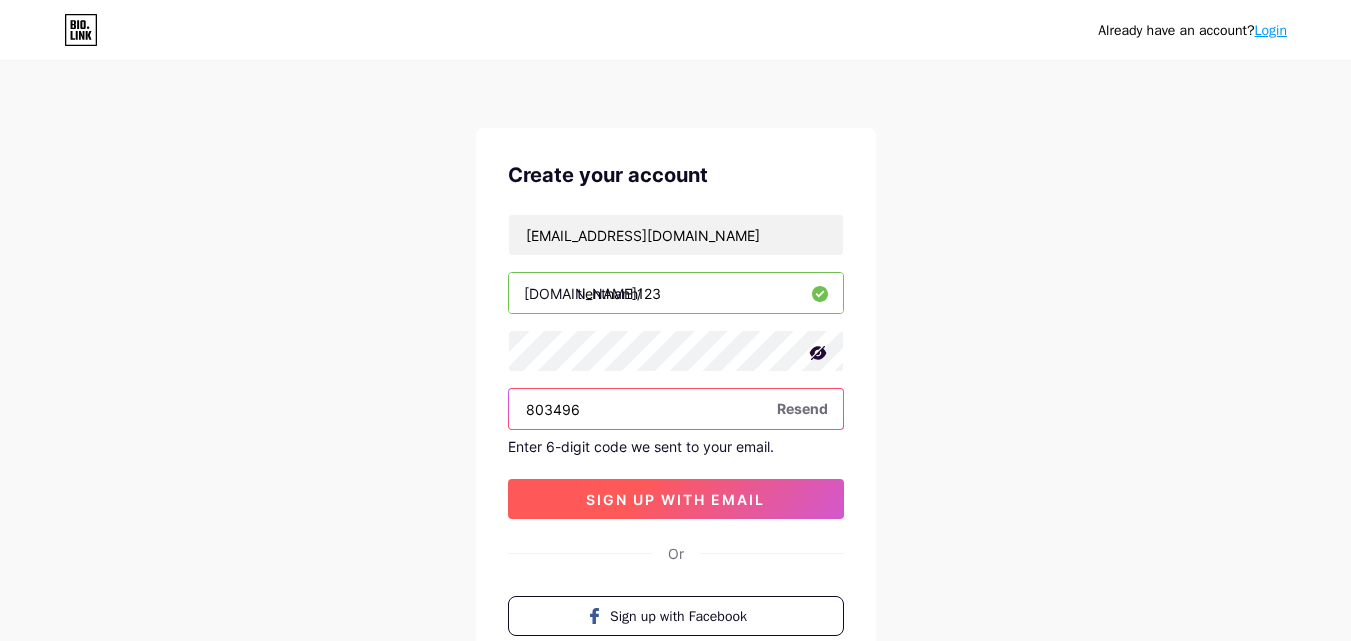 type on "803496" 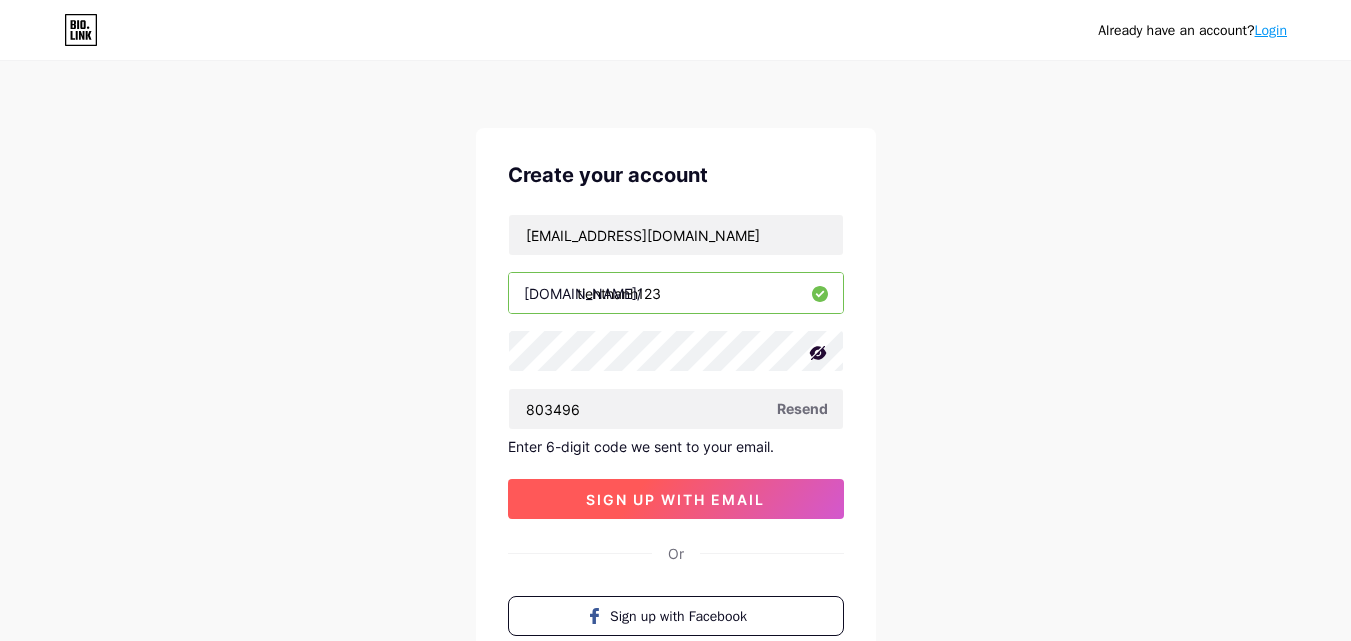 click on "sign up with email" at bounding box center [676, 499] 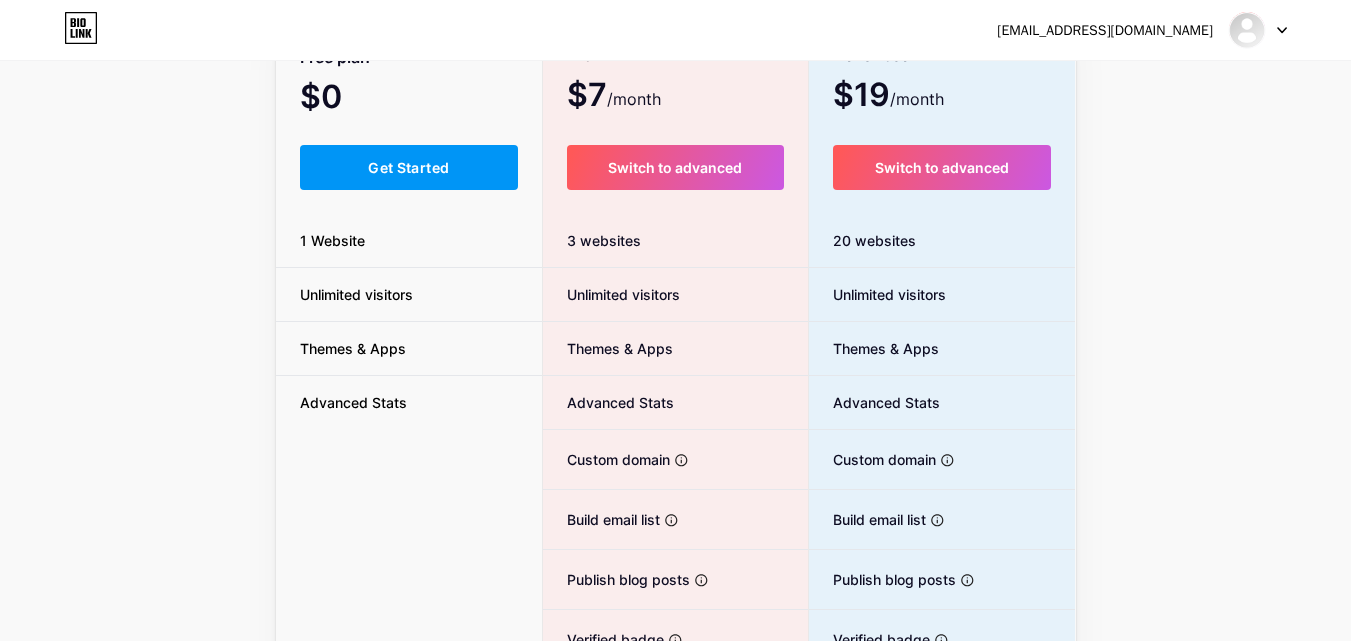 scroll, scrollTop: 167, scrollLeft: 0, axis: vertical 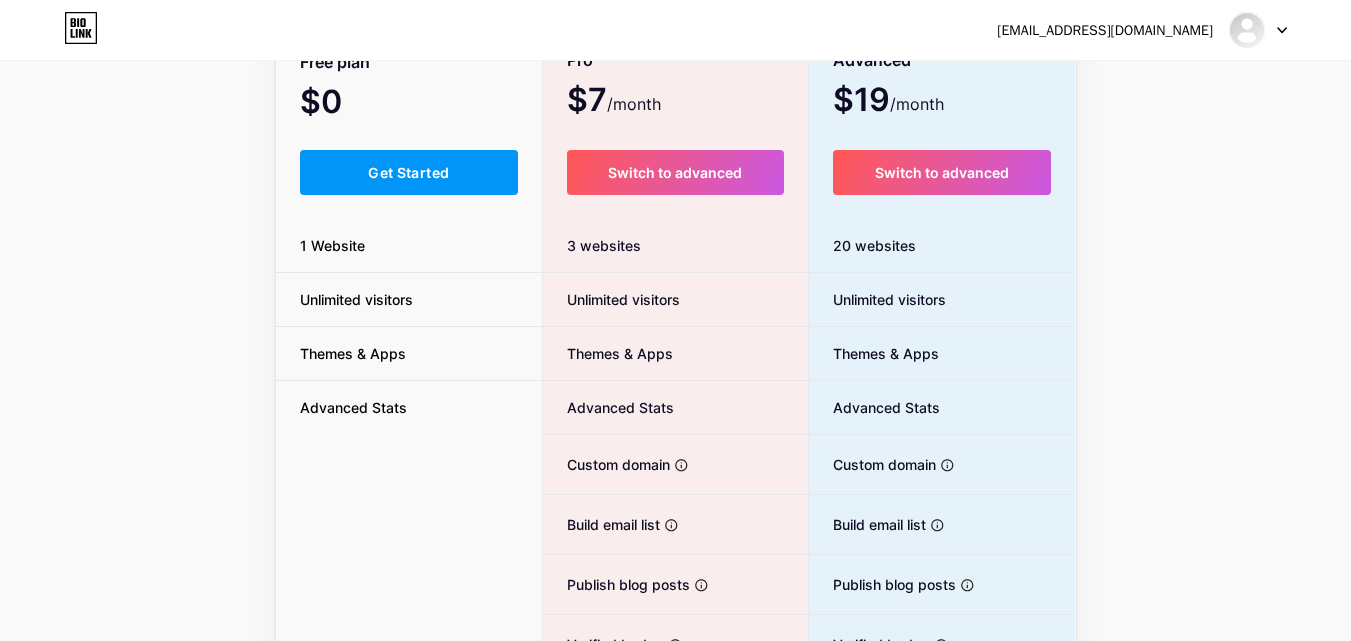 click on "Get Started" at bounding box center [408, 172] 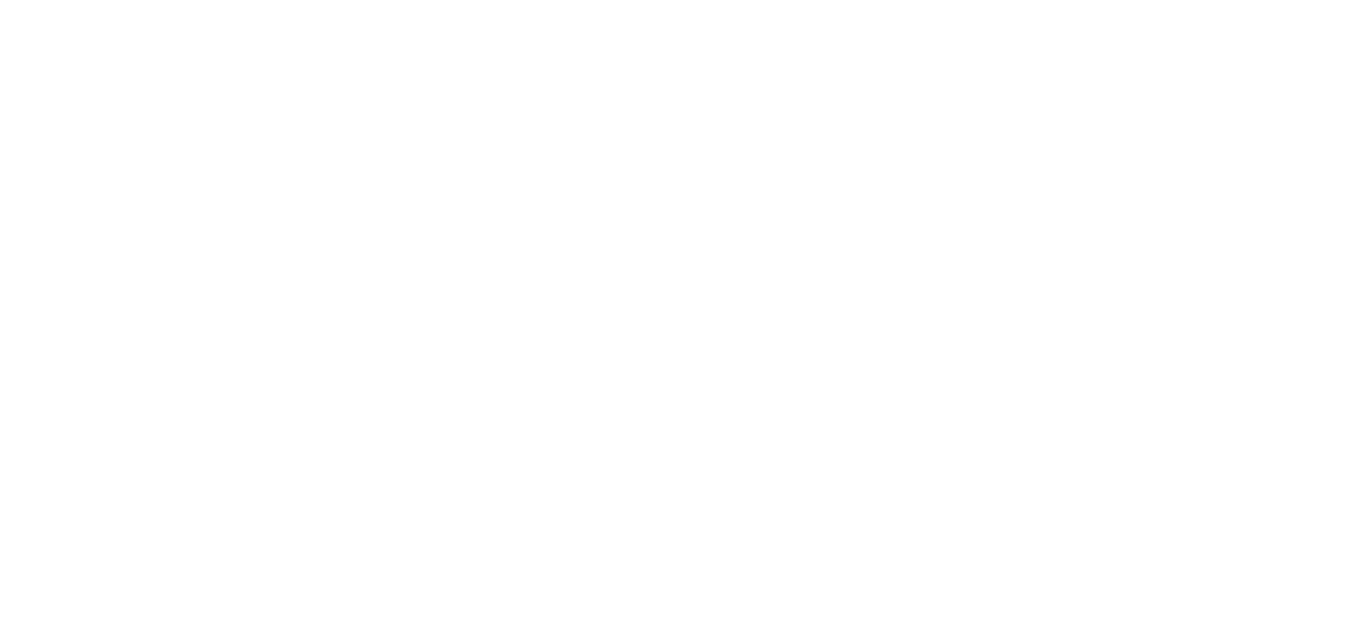 scroll, scrollTop: 0, scrollLeft: 0, axis: both 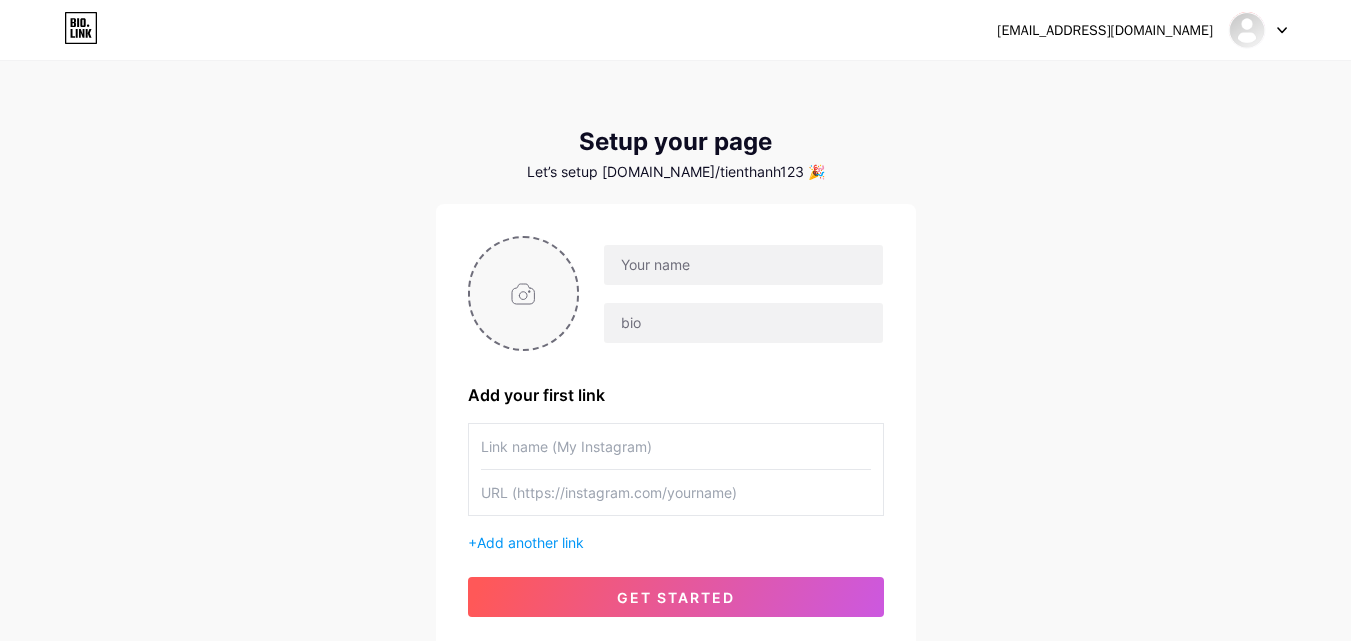 click at bounding box center (524, 293) 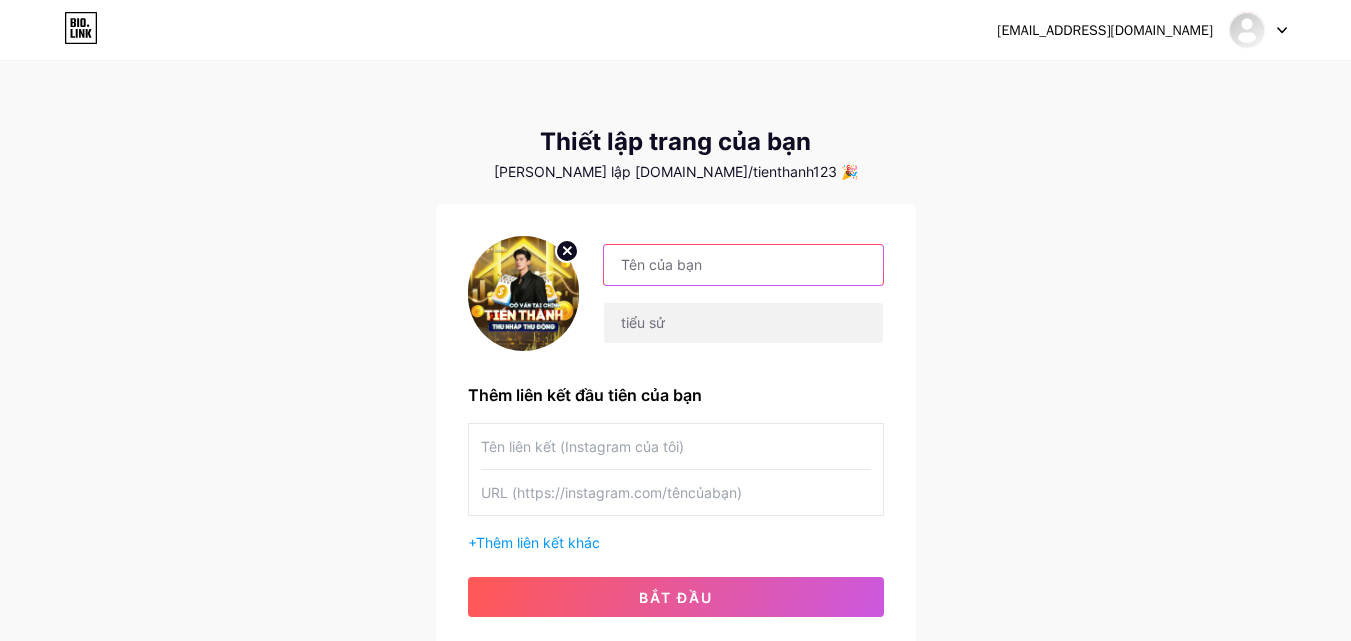 click at bounding box center [743, 265] 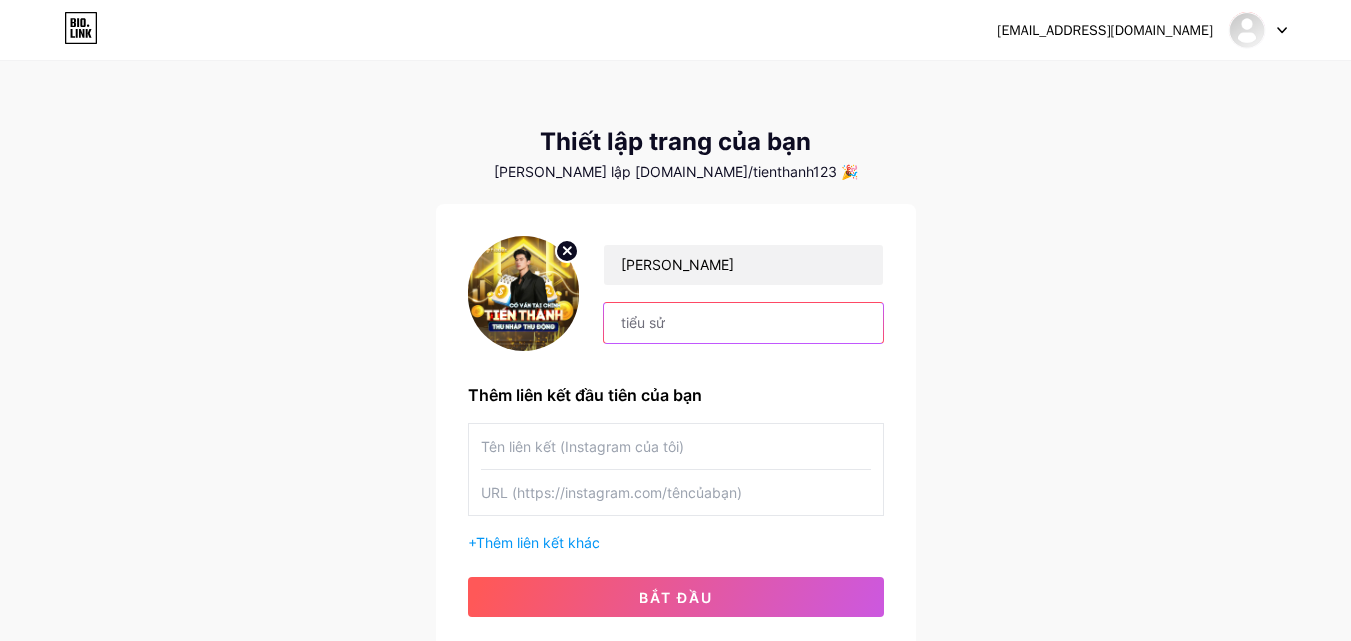 click at bounding box center (743, 323) 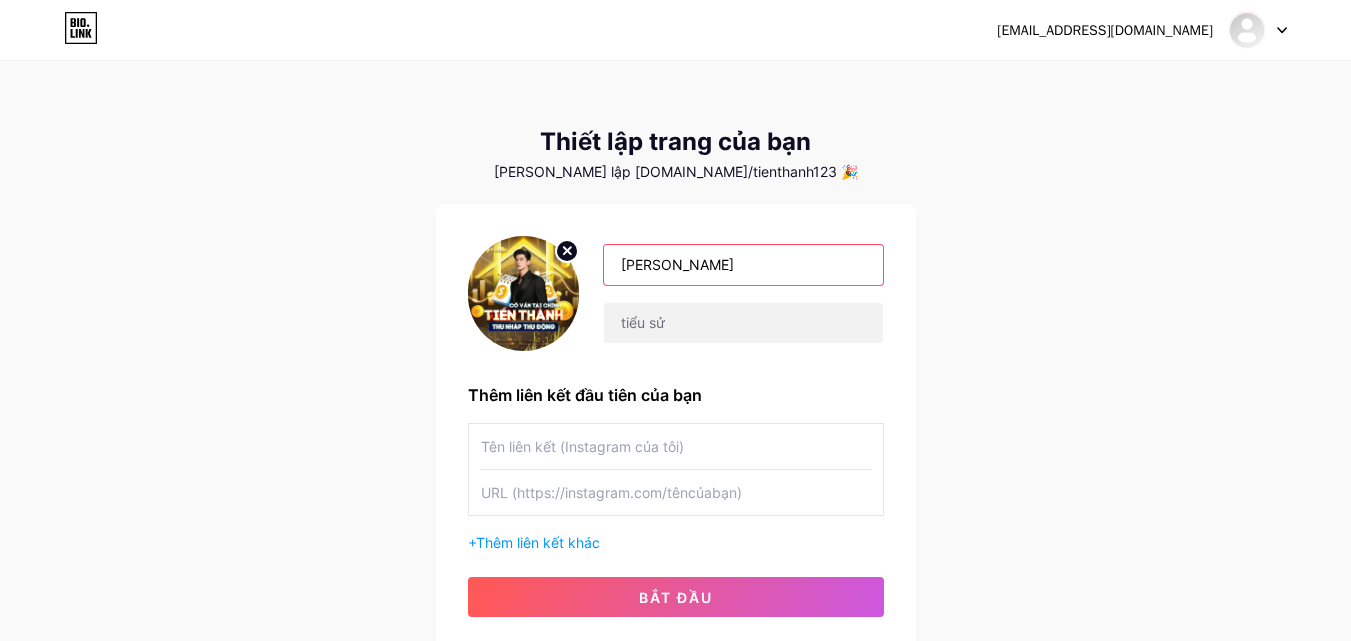 click on "Tiến Thành Bo" at bounding box center (743, 265) 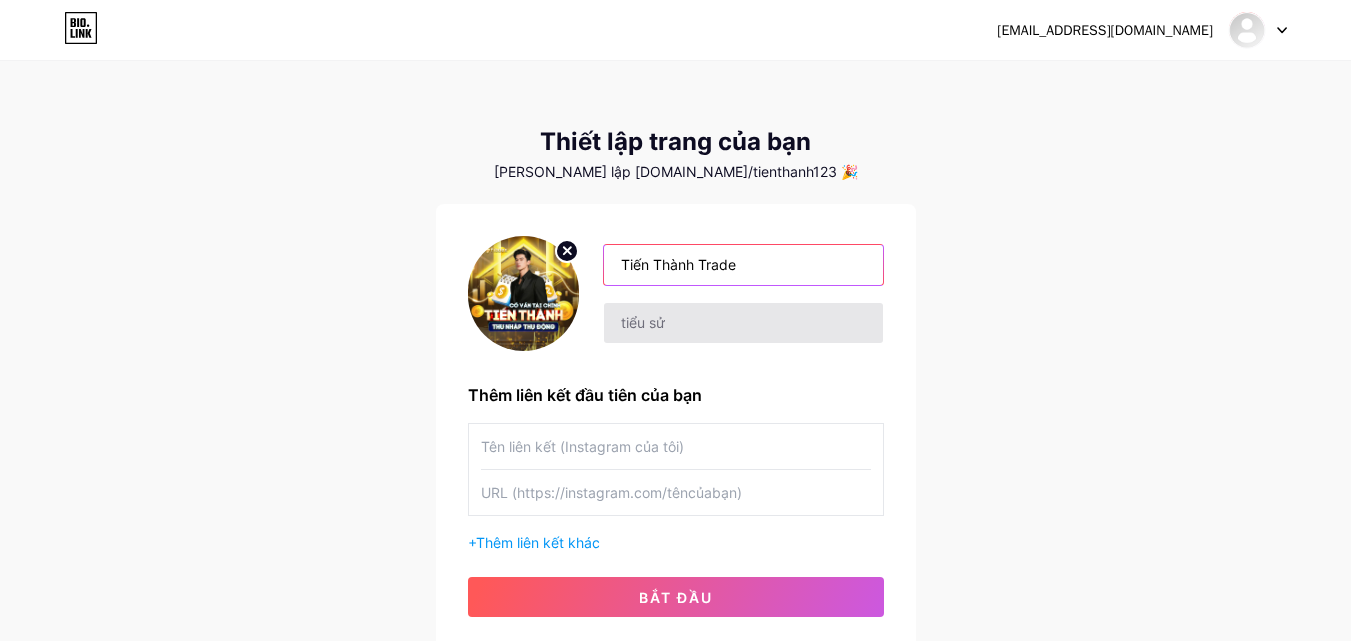 type on "Tiến Thành Trade" 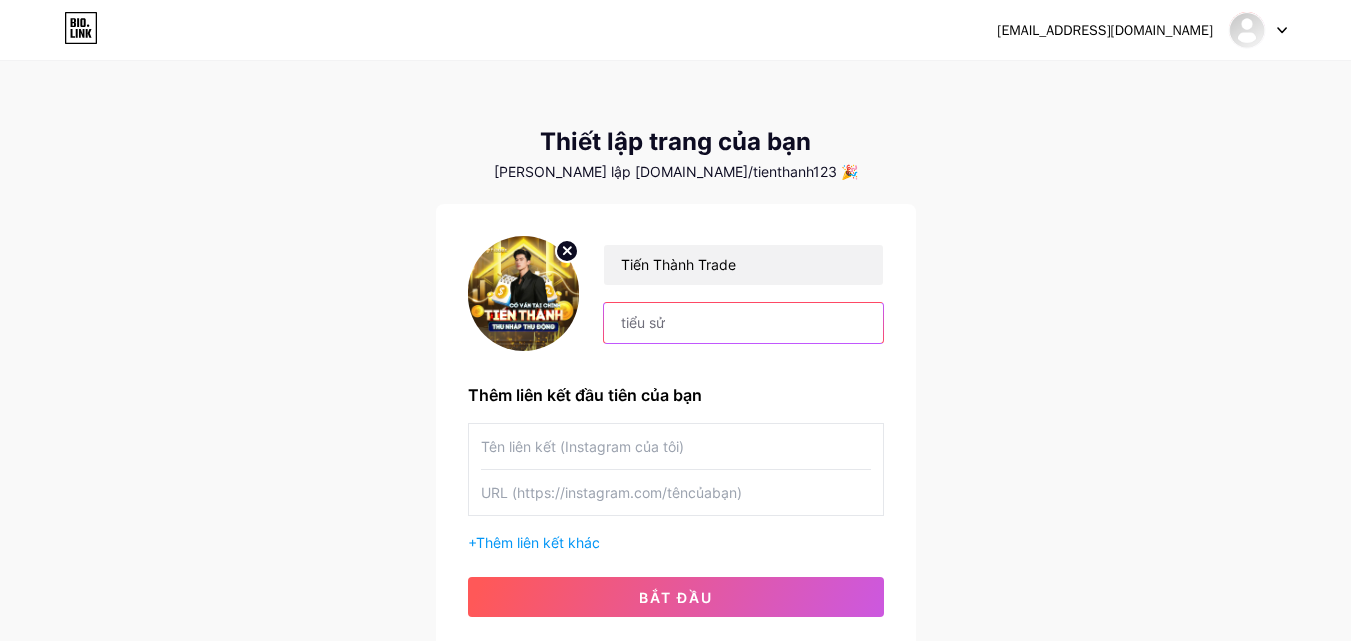 click at bounding box center (743, 323) 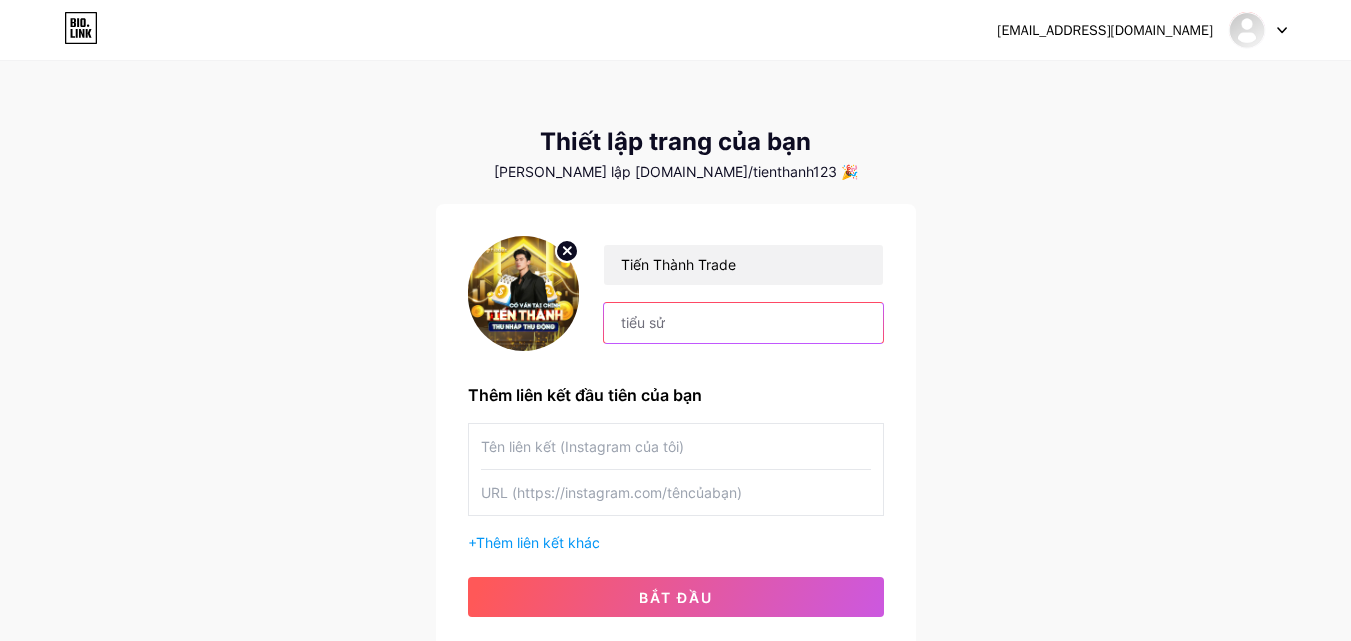 paste on "Nhà hỗ trợ PP trade - cố vấn tài chính - hỗ trợ hệ thống - coppy trade" 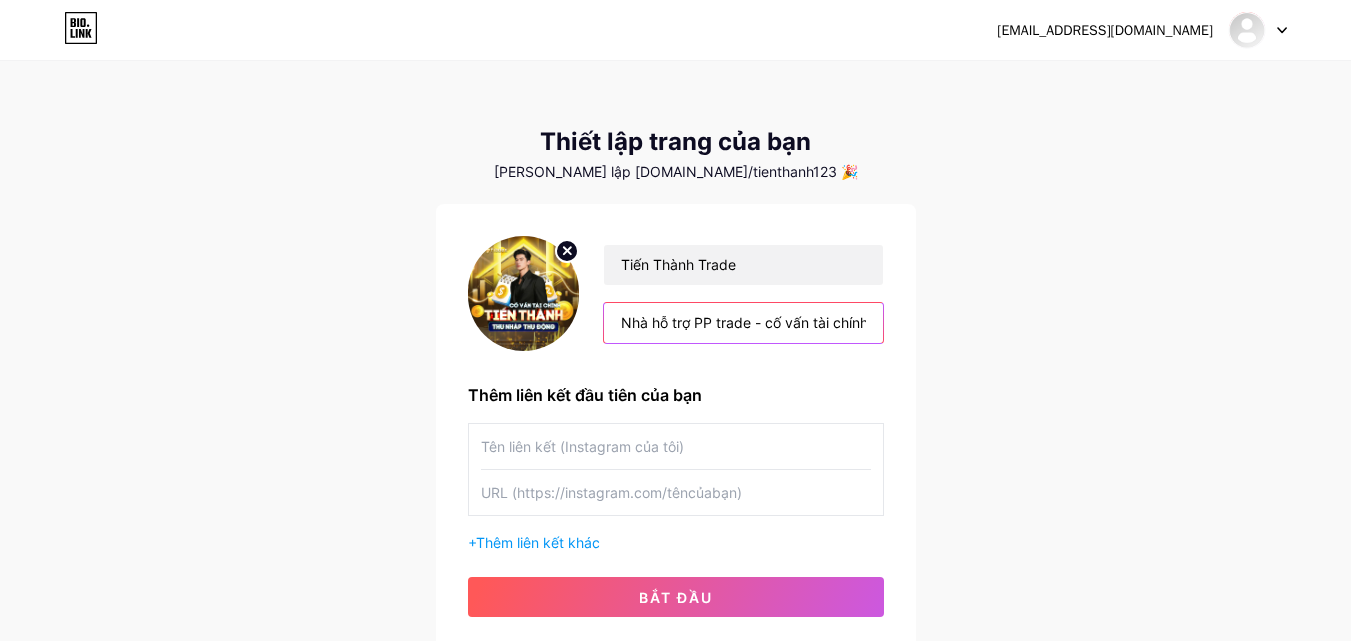 scroll, scrollTop: 0, scrollLeft: 215, axis: horizontal 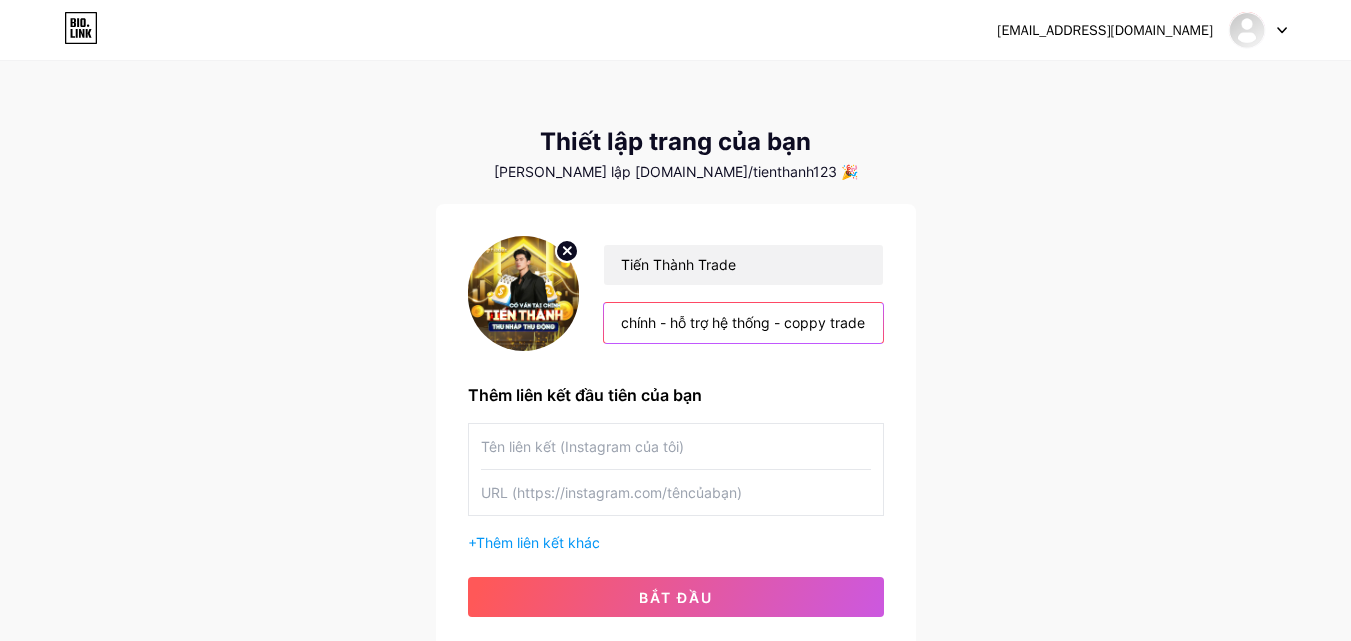 type on "Nhà hỗ trợ PP trade - cố vấn tài chính - hỗ trợ hệ thống - coppy trade" 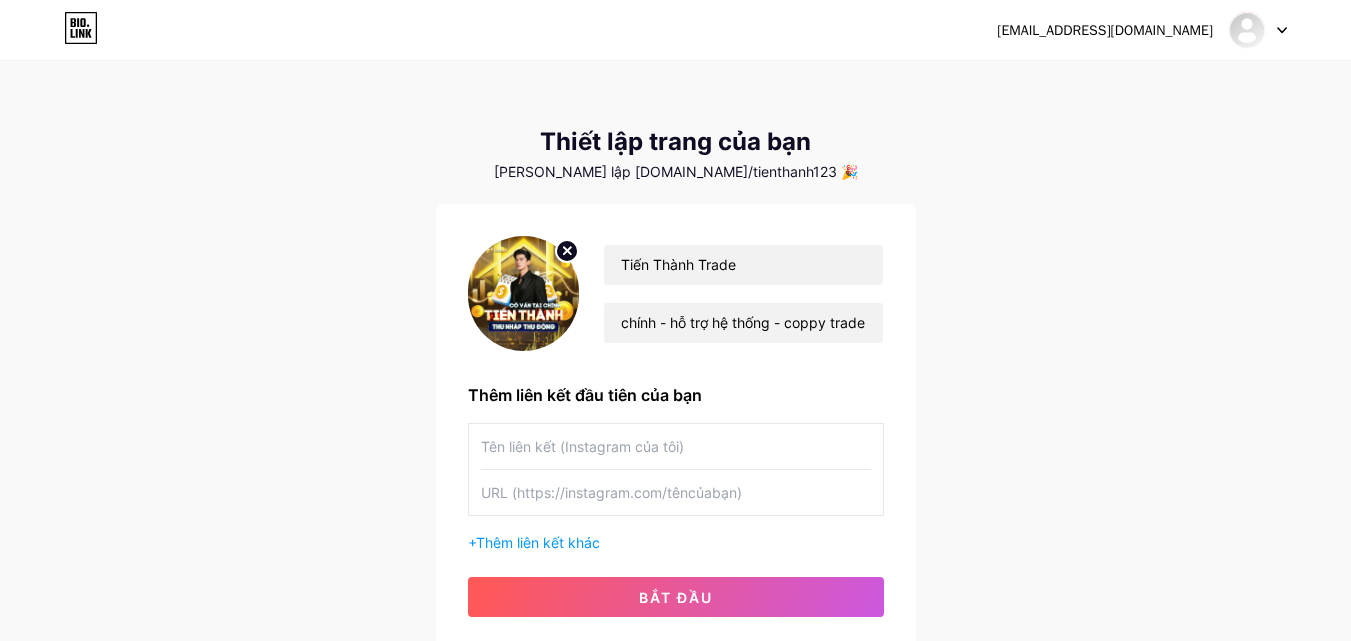 scroll, scrollTop: 0, scrollLeft: 0, axis: both 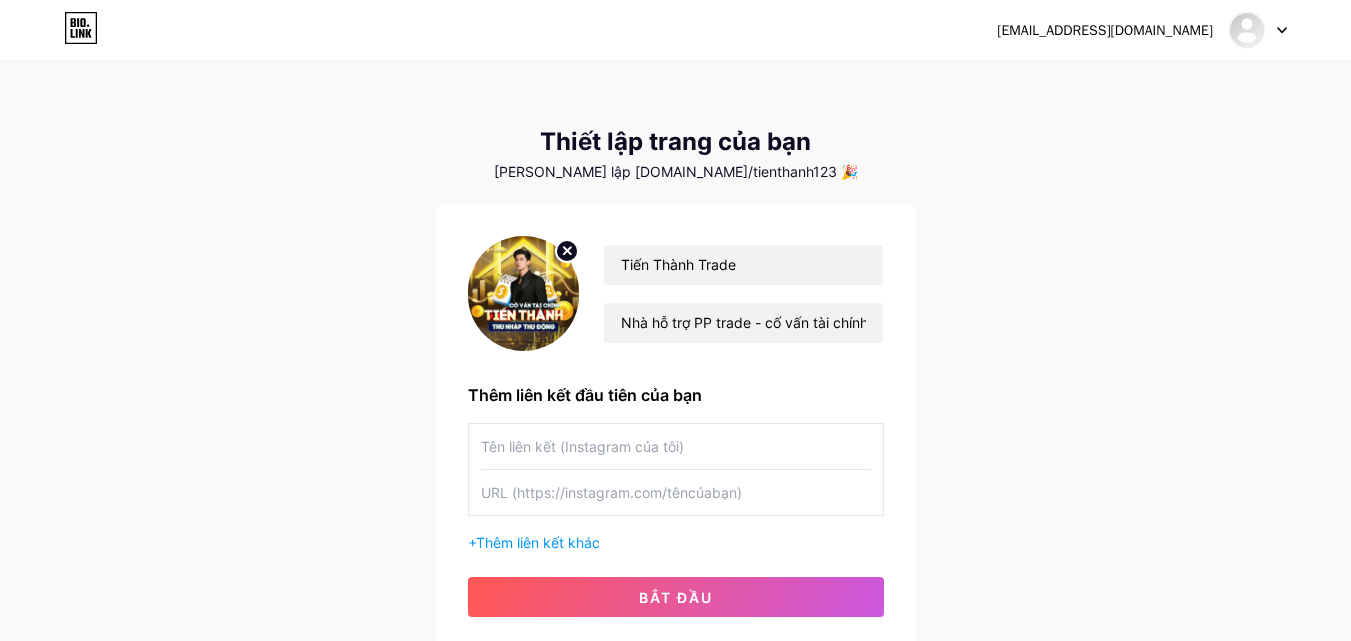 click at bounding box center (676, 446) 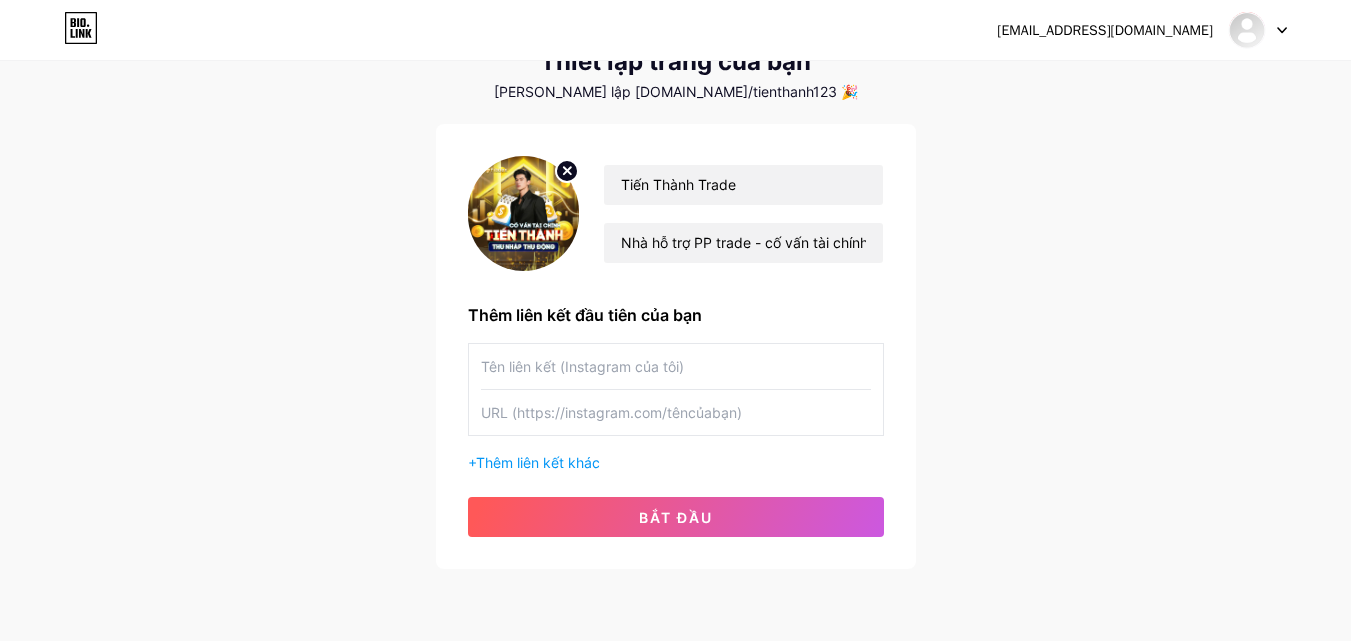 scroll, scrollTop: 83, scrollLeft: 0, axis: vertical 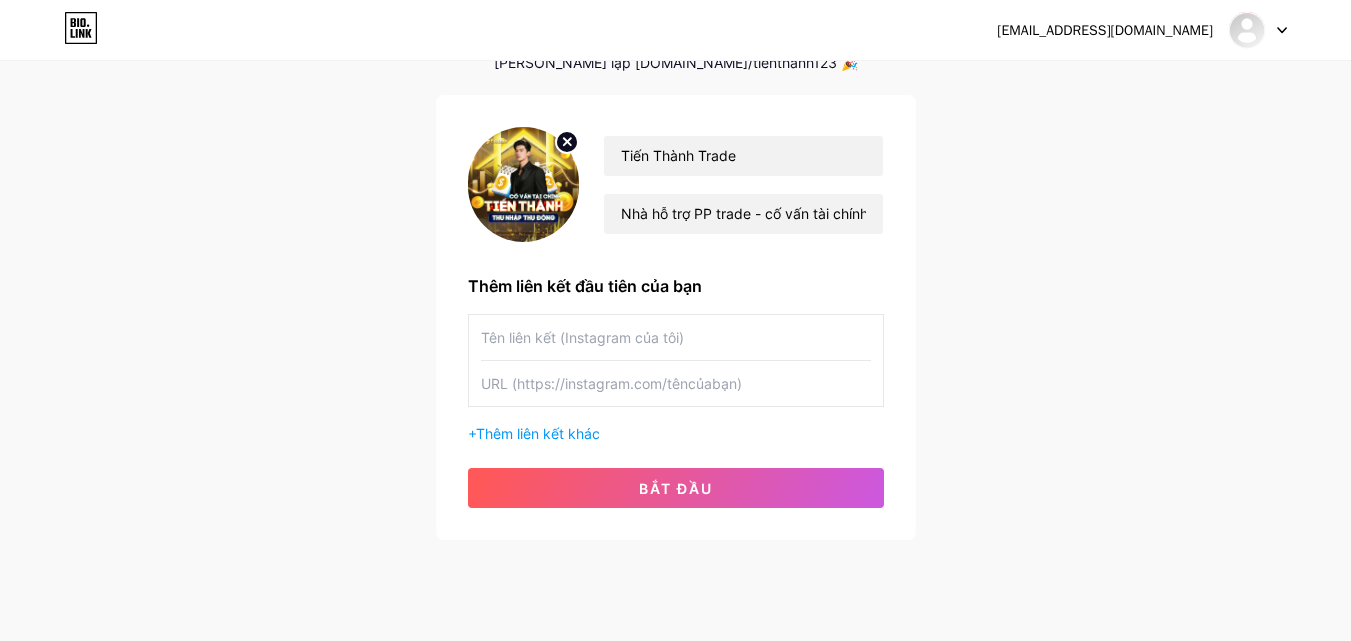 paste on "[URL][DOMAIN_NAME]" 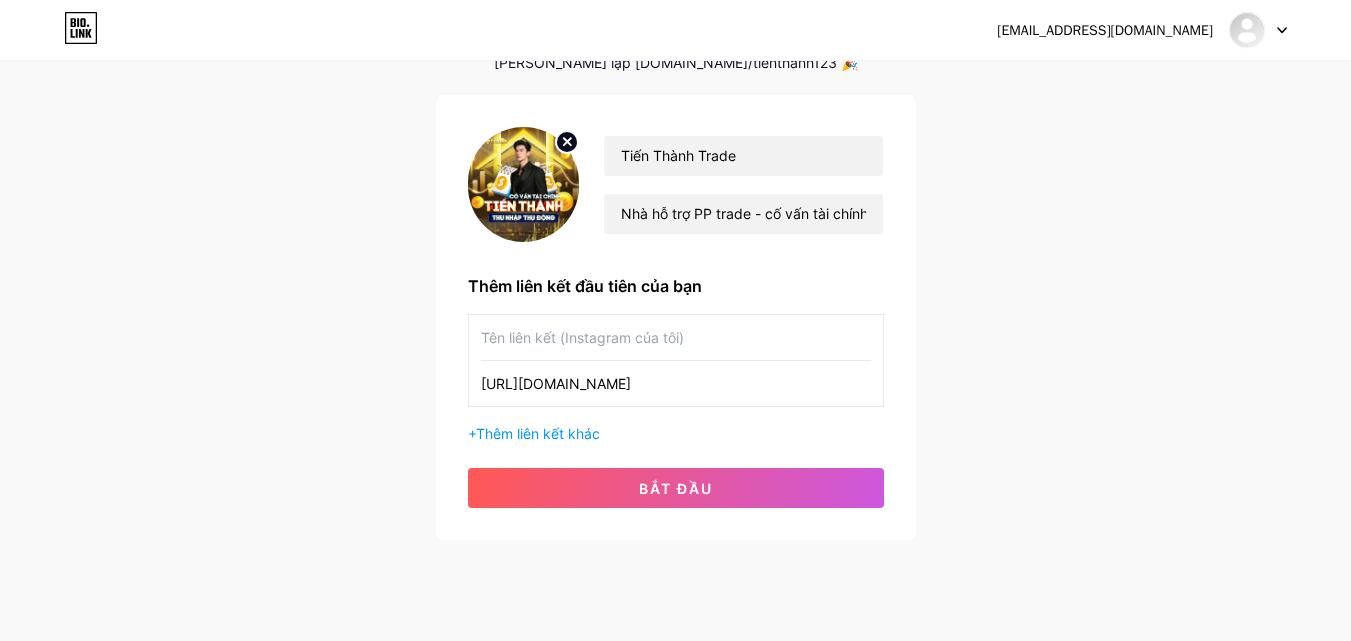 type on "[URL][DOMAIN_NAME]" 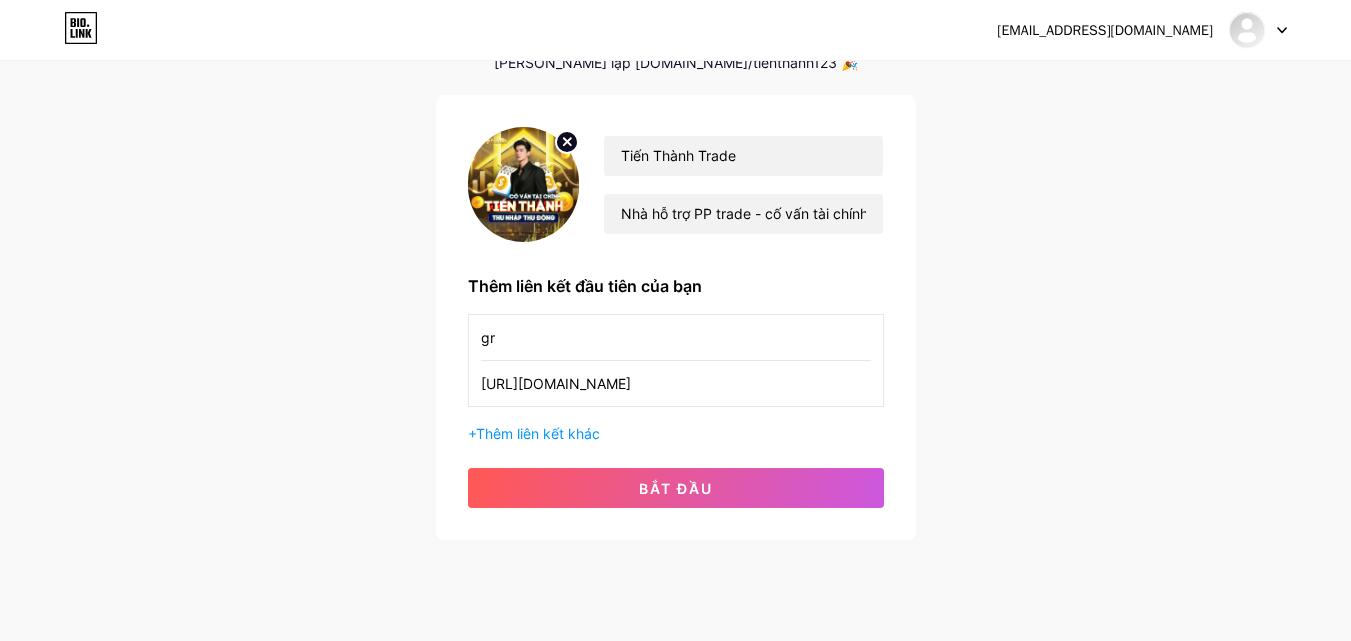 type on "g" 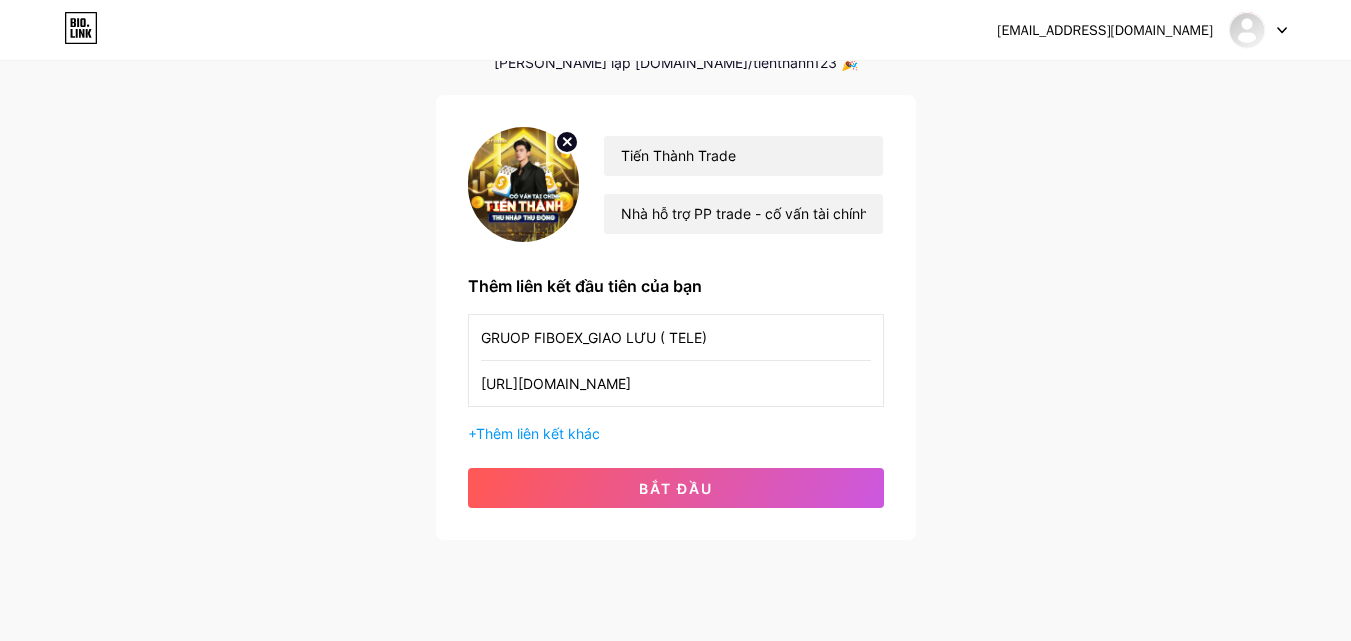 click on "GRUOP FIBOEX_GIAO LƯU ( TELE)" at bounding box center [676, 337] 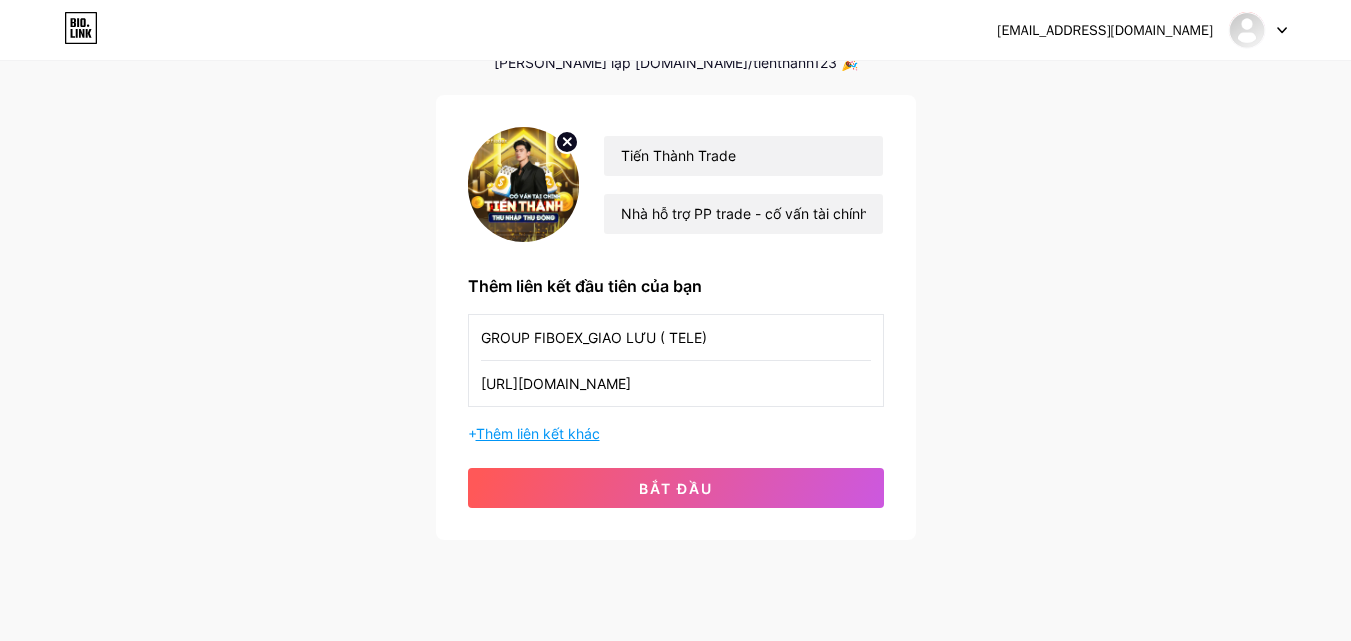 type on "GROUP FIBOEX_GIAO LƯU ( TELE)" 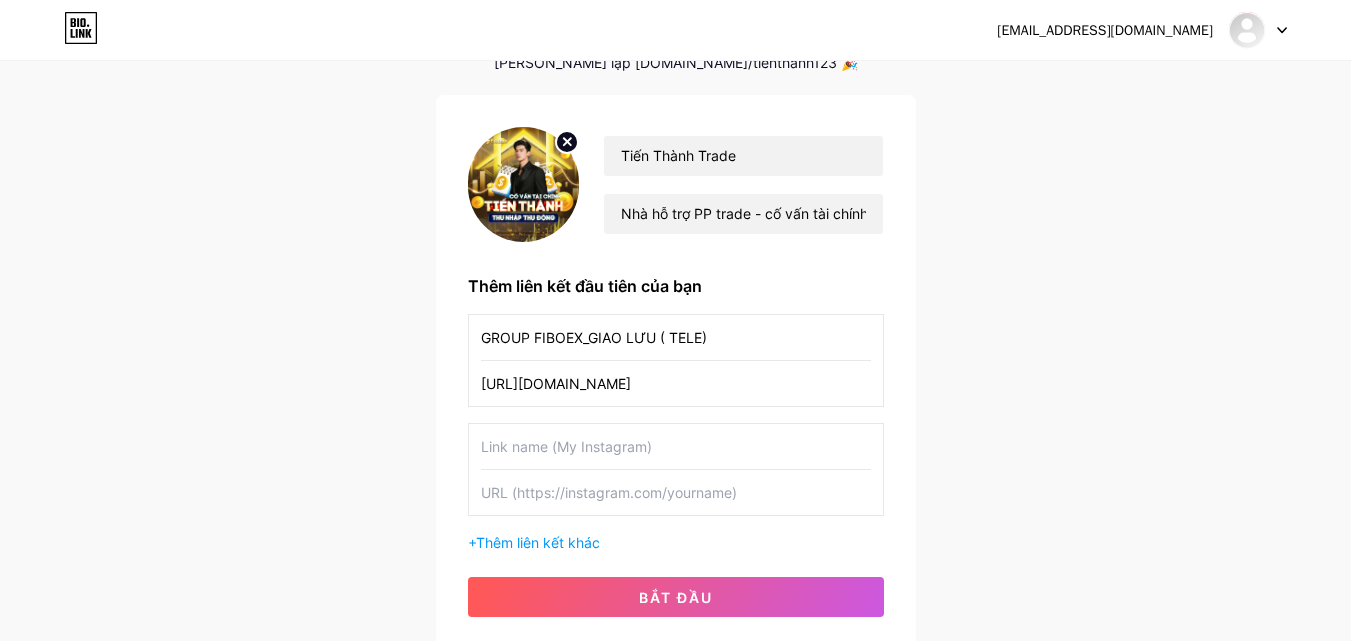 click at bounding box center (676, 446) 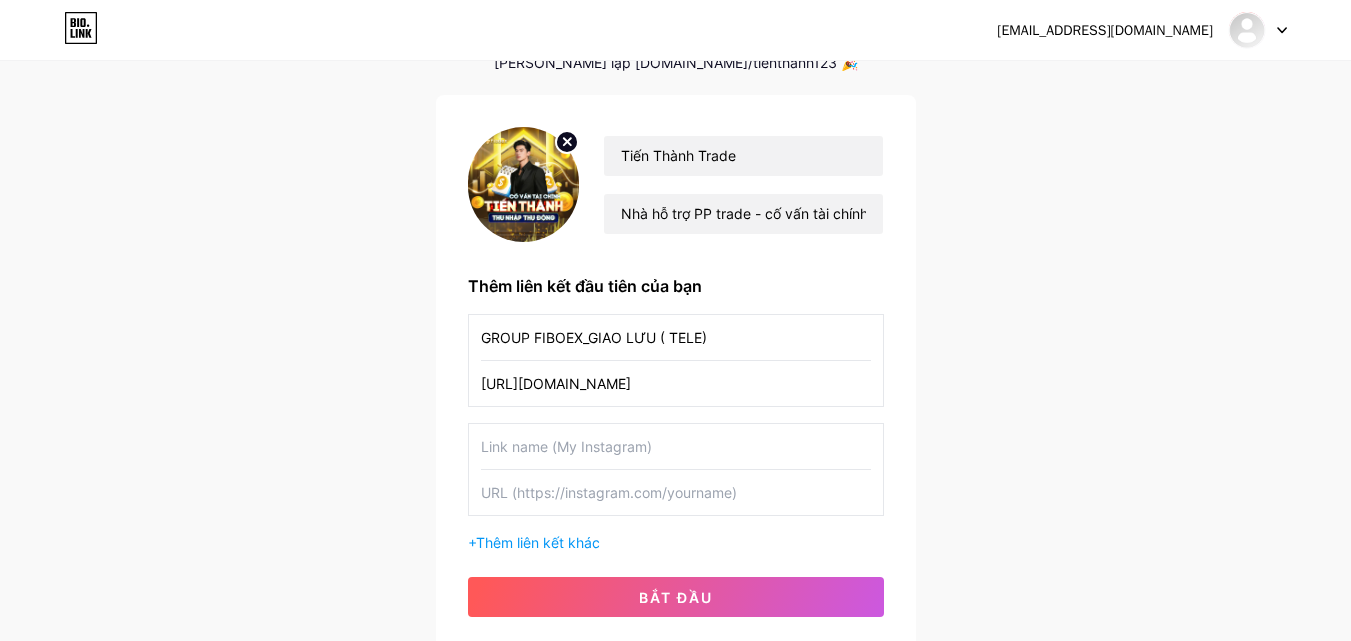 paste on "[URL][DOMAIN_NAME]" 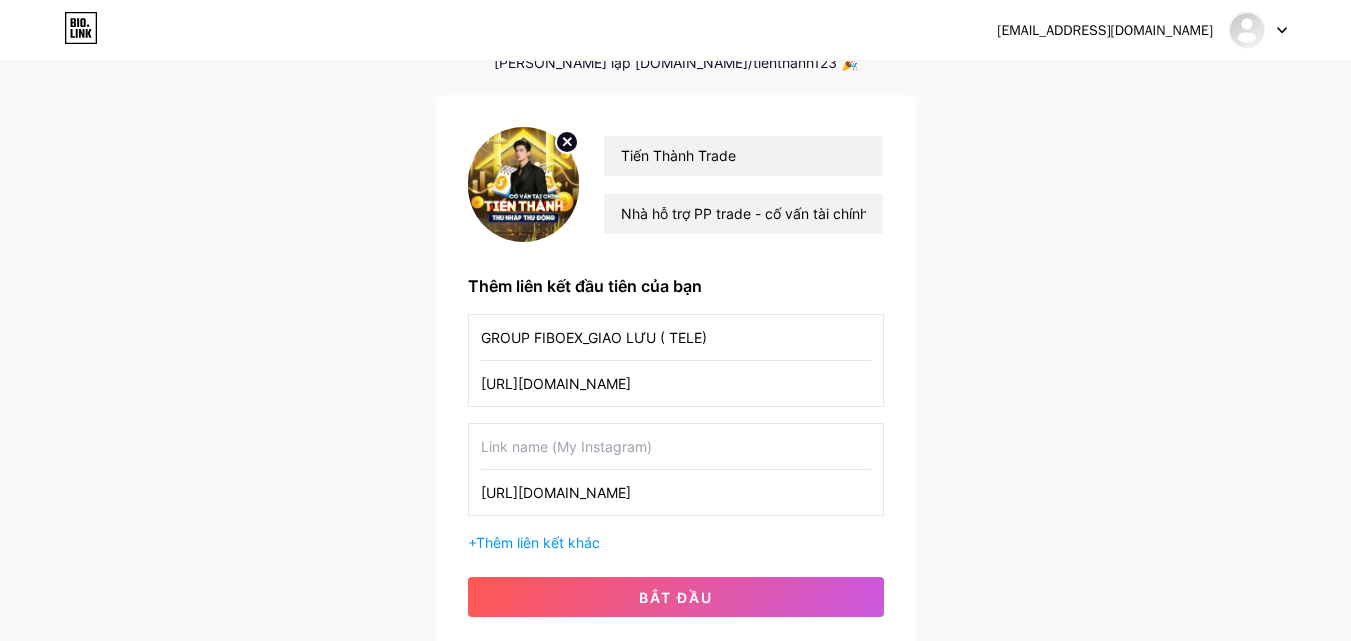 type on "[URL][DOMAIN_NAME]" 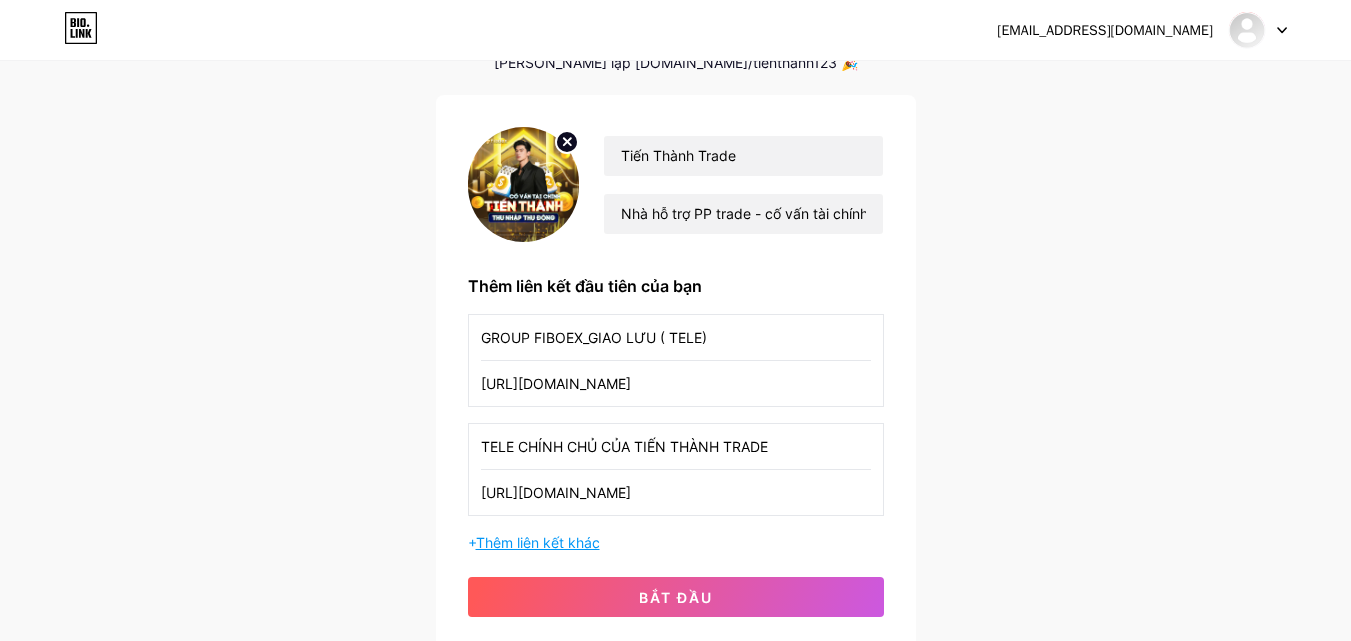 type on "TELE CHÍNH CHỦ CỦA TIẾN THÀNH TRADE" 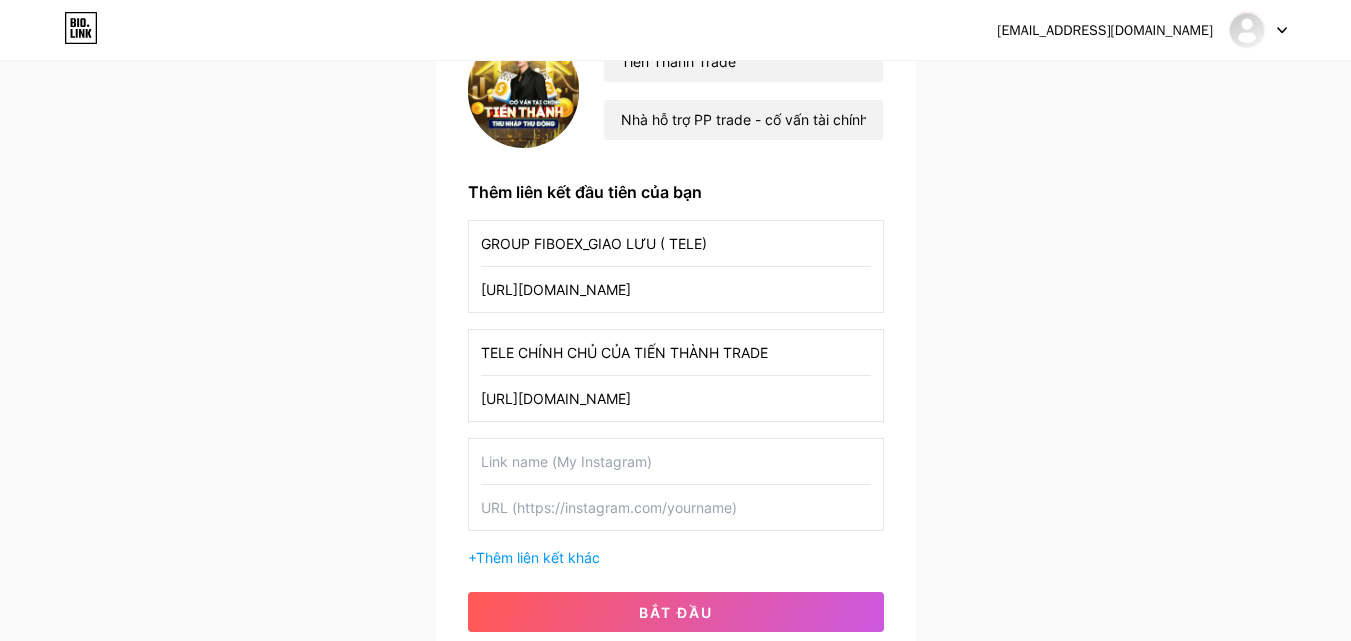 scroll, scrollTop: 209, scrollLeft: 0, axis: vertical 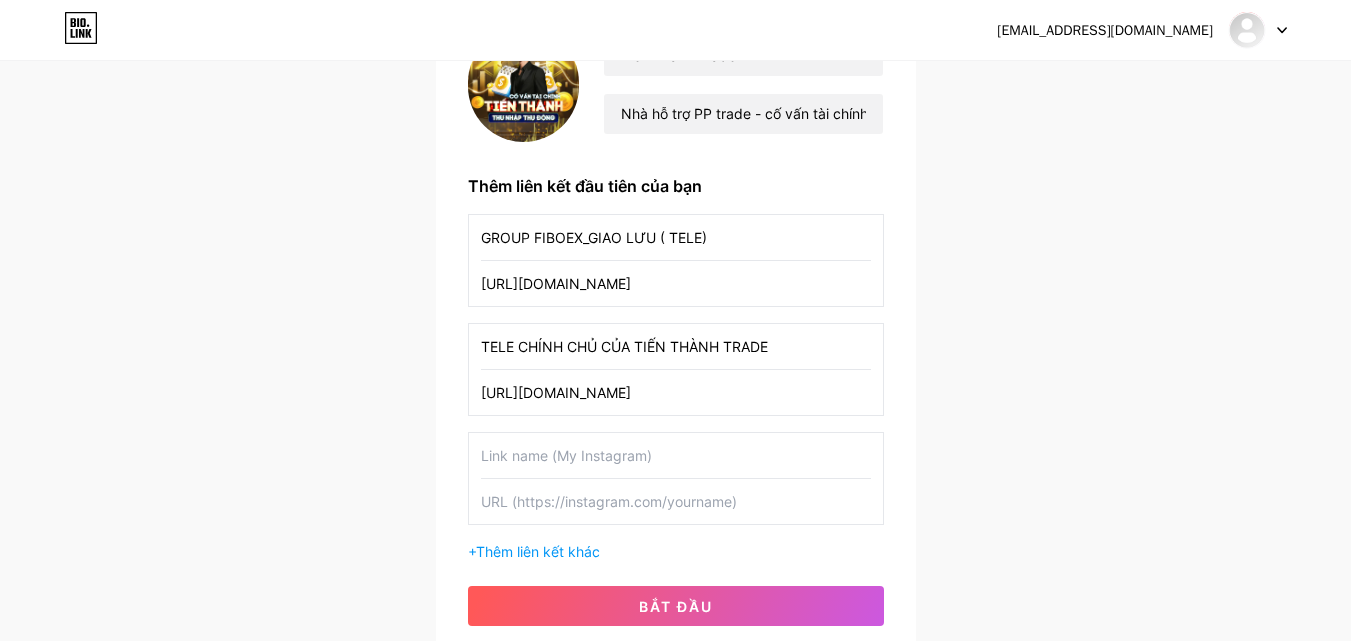 click at bounding box center [676, 455] 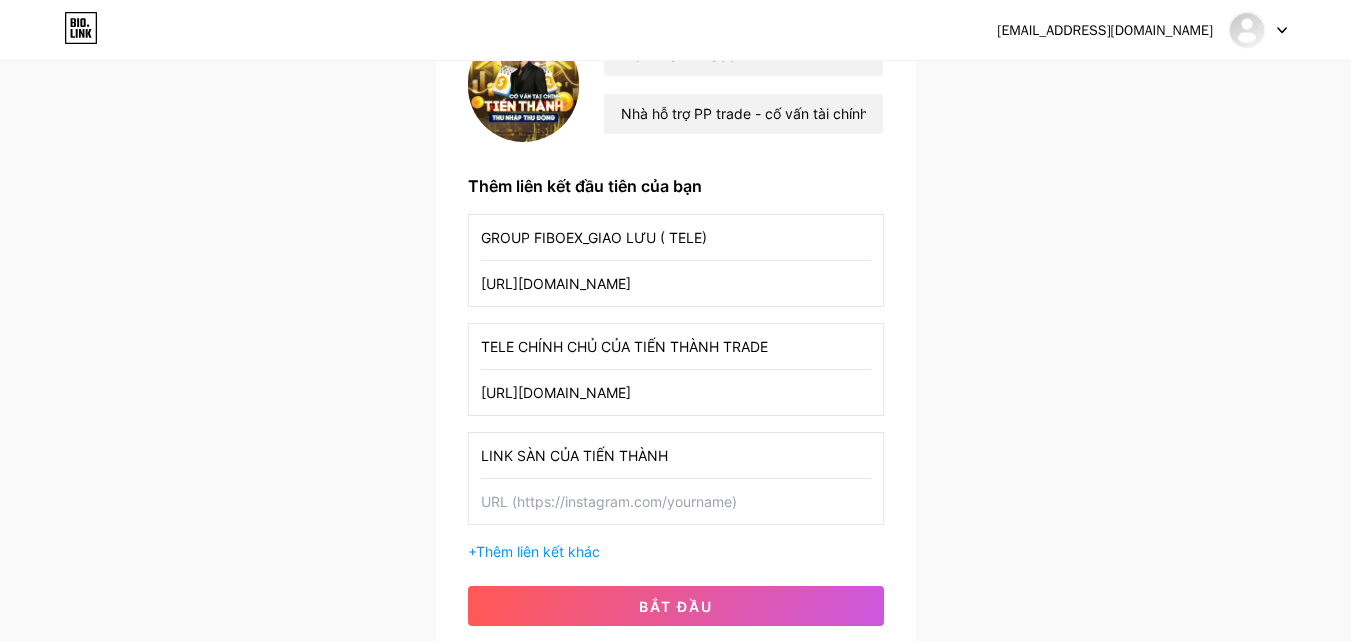 type on "LINK SÀN CỦA TIẾN THÀNH" 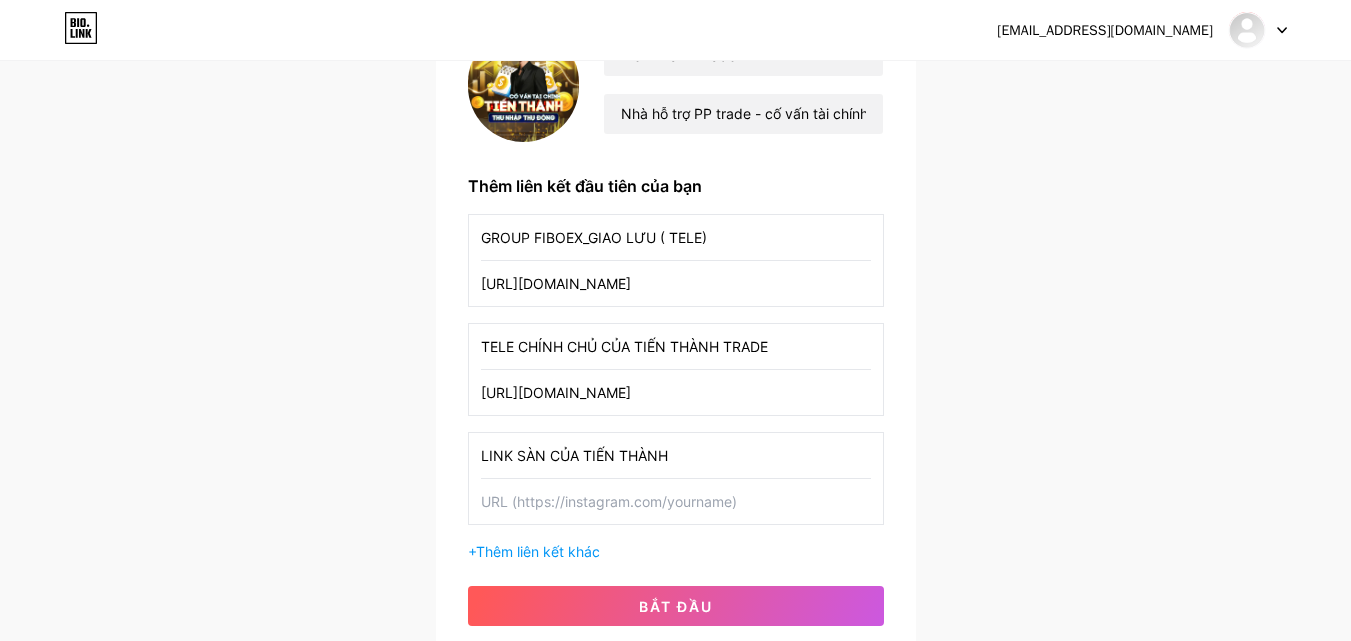 paste on "[URL][DOMAIN_NAME]" 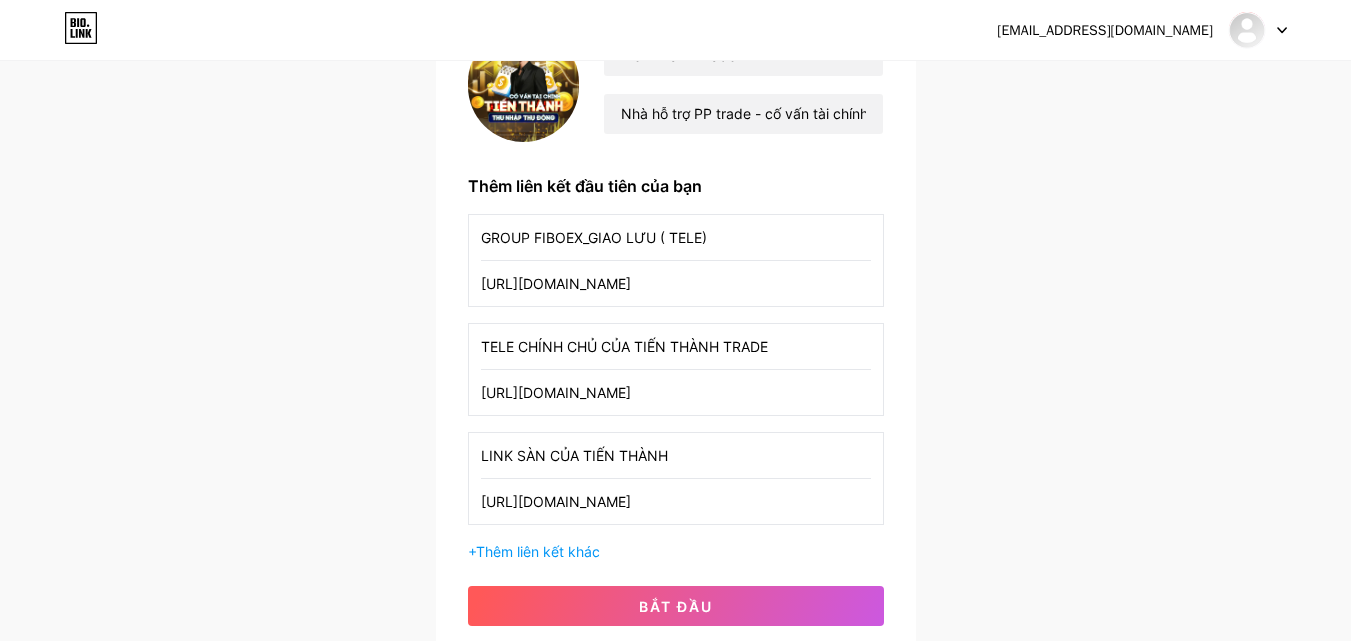 type on "[URL][DOMAIN_NAME]" 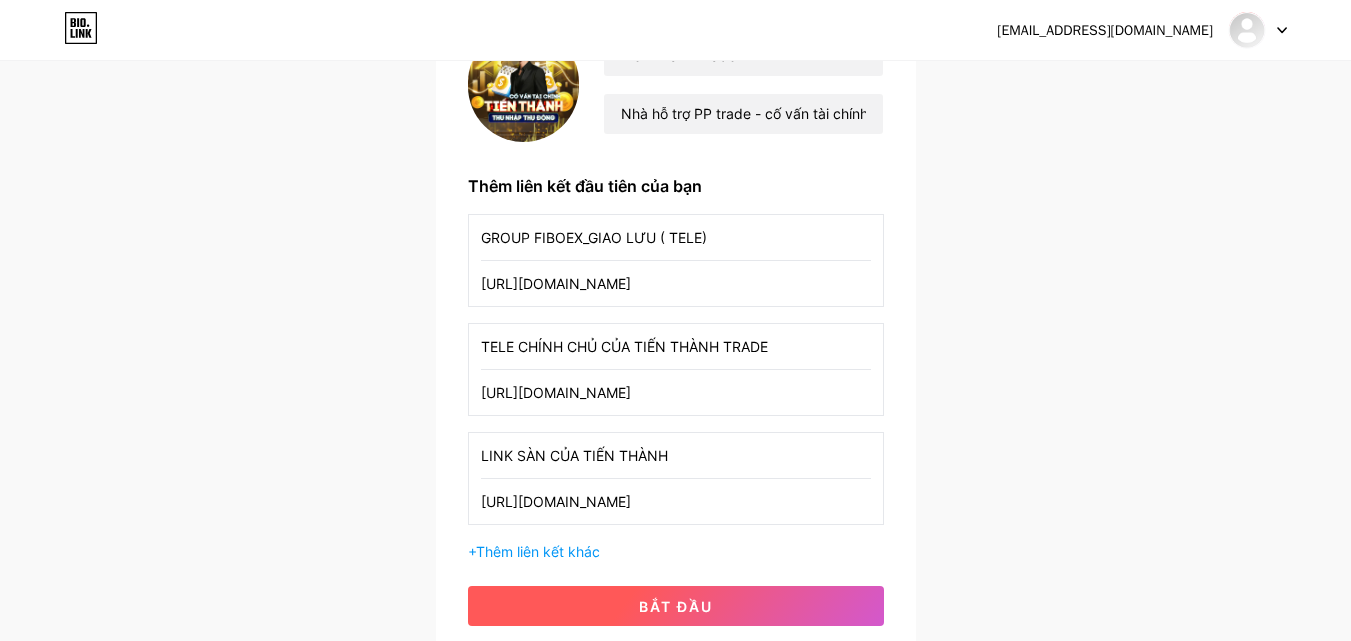 click on "bắt đầu" at bounding box center [676, 606] 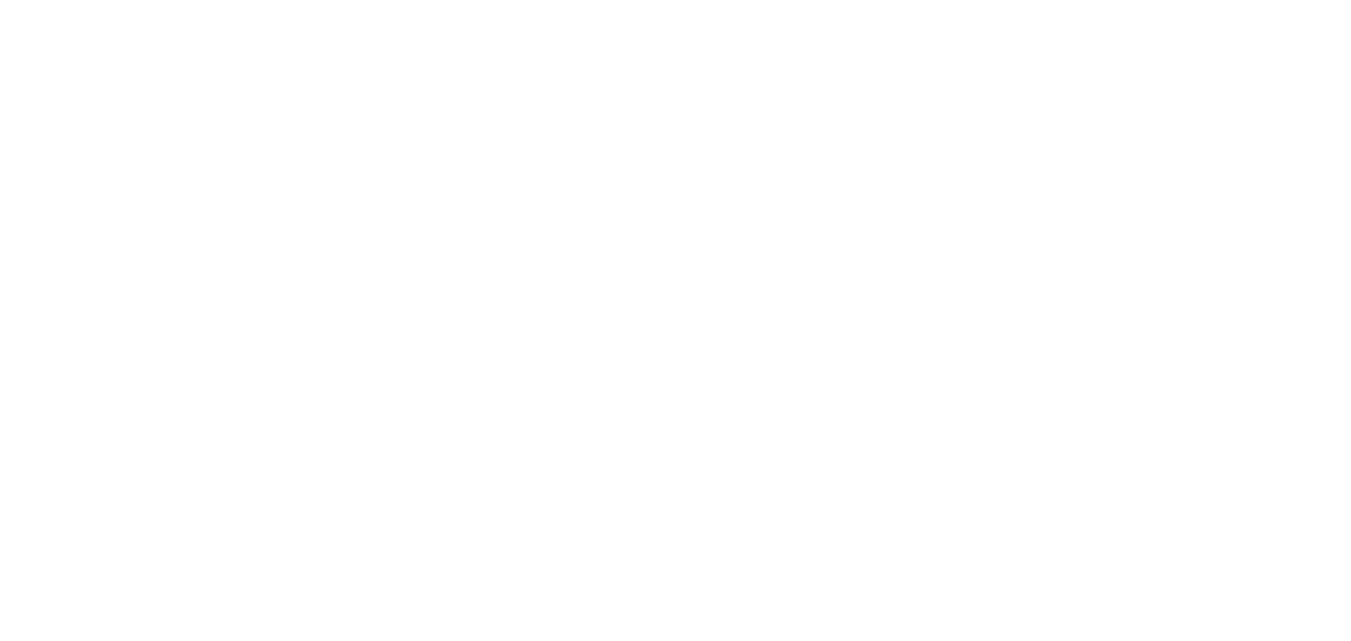 scroll, scrollTop: 0, scrollLeft: 0, axis: both 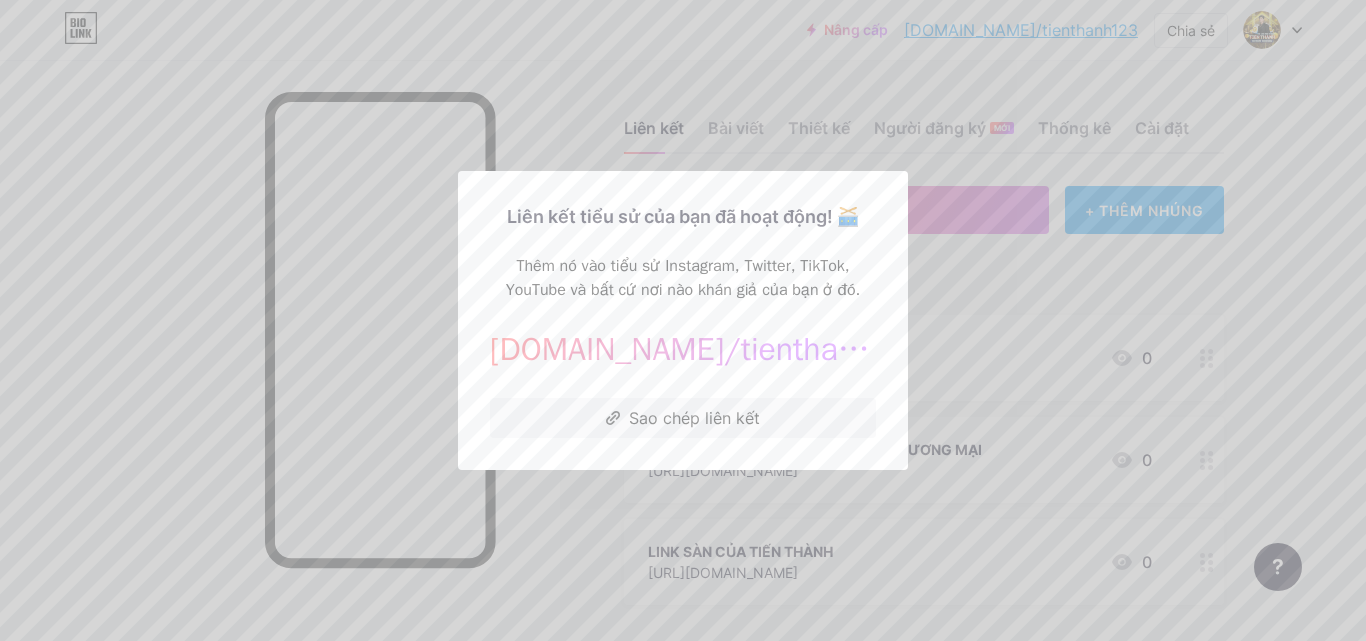 drag, startPoint x: 643, startPoint y: 422, endPoint x: 203, endPoint y: 496, distance: 446.17932 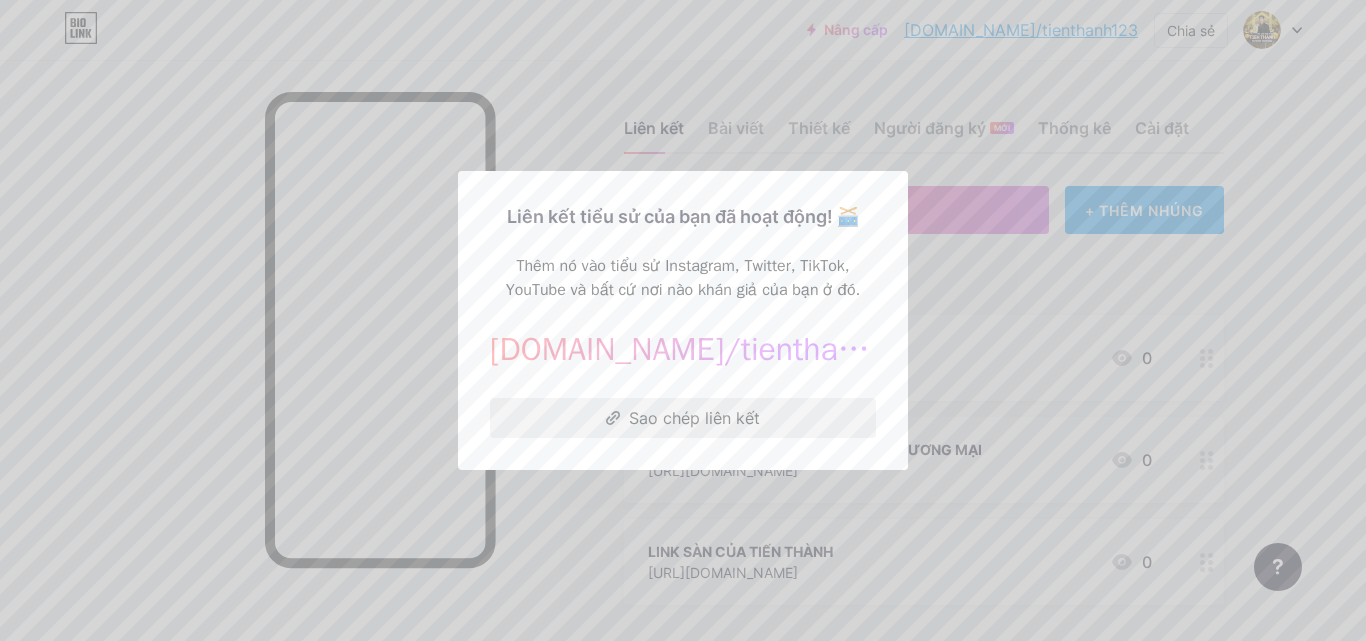 click on "Sao chép liên kết" at bounding box center (683, 418) 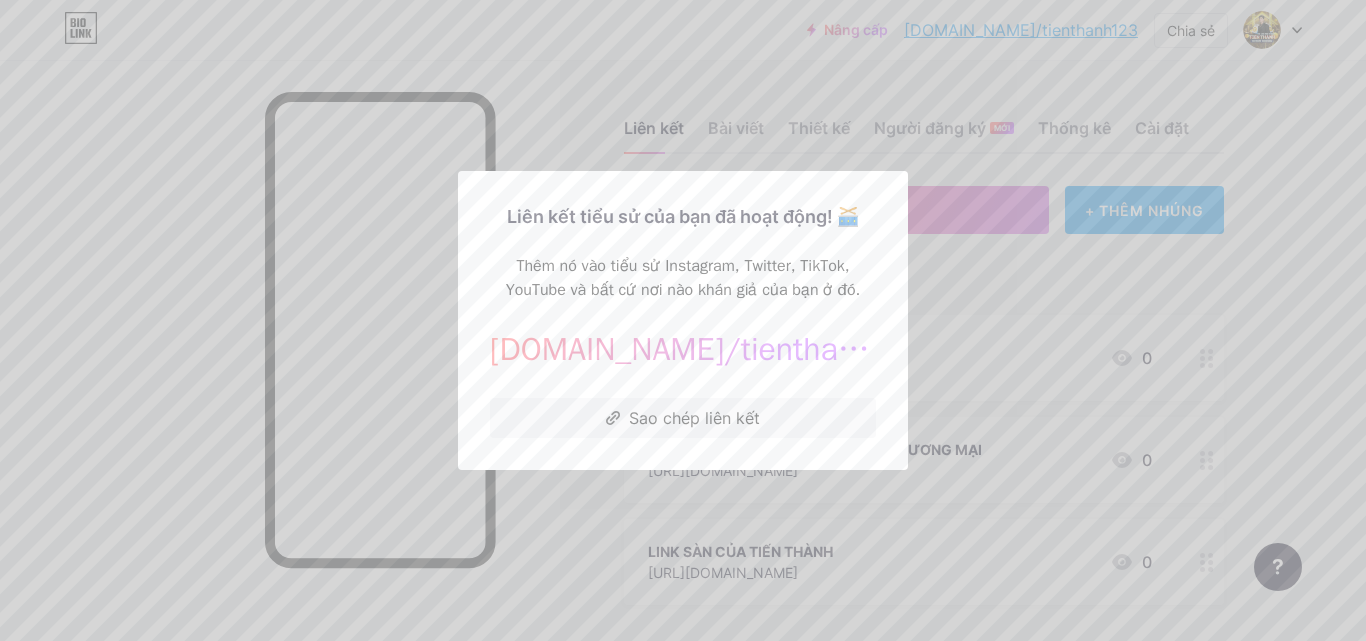 click at bounding box center (683, 320) 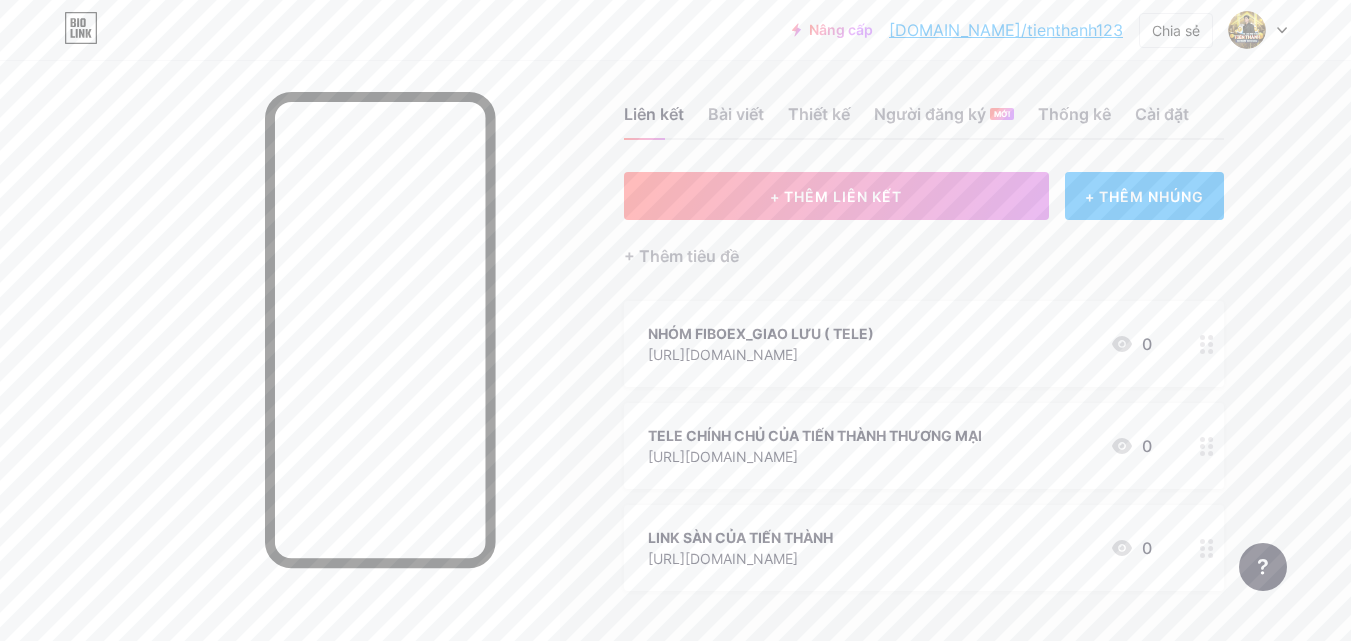 scroll, scrollTop: 0, scrollLeft: 0, axis: both 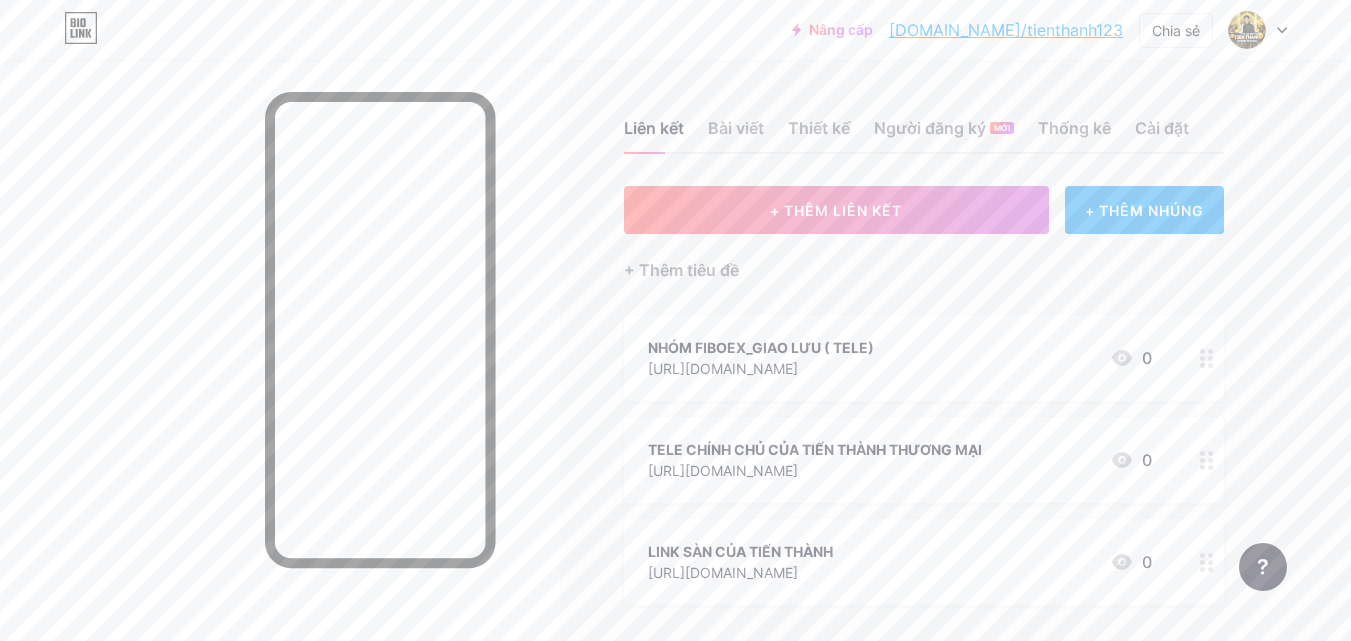 click on "Liên kết
Bài viết
Thiết kế
Người đăng ký
MỚI
Thống kê
Cài đặt" at bounding box center [924, 119] 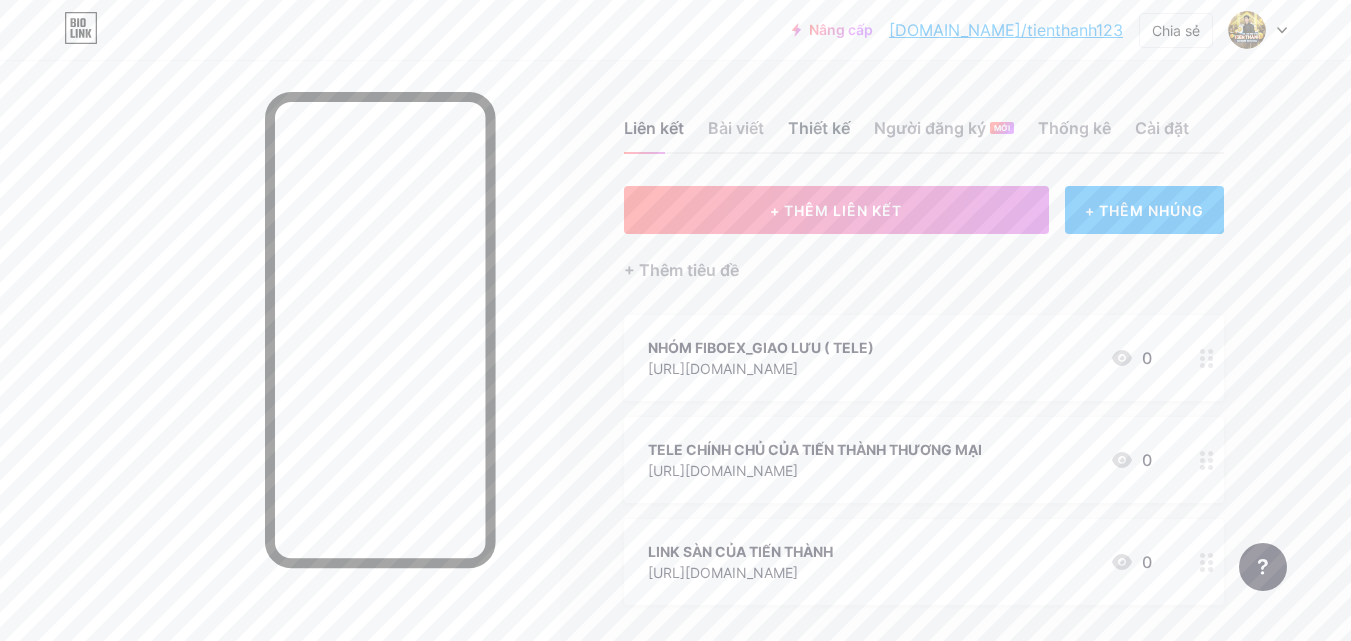 click on "Thiết kế" at bounding box center (819, 134) 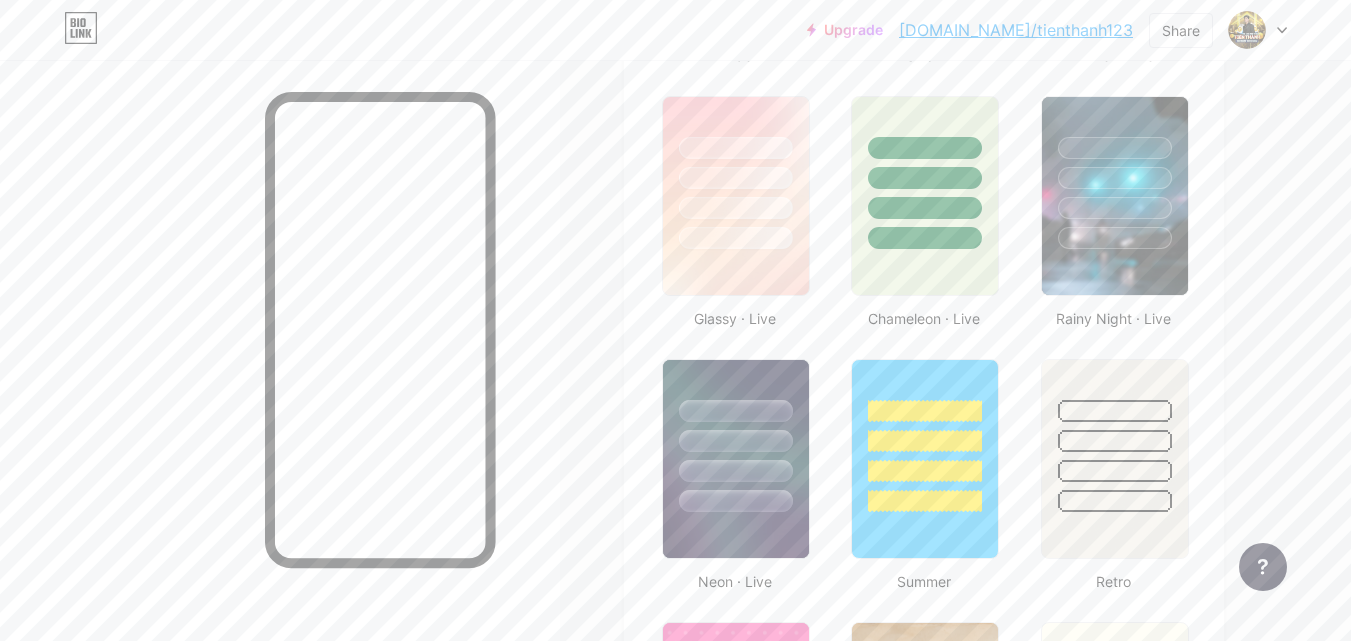 scroll, scrollTop: 1151, scrollLeft: 0, axis: vertical 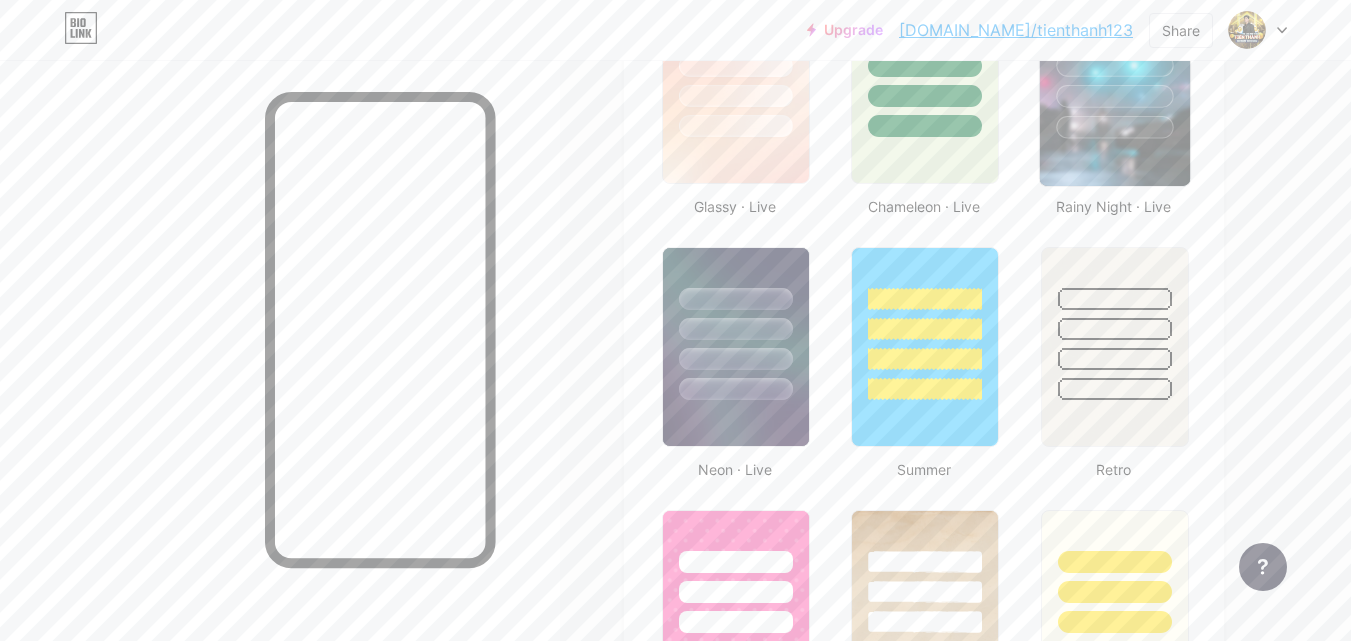 click at bounding box center [1114, 84] 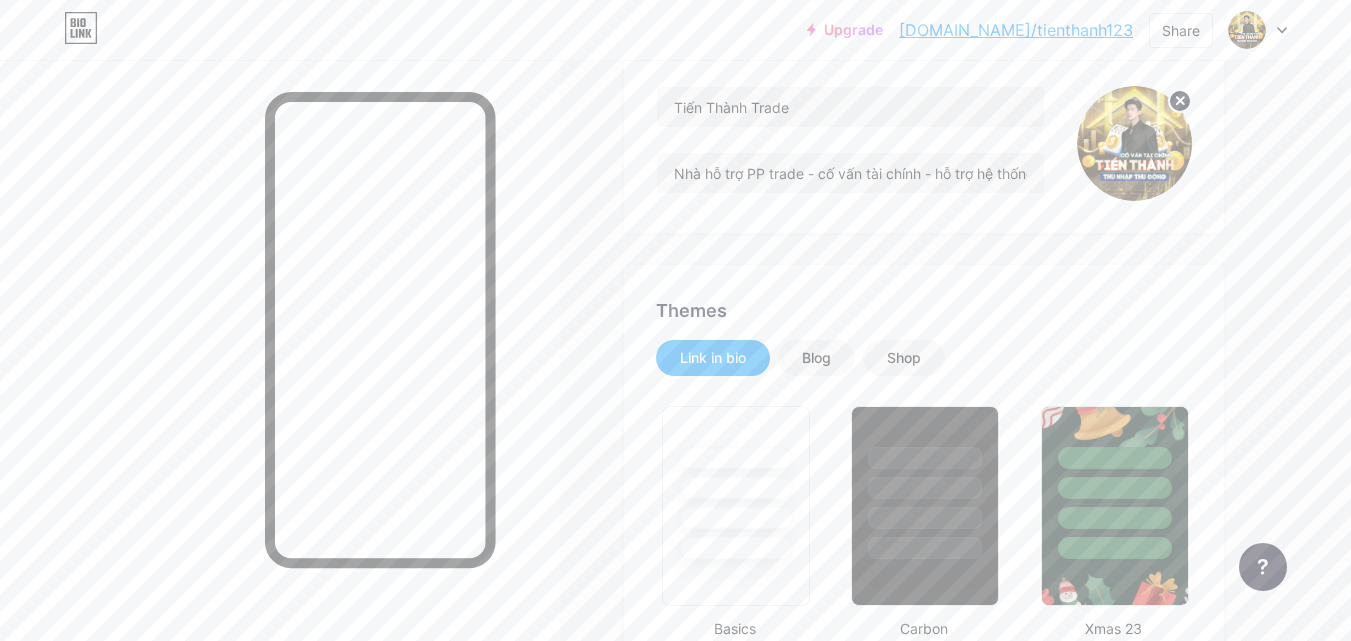 scroll, scrollTop: 0, scrollLeft: 0, axis: both 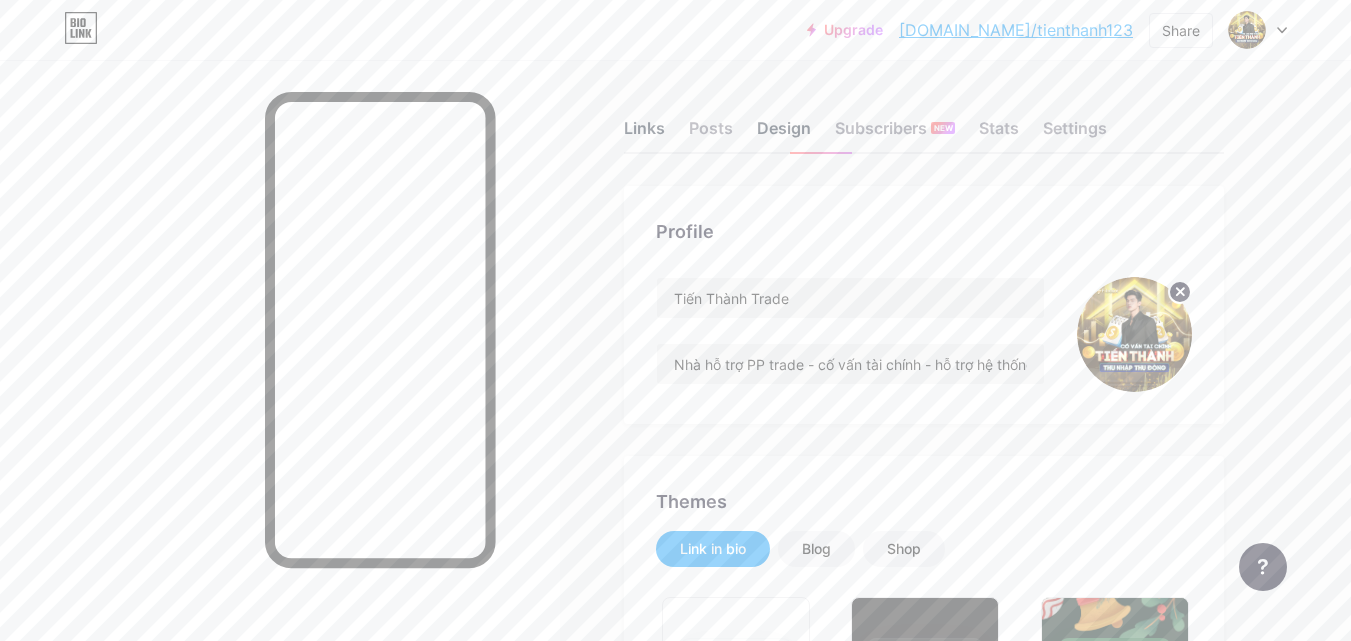 click on "Links" at bounding box center [644, 134] 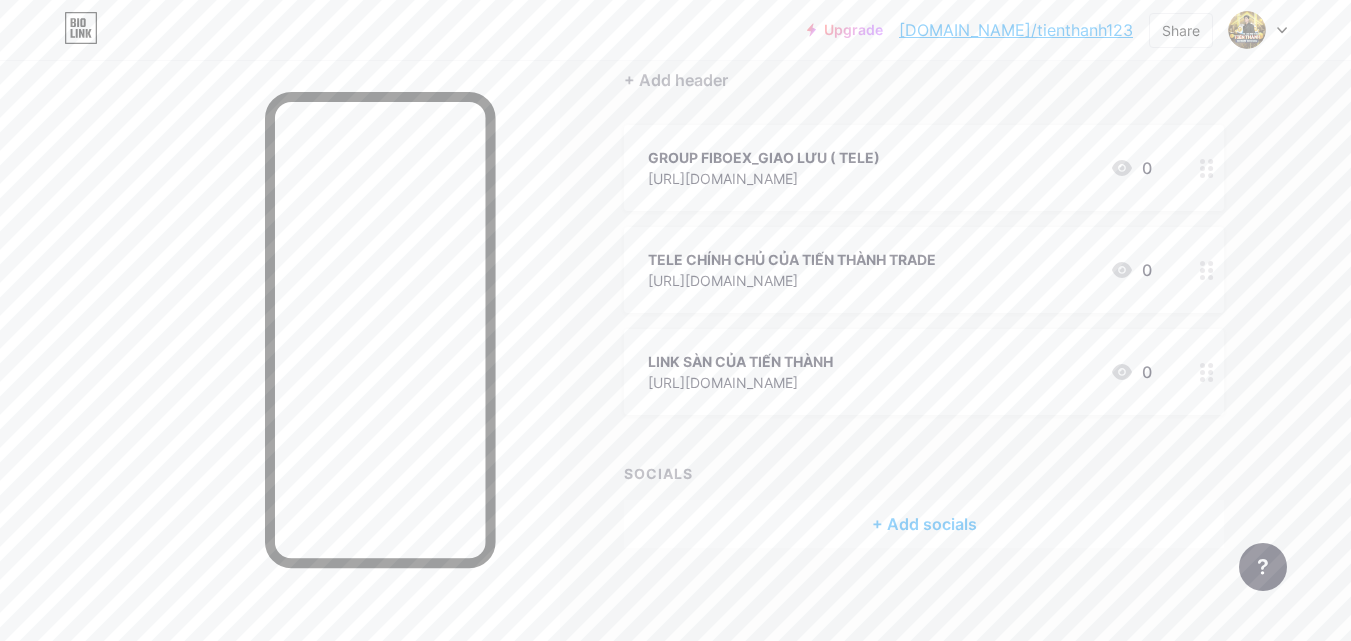 scroll, scrollTop: 192, scrollLeft: 0, axis: vertical 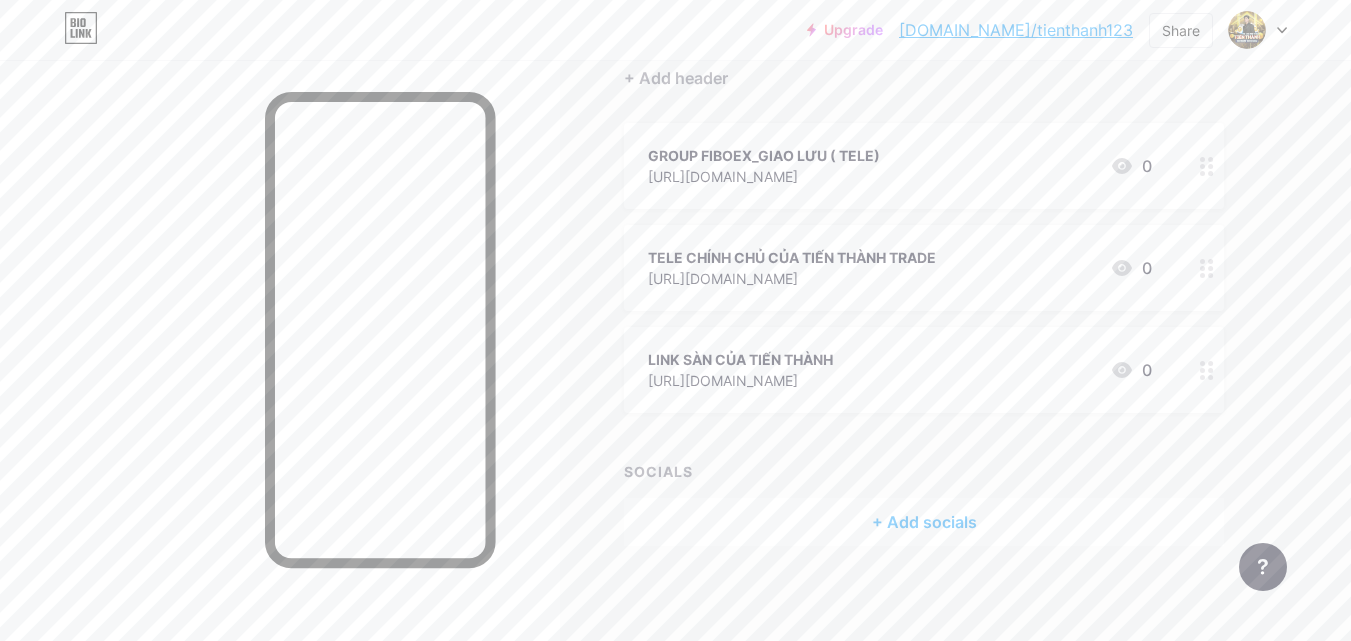 click on "+ Add socials" at bounding box center [924, 522] 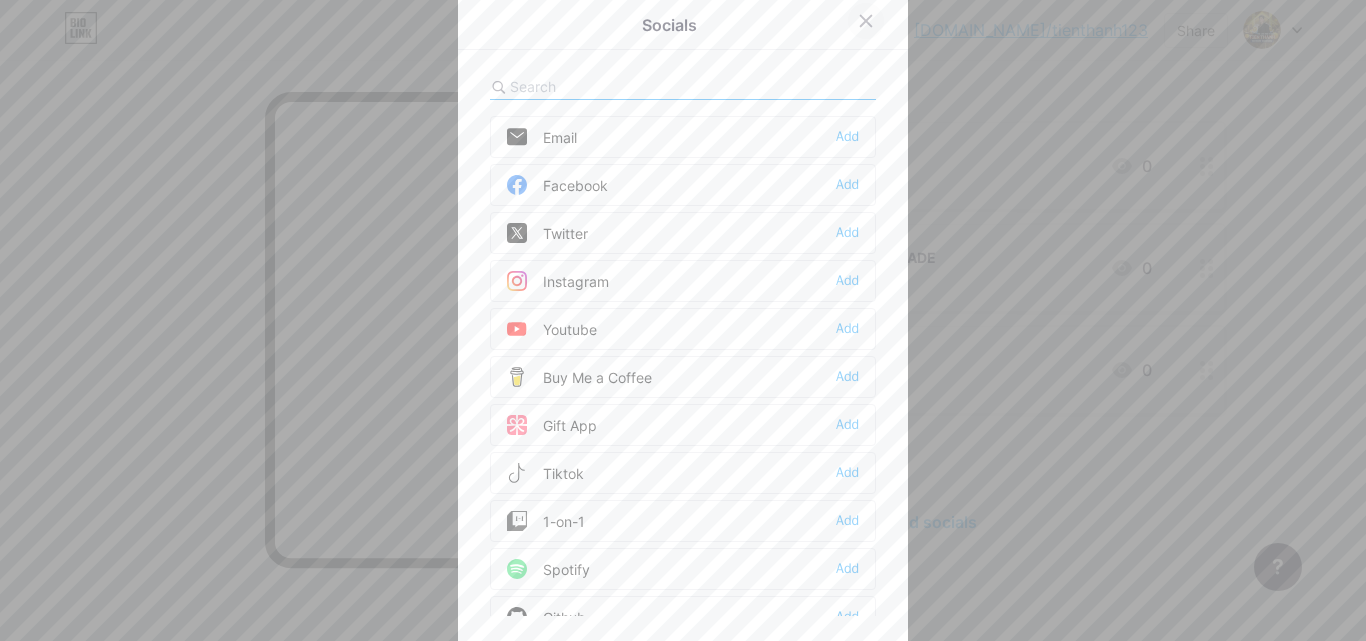 click 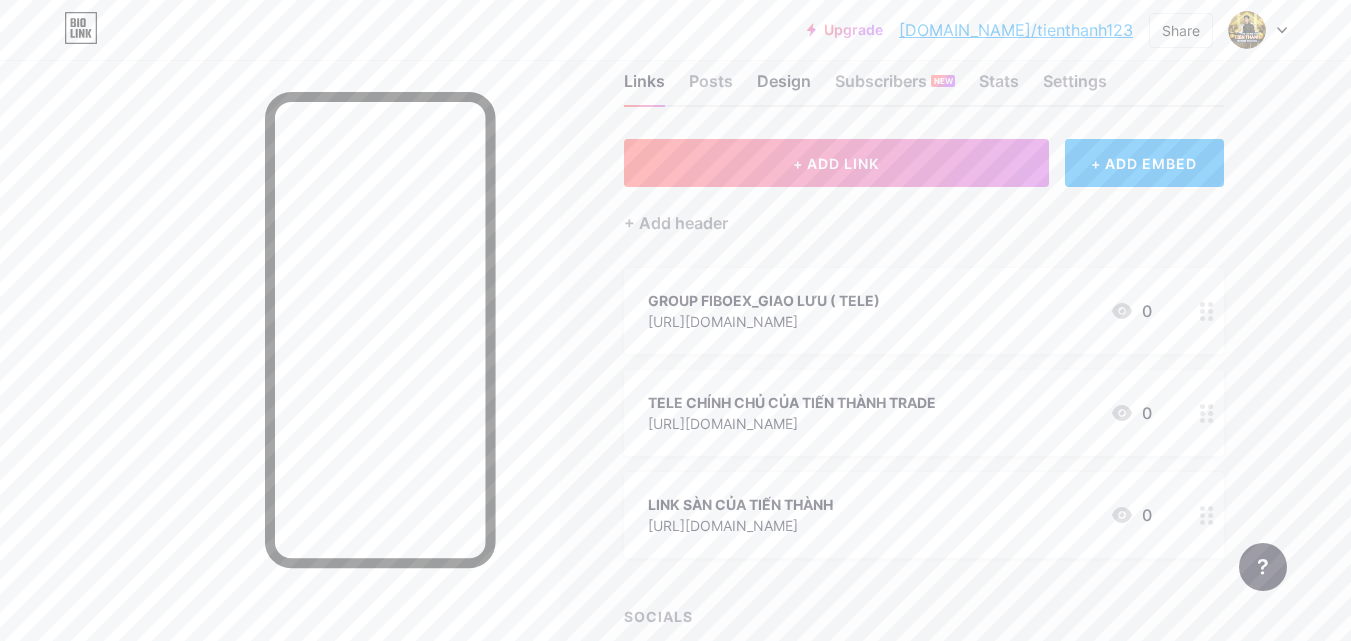 scroll, scrollTop: 0, scrollLeft: 0, axis: both 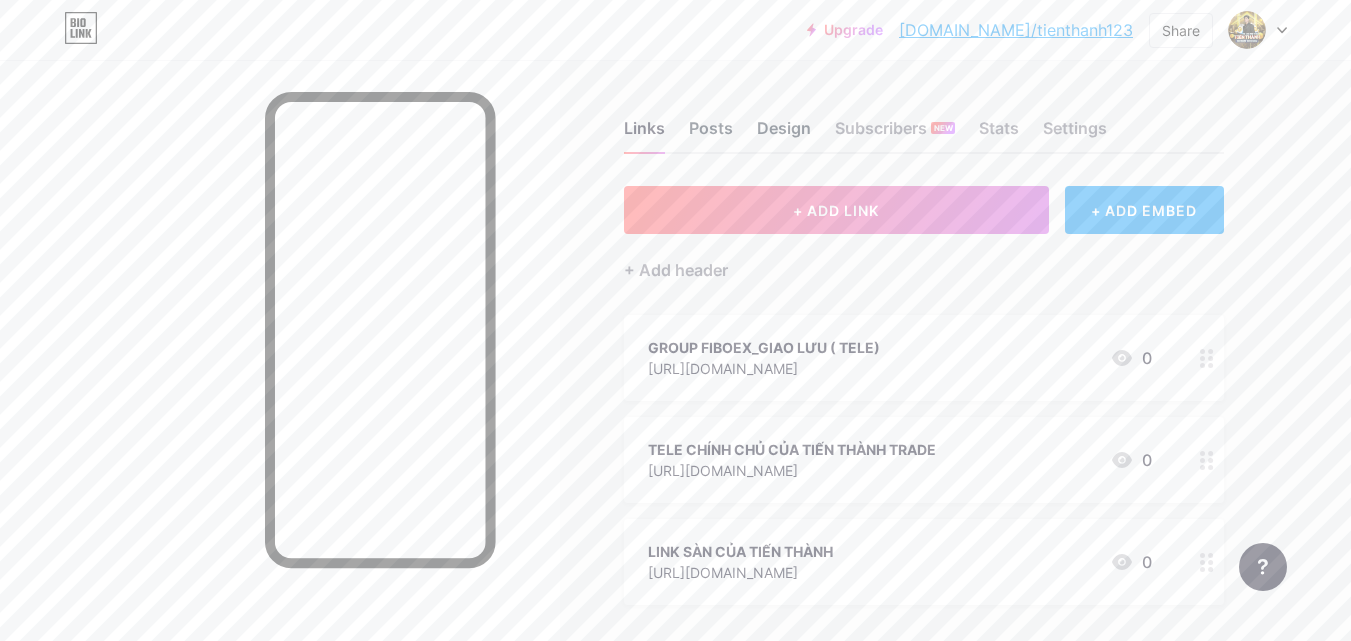 click on "Posts" at bounding box center (711, 134) 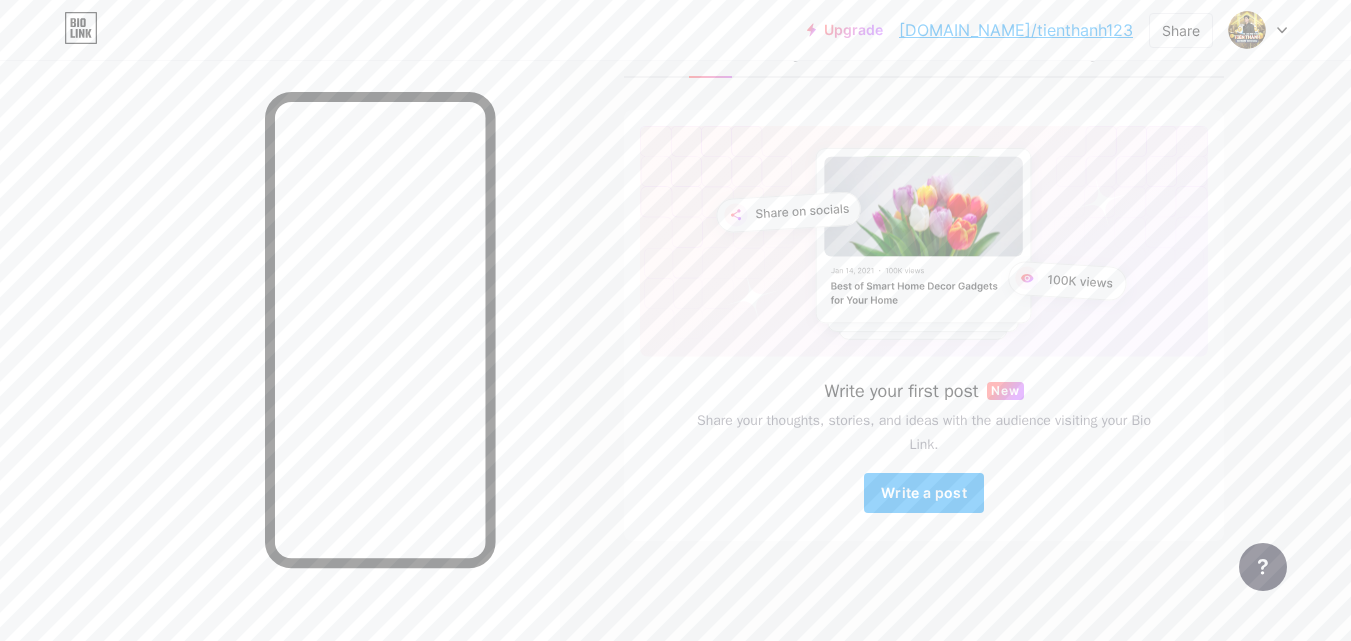 scroll, scrollTop: 0, scrollLeft: 0, axis: both 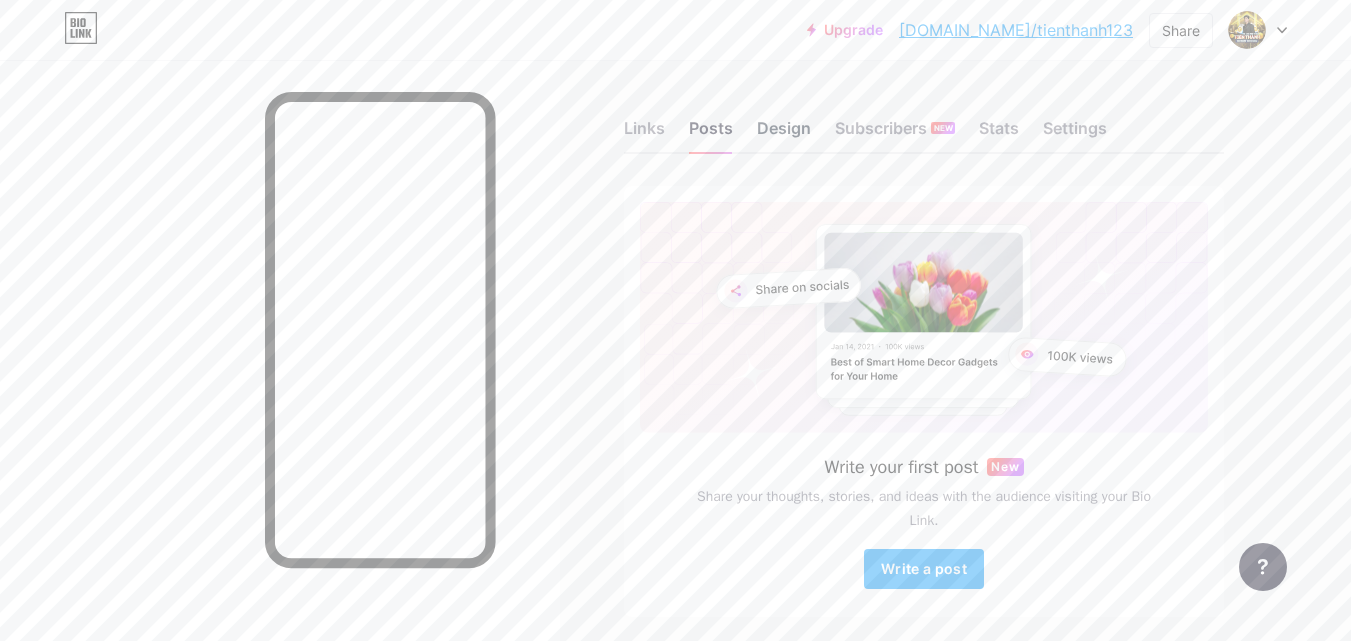 click on "Links
Posts
Design
Subscribers
NEW
Stats
Settings" at bounding box center (924, 119) 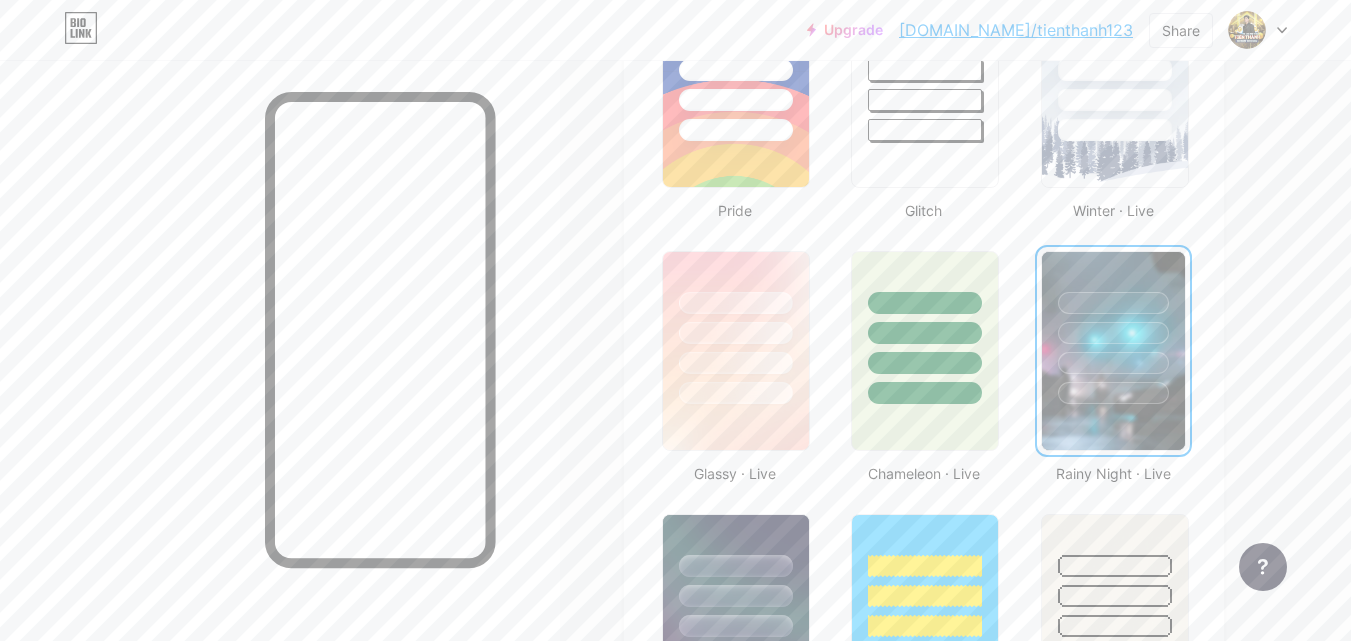 scroll, scrollTop: 621, scrollLeft: 0, axis: vertical 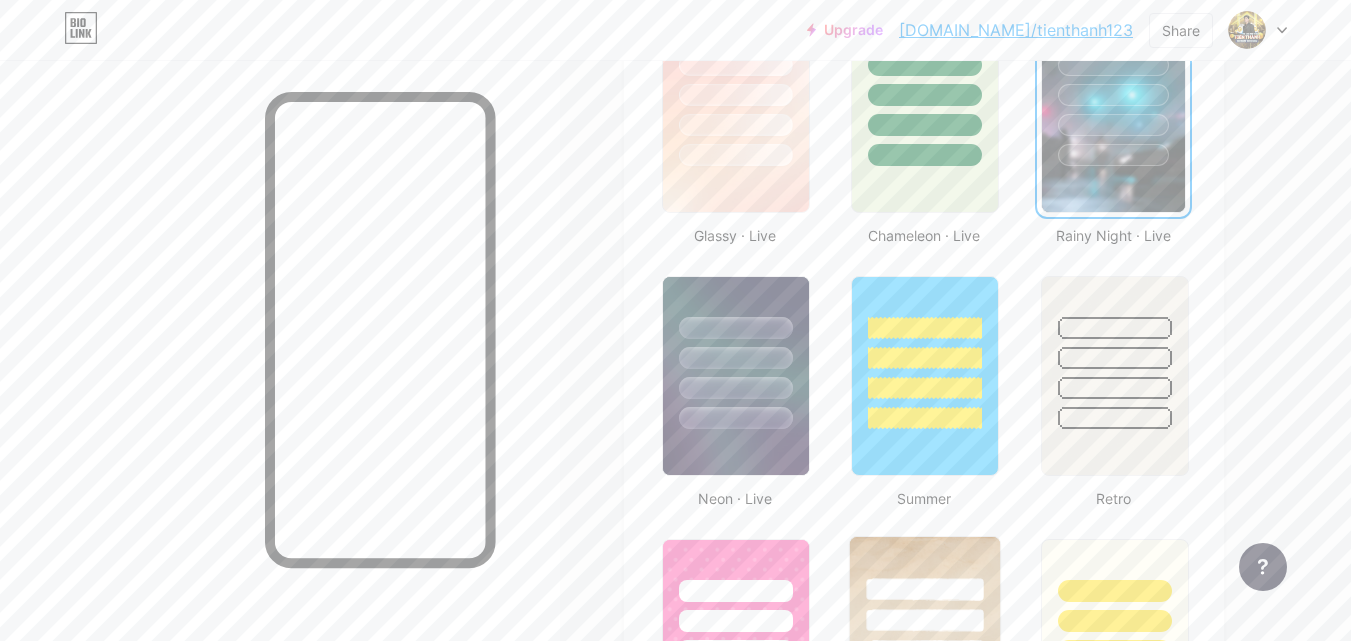click at bounding box center [925, 615] 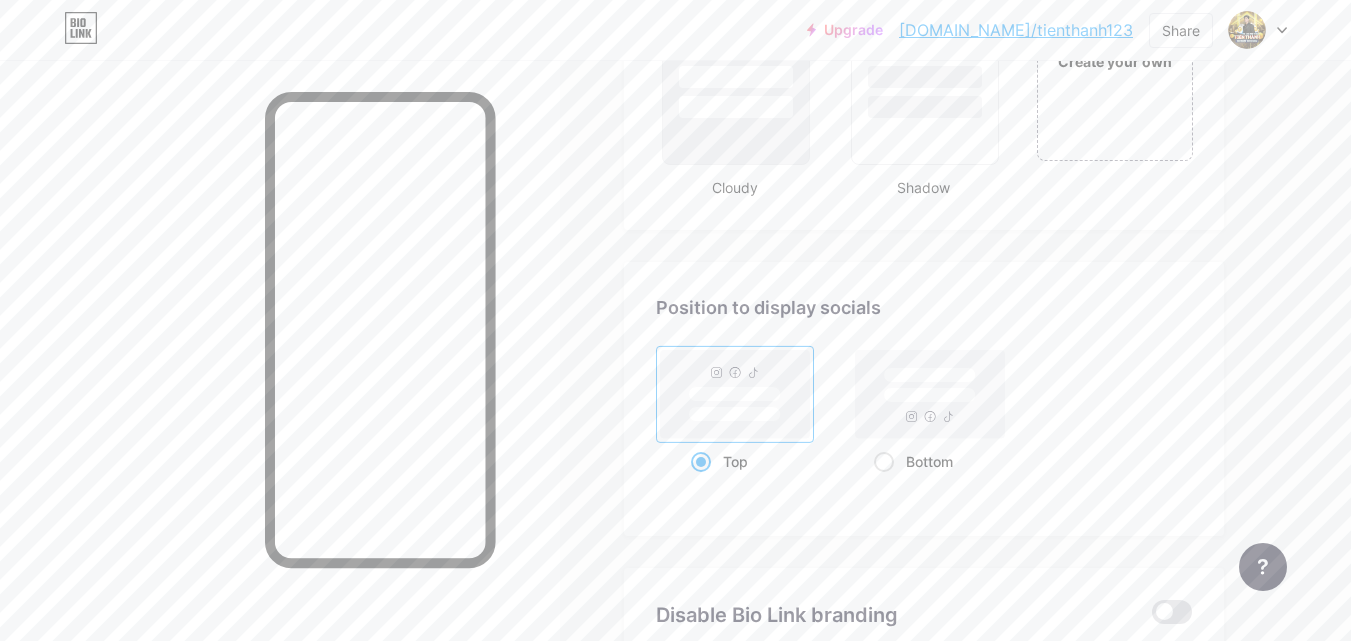 scroll, scrollTop: 2756, scrollLeft: 0, axis: vertical 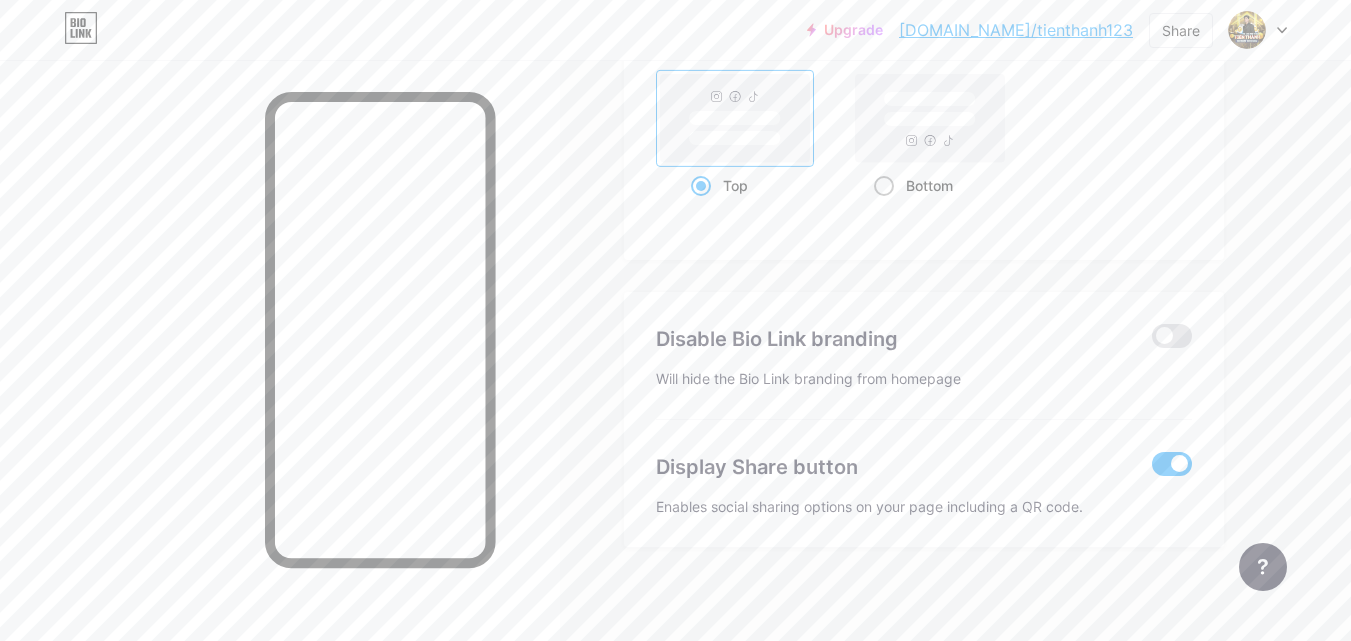 click at bounding box center [884, 186] 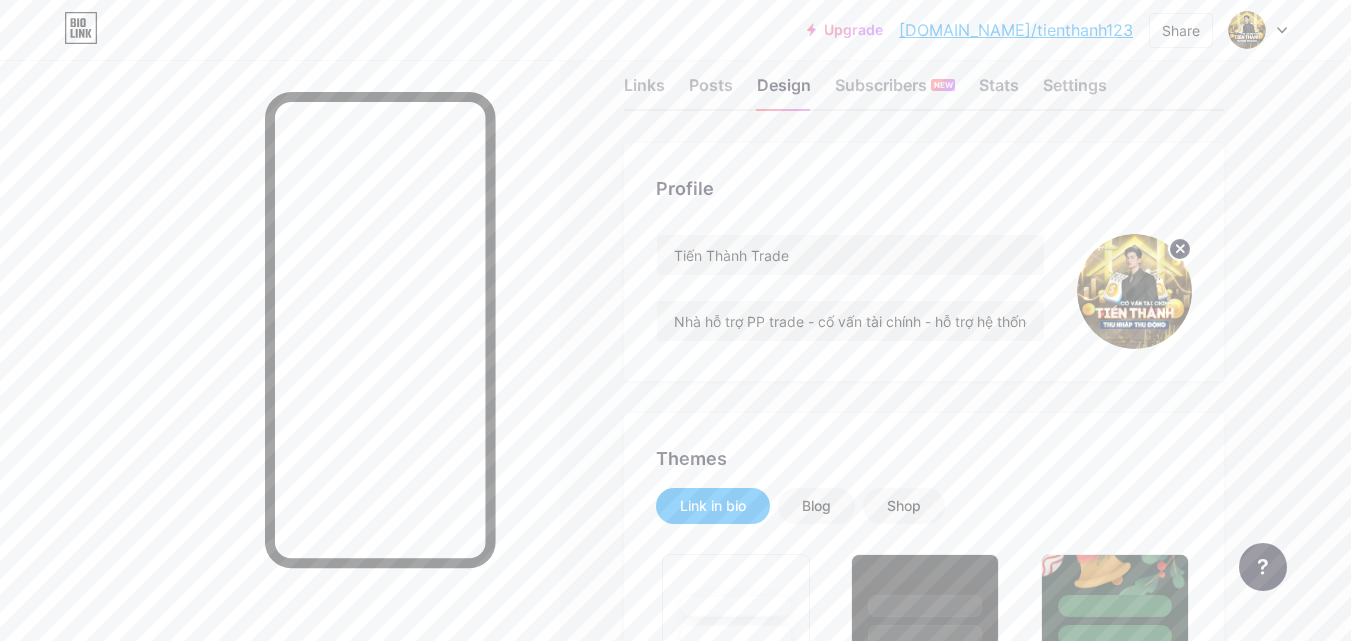 scroll, scrollTop: 0, scrollLeft: 0, axis: both 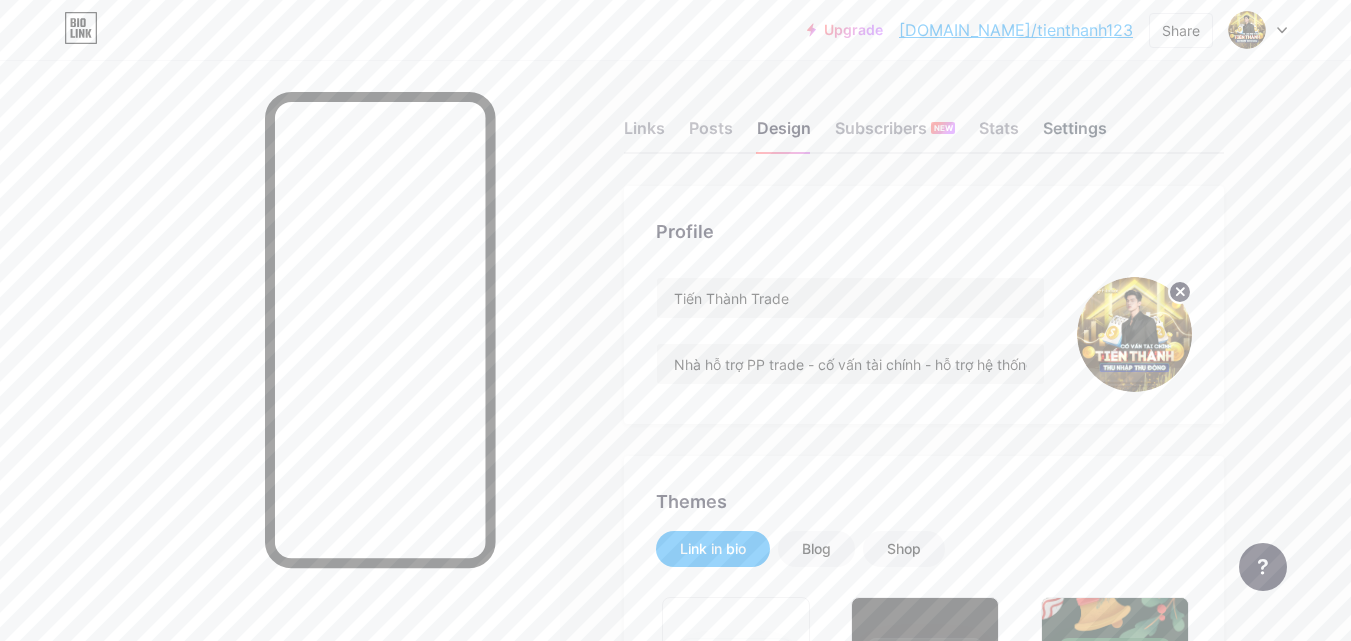 click on "Settings" at bounding box center (1075, 134) 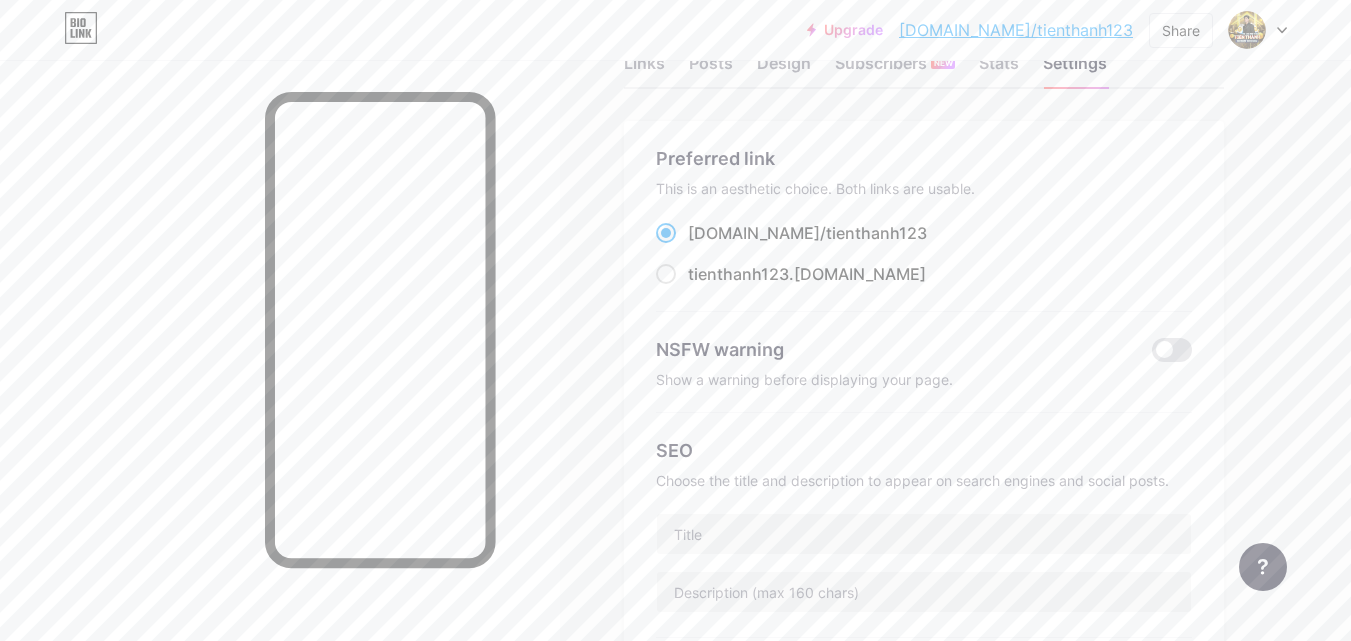 scroll, scrollTop: 0, scrollLeft: 0, axis: both 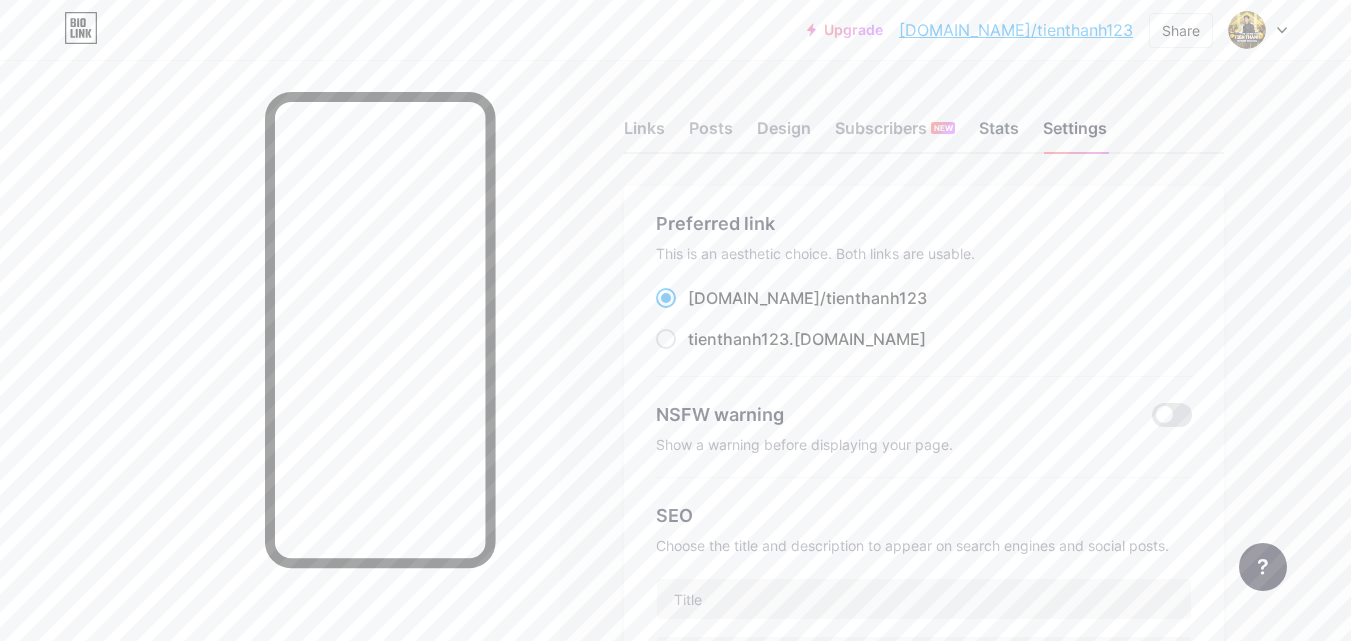 click on "Stats" at bounding box center (999, 134) 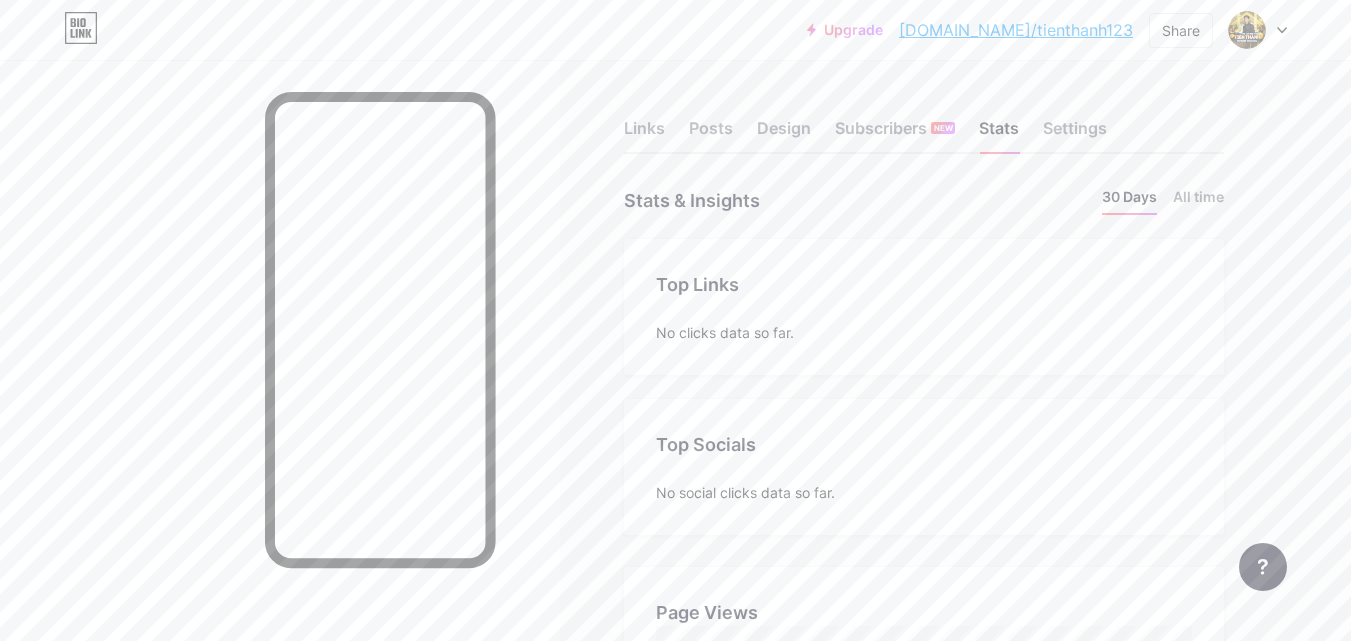 scroll, scrollTop: 999359, scrollLeft: 998649, axis: both 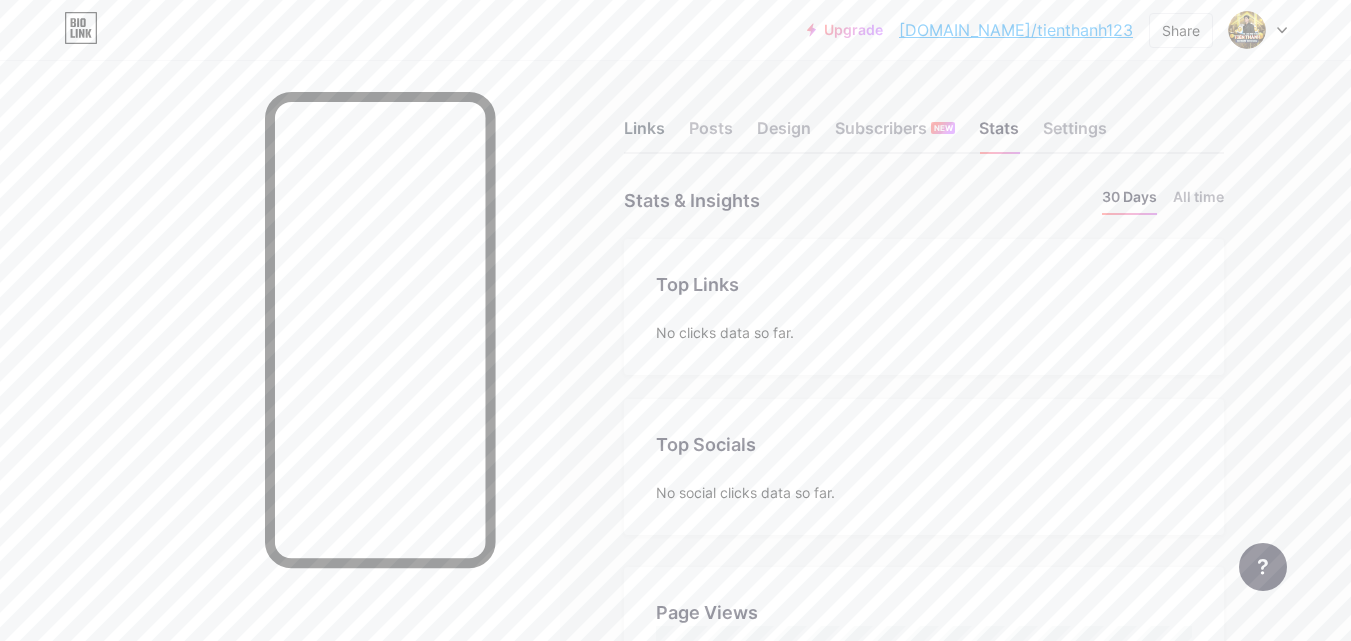 drag, startPoint x: 641, startPoint y: 134, endPoint x: 577, endPoint y: 210, distance: 99.35794 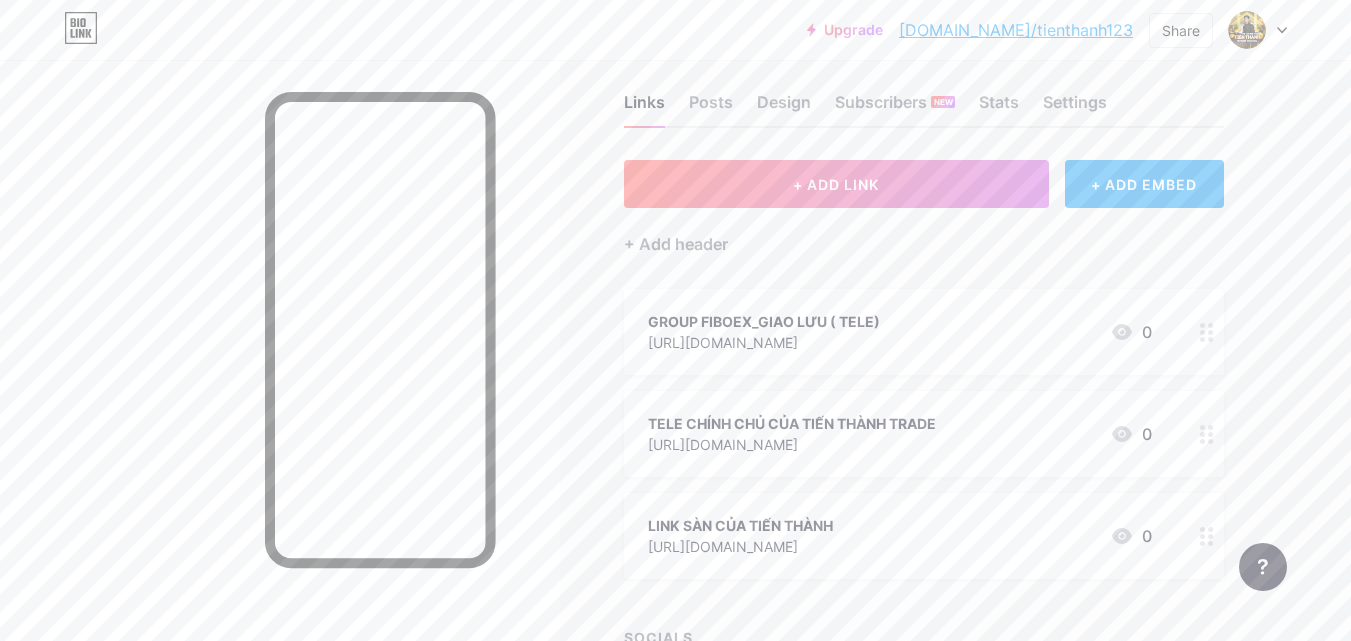 scroll, scrollTop: 0, scrollLeft: 0, axis: both 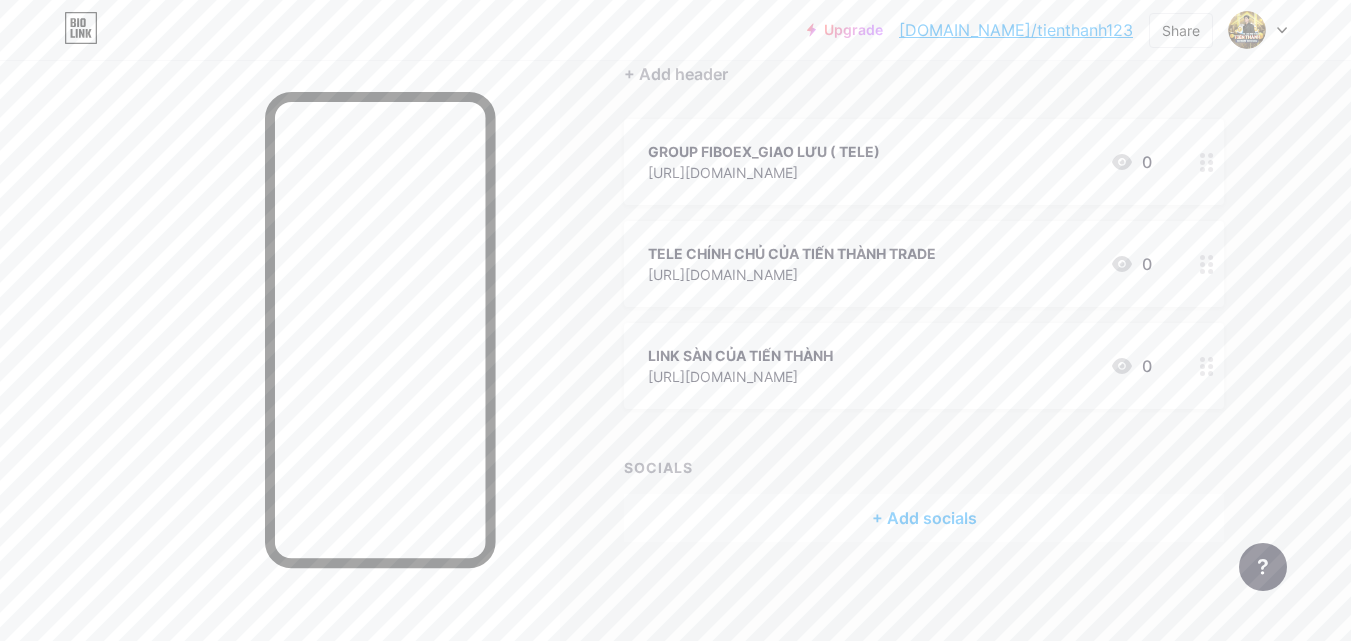 click on "+ Add socials" at bounding box center (924, 518) 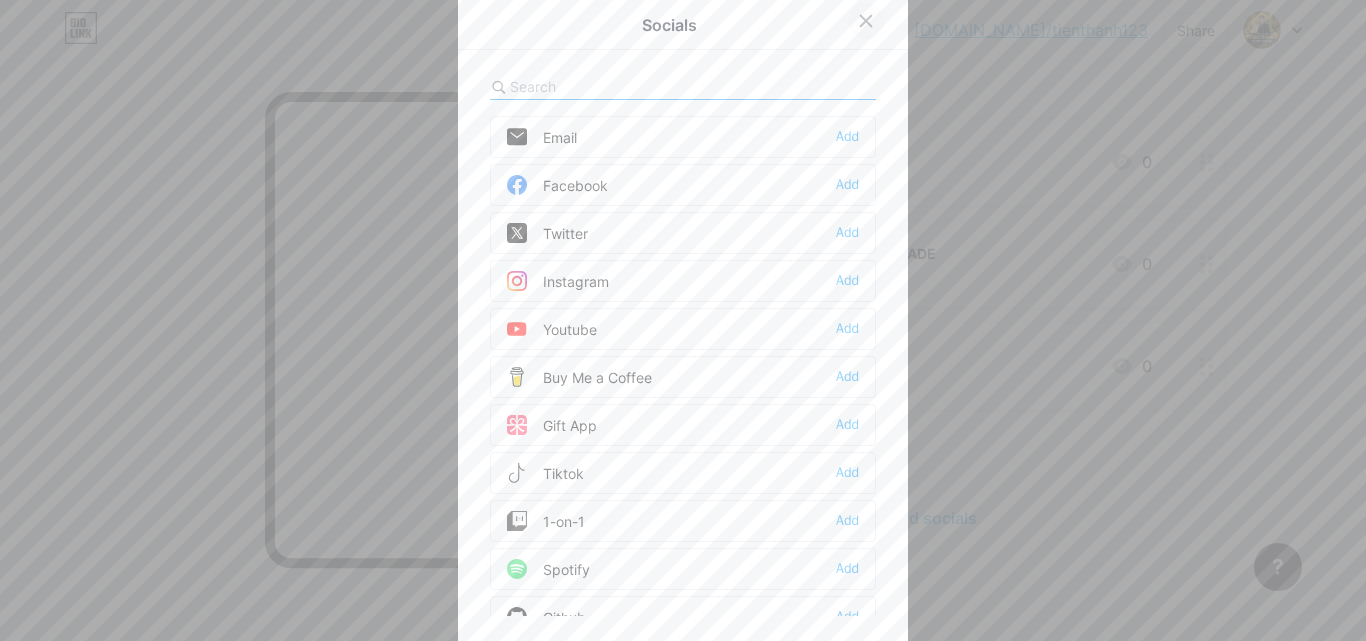 click at bounding box center [866, 21] 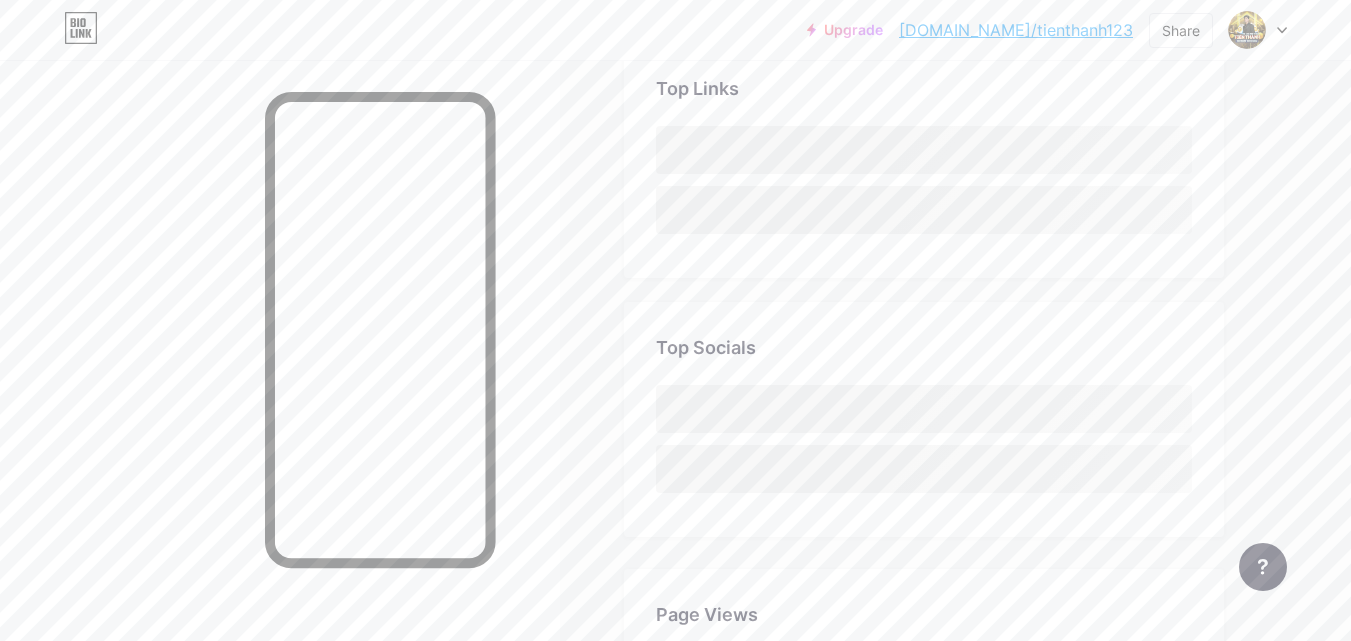 scroll, scrollTop: 0, scrollLeft: 0, axis: both 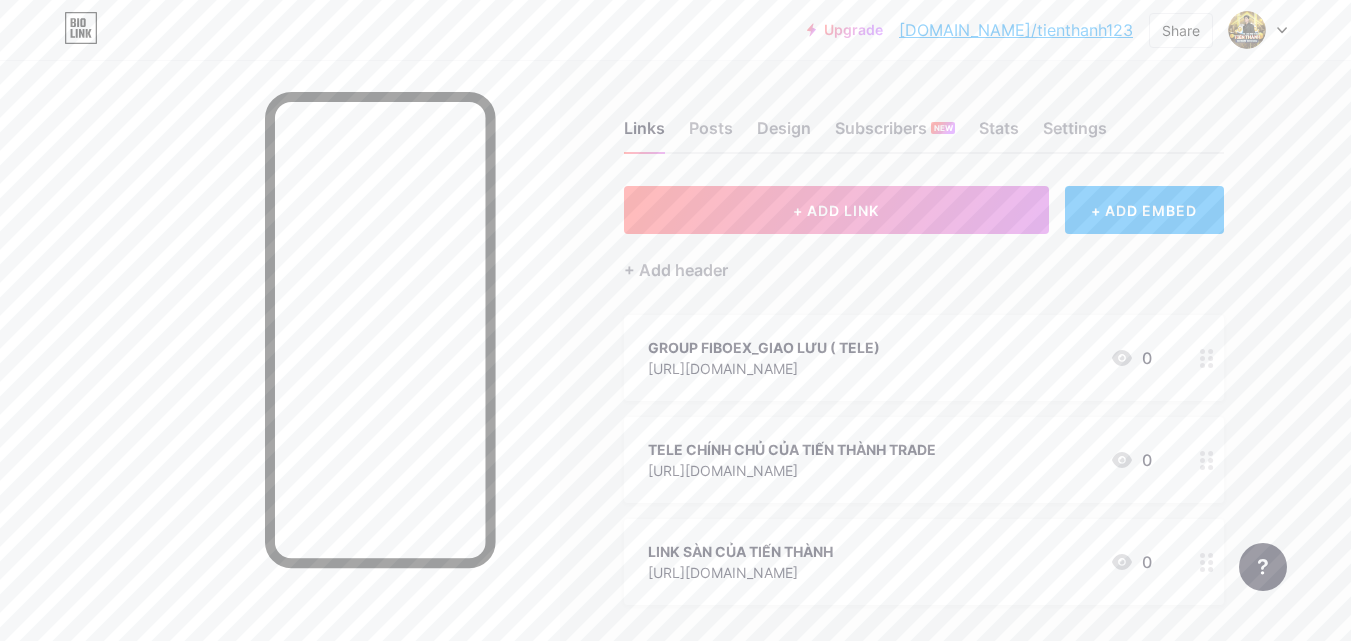 type 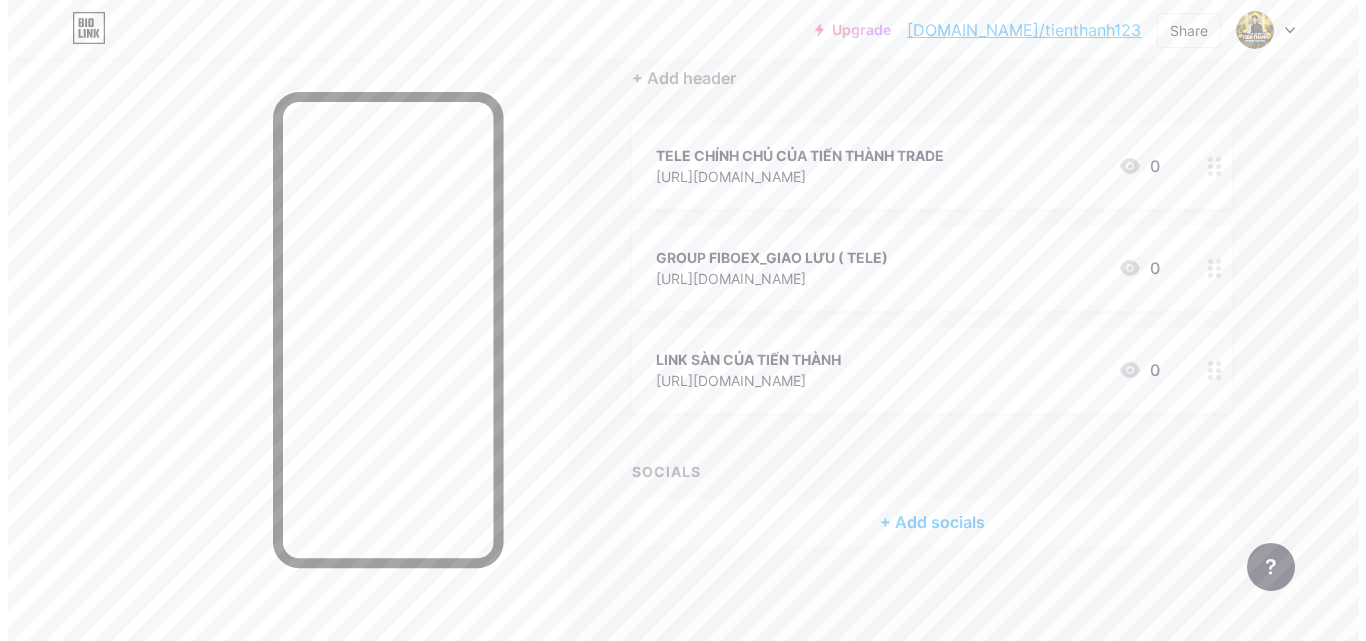 scroll, scrollTop: 196, scrollLeft: 0, axis: vertical 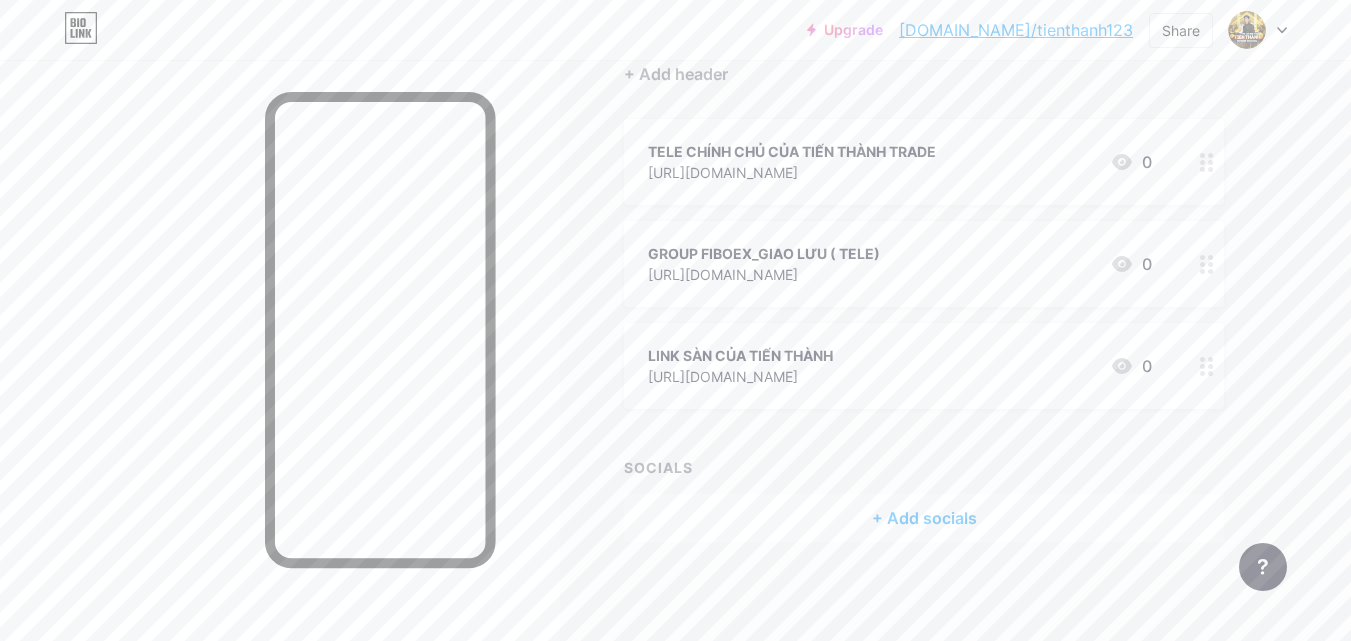 click on "+ Add socials" at bounding box center [924, 518] 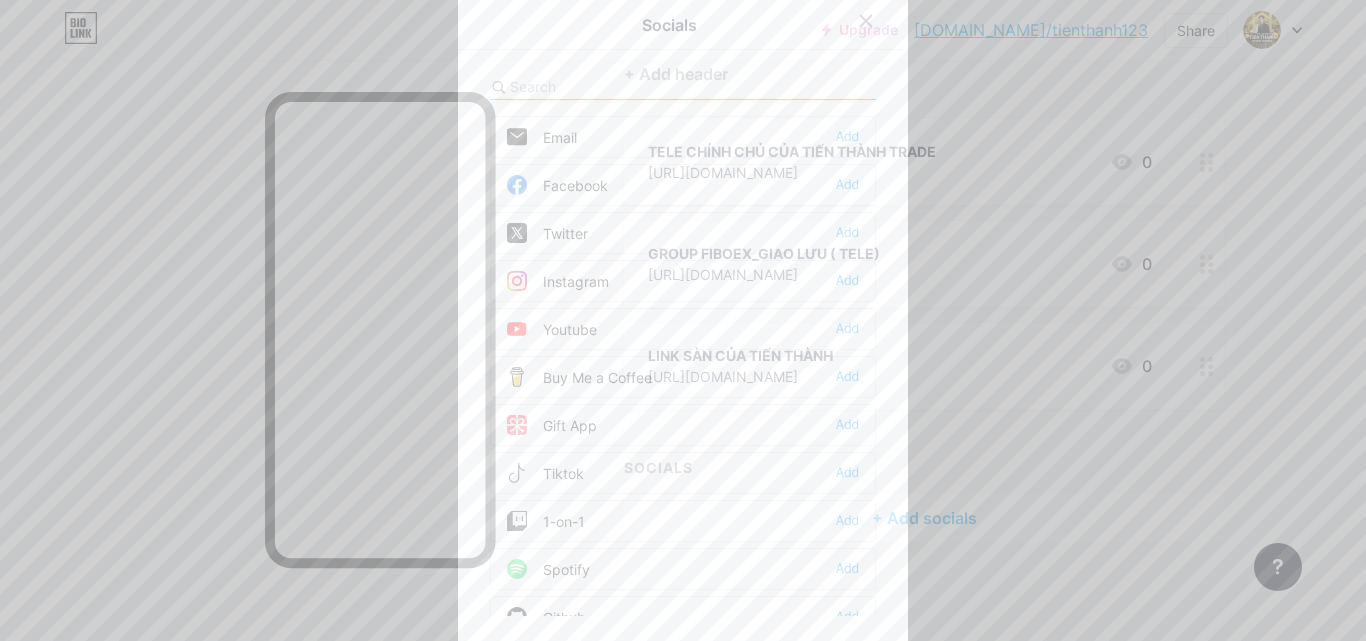 drag, startPoint x: 882, startPoint y: 110, endPoint x: 897, endPoint y: 255, distance: 145.7738 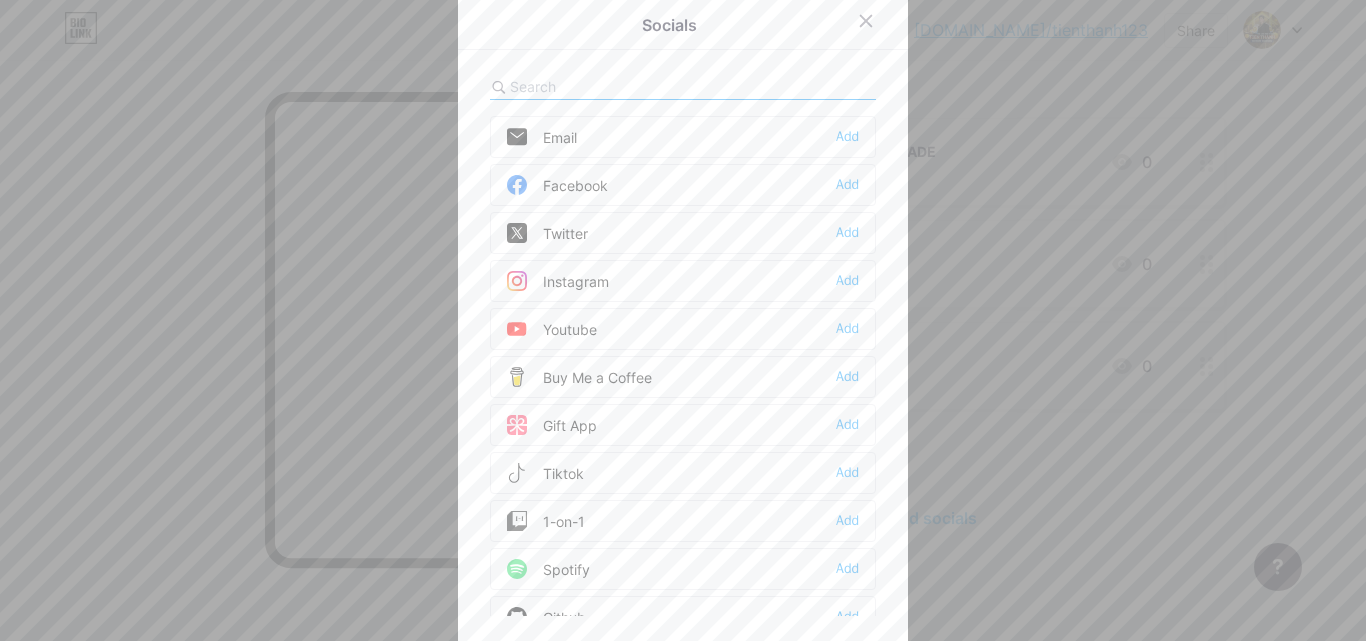 click on "Socials
Email
Add
Facebook
Add
Twitter
Add
Instagram
Add
Youtube
Add
Buy Me a Coffee
Add
Gift App
Add
Tiktok
Add
1-on-1
Add
Spotify
Add
Github
Add
Behance
Add
Dribbble
Add
Discord
Add
Medium
Add
Reddit
Add
Sound Cloud
Add
Bandcamp
Add
Linkedin
Add
Clubhouse
Add
Substack
Add
Telegram
Add
Signal
Add" at bounding box center [683, 320] 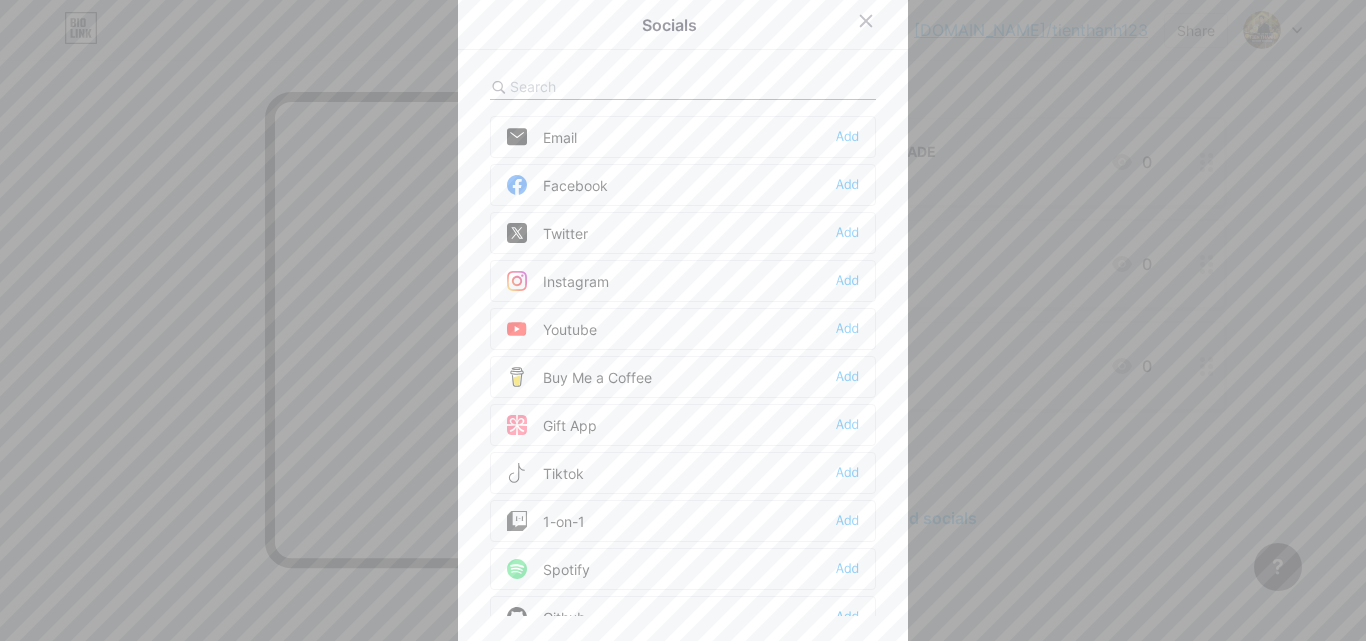 click on "Socials
Email
Add
Facebook
Add
Twitter
Add
Instagram
Add
Youtube
Add
Buy Me a Coffee
Add
Gift App
Add
Tiktok
Add
1-on-1
Add
Spotify
Add
Github
Add
Behance
Add
Dribbble
Add
Discord
Add
Medium
Add
Reddit
Add
Sound Cloud
Add
Bandcamp
Add
Linkedin
Add
Clubhouse
Add
Substack
Add
Telegram
Add
Signal
Add" at bounding box center (683, 320) 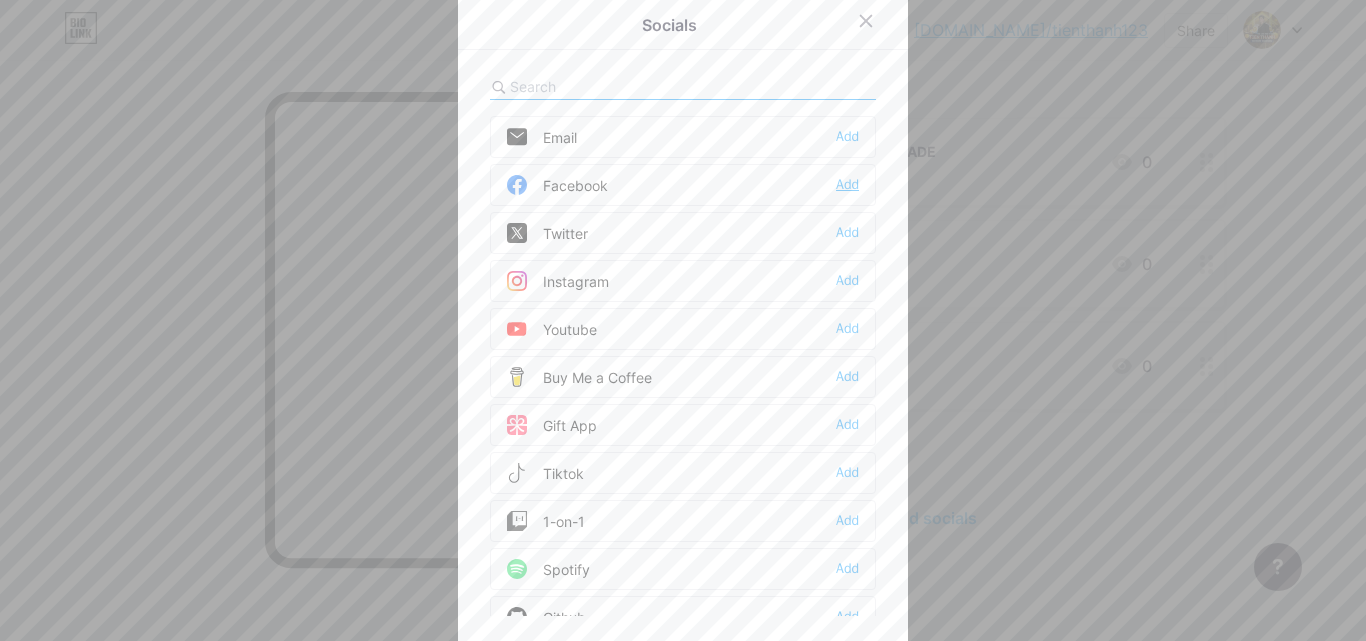 click on "Add" at bounding box center (847, 185) 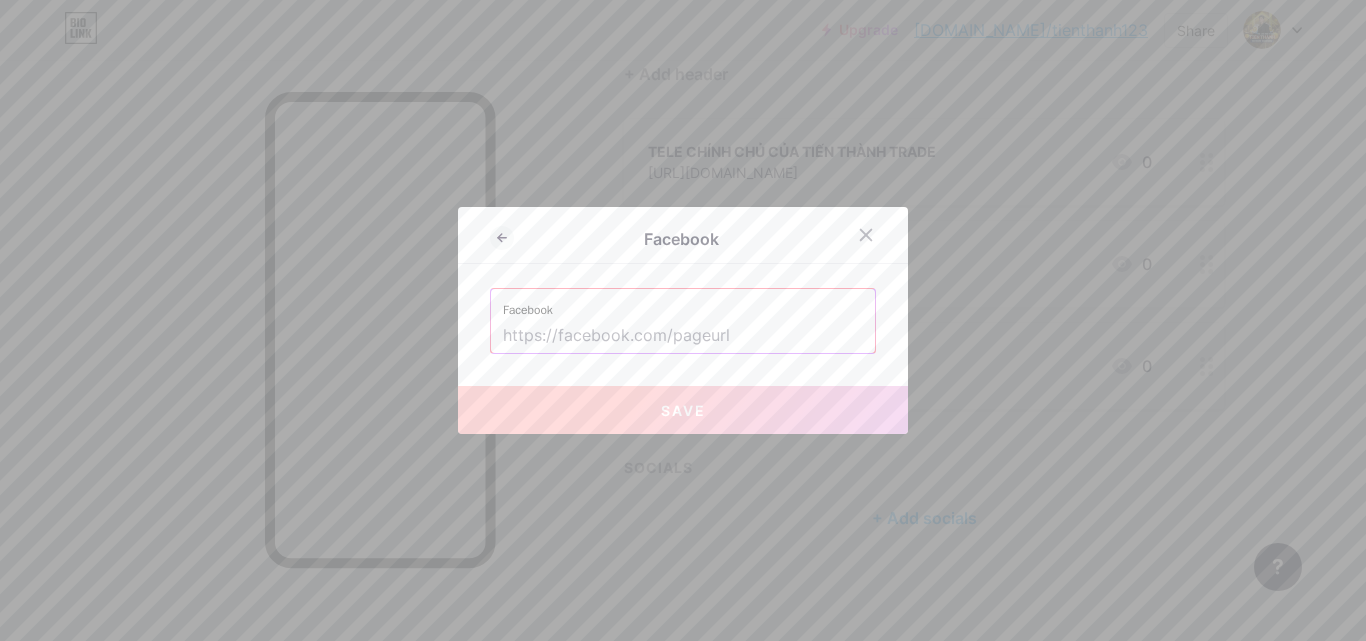 click at bounding box center (683, 336) 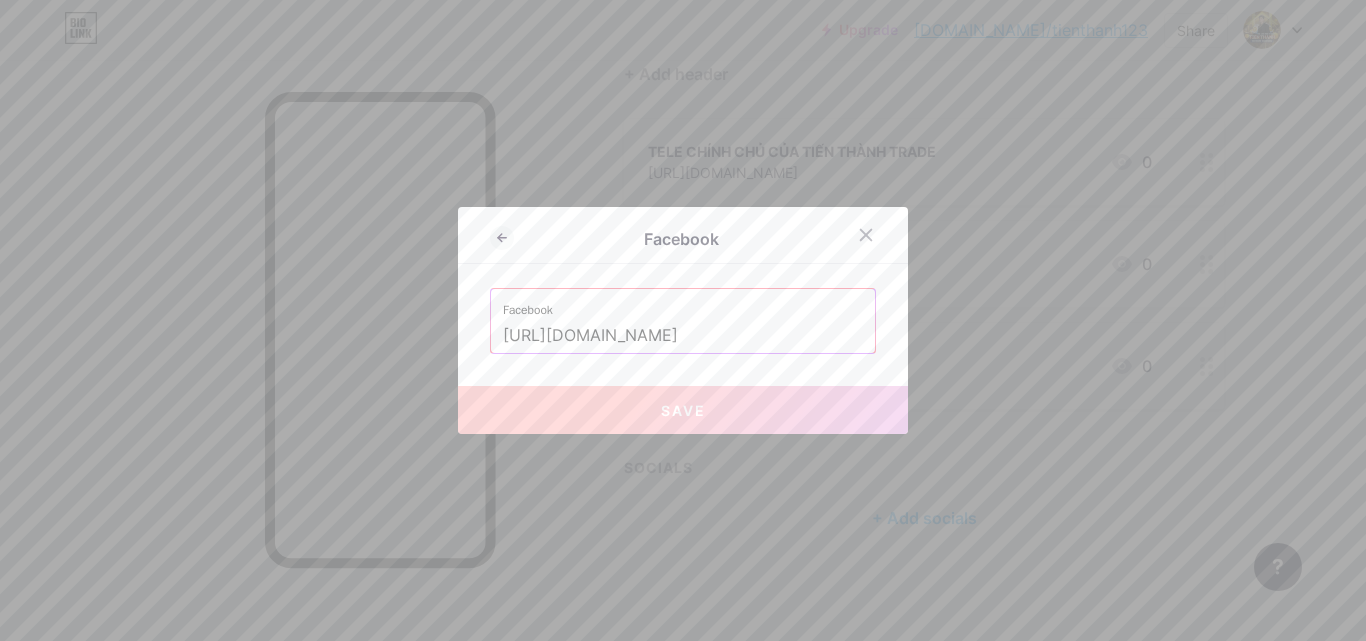 scroll, scrollTop: 0, scrollLeft: 665, axis: horizontal 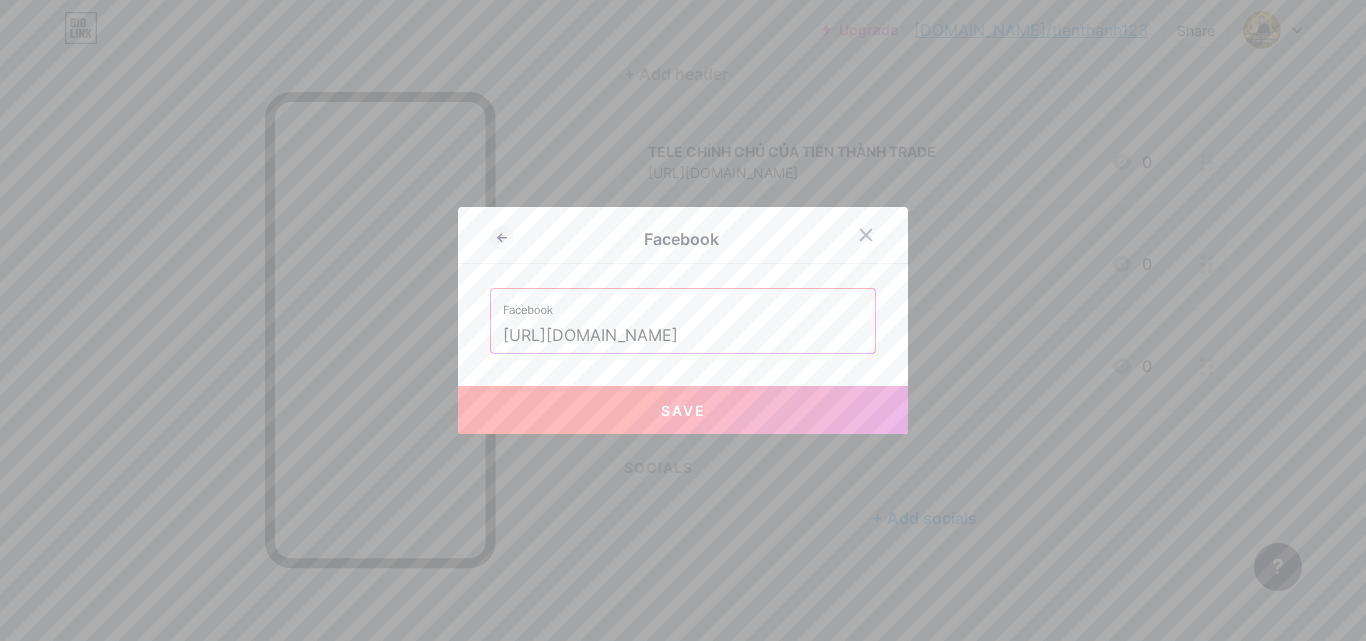 drag, startPoint x: 615, startPoint y: 322, endPoint x: 608, endPoint y: 314, distance: 10.630146 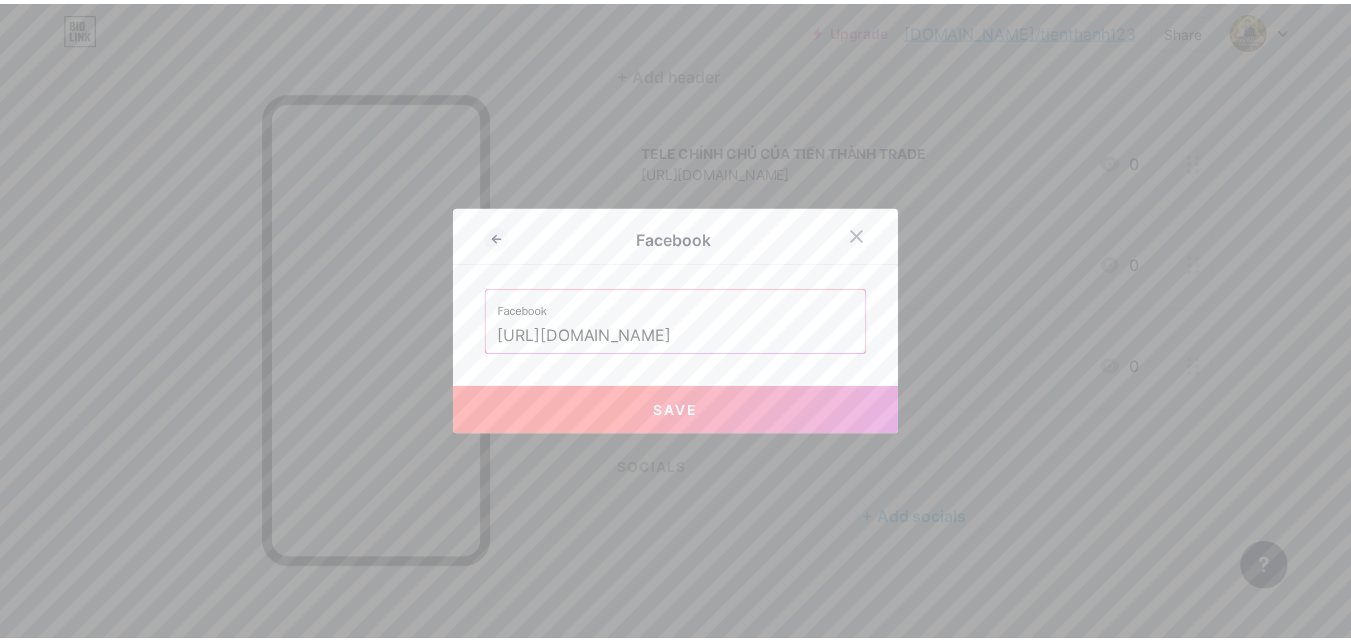 scroll, scrollTop: 0, scrollLeft: 0, axis: both 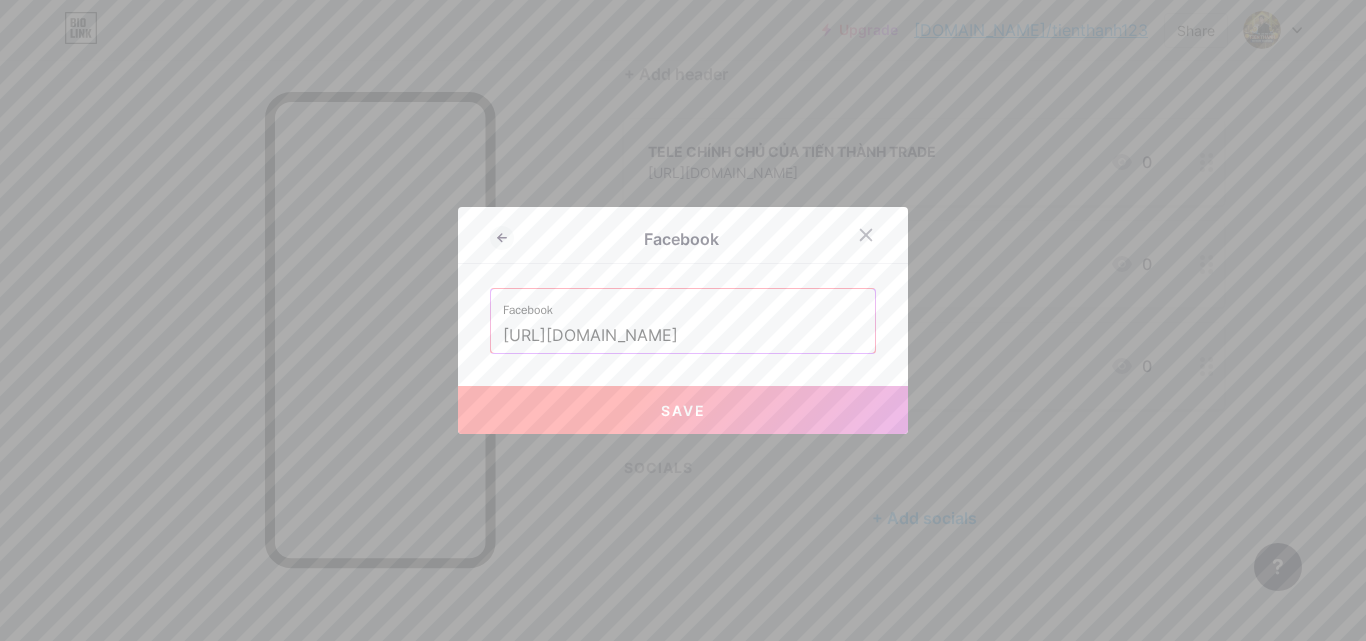 click on "Facebook" at bounding box center [683, 304] 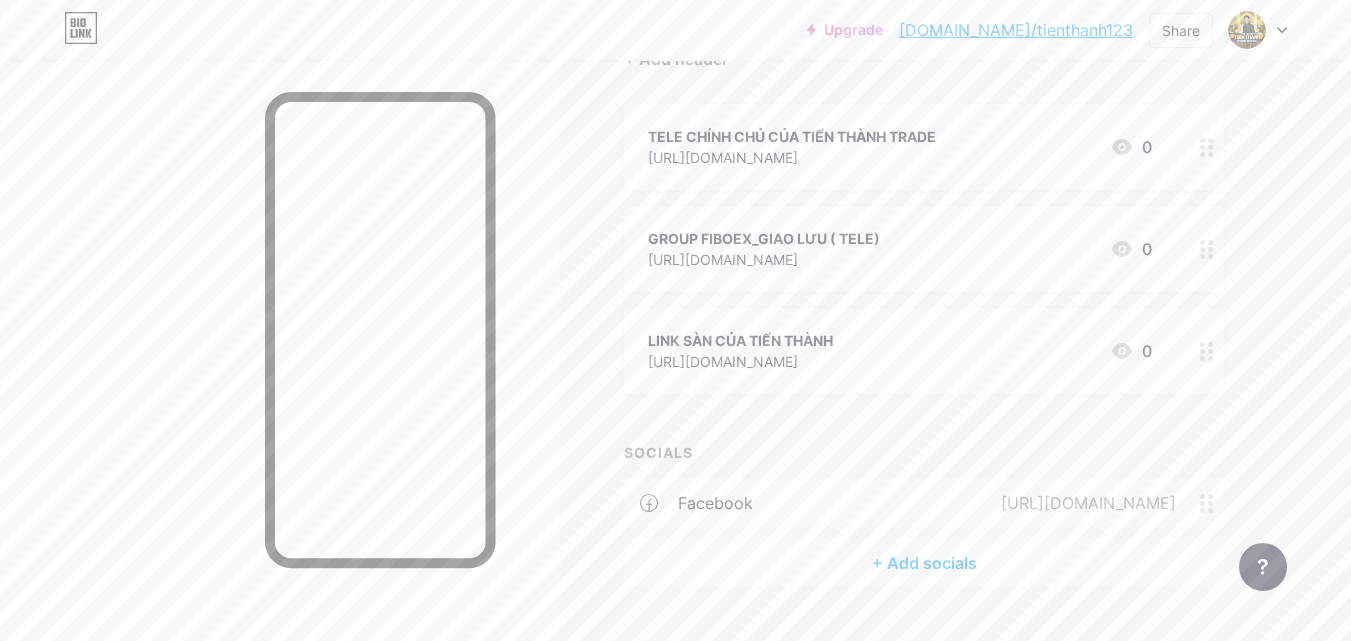 scroll, scrollTop: 208, scrollLeft: 0, axis: vertical 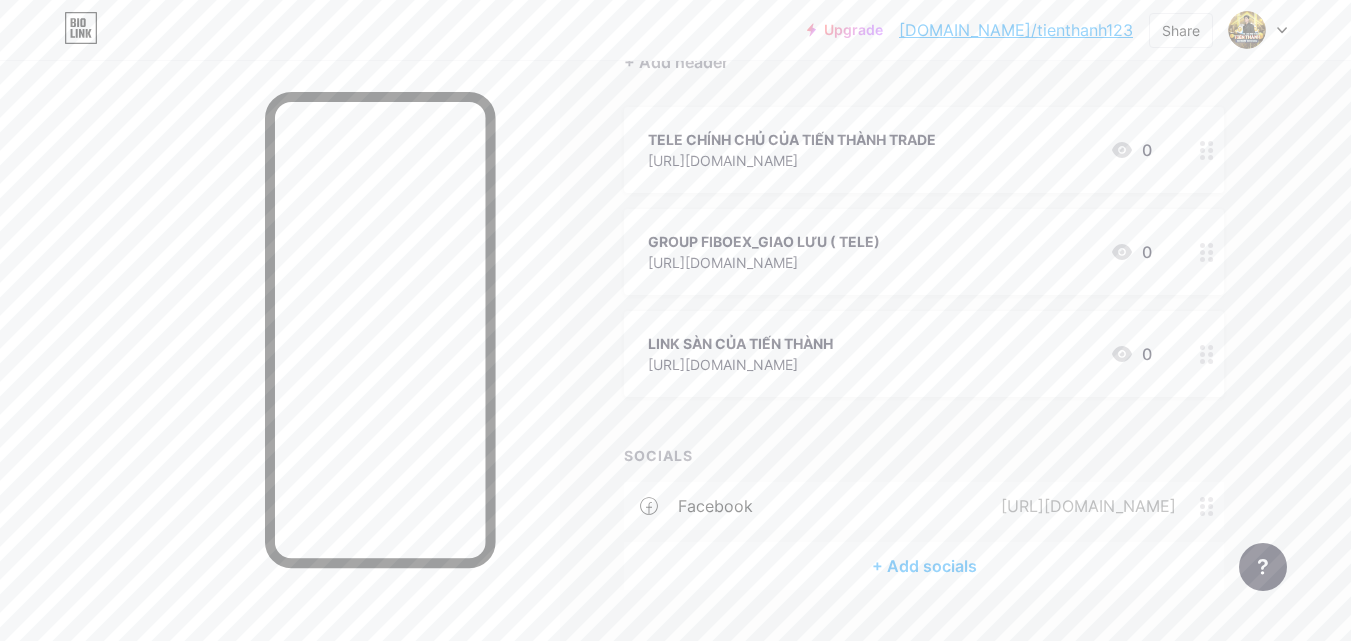 click 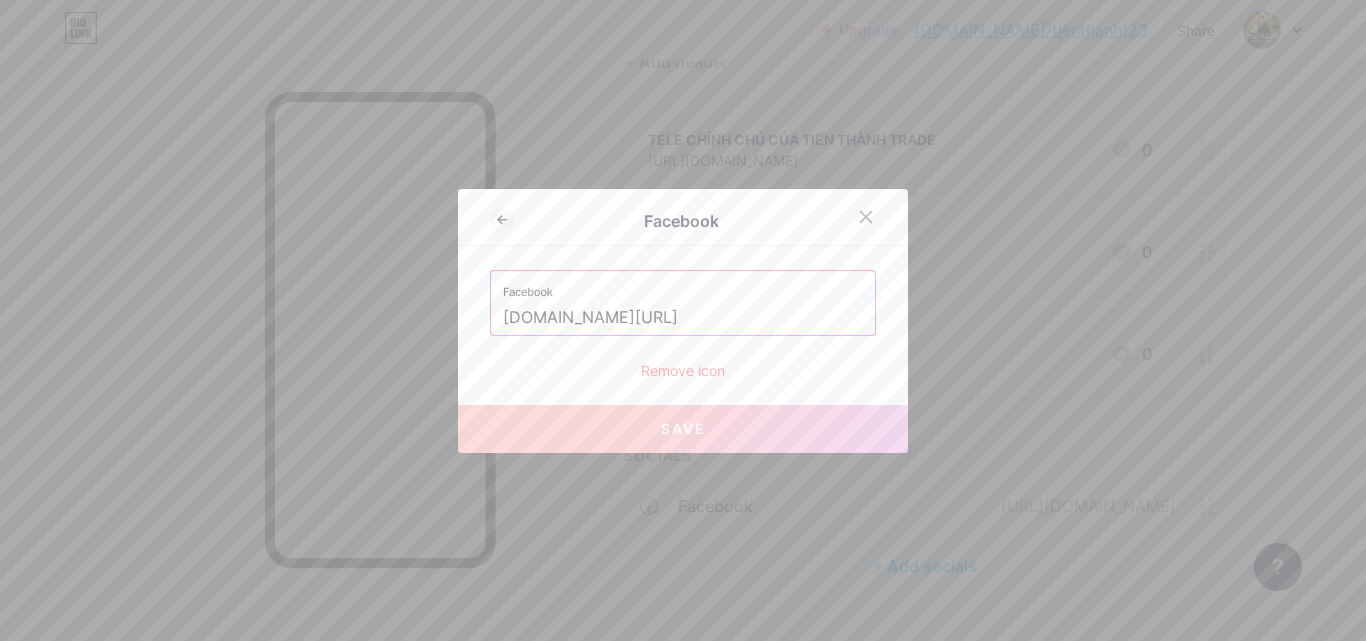click on "Remove icon" at bounding box center [683, 370] 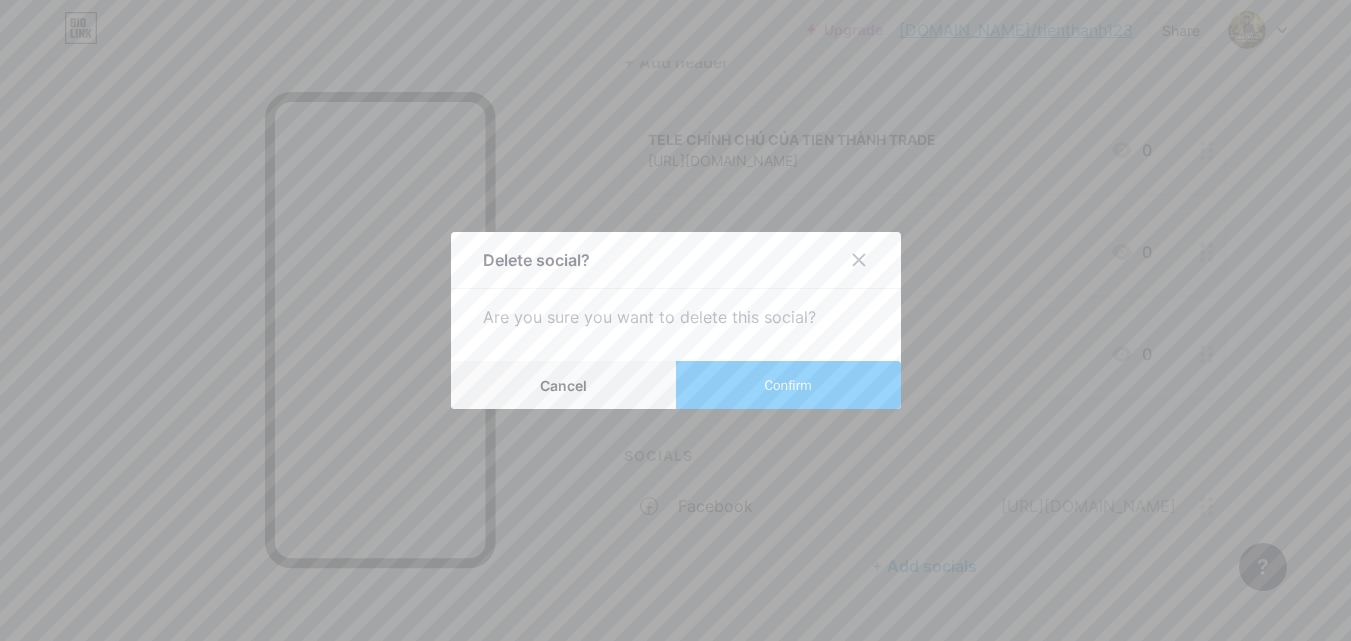 drag, startPoint x: 823, startPoint y: 376, endPoint x: 823, endPoint y: 363, distance: 13 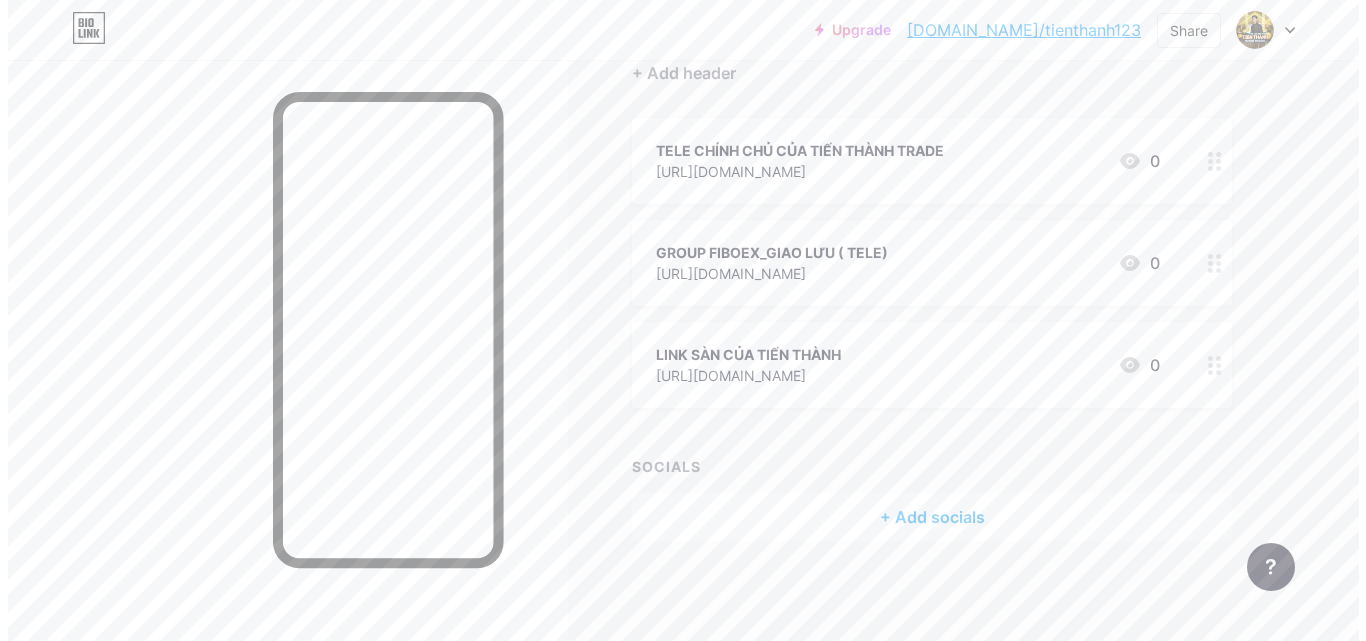 scroll, scrollTop: 196, scrollLeft: 0, axis: vertical 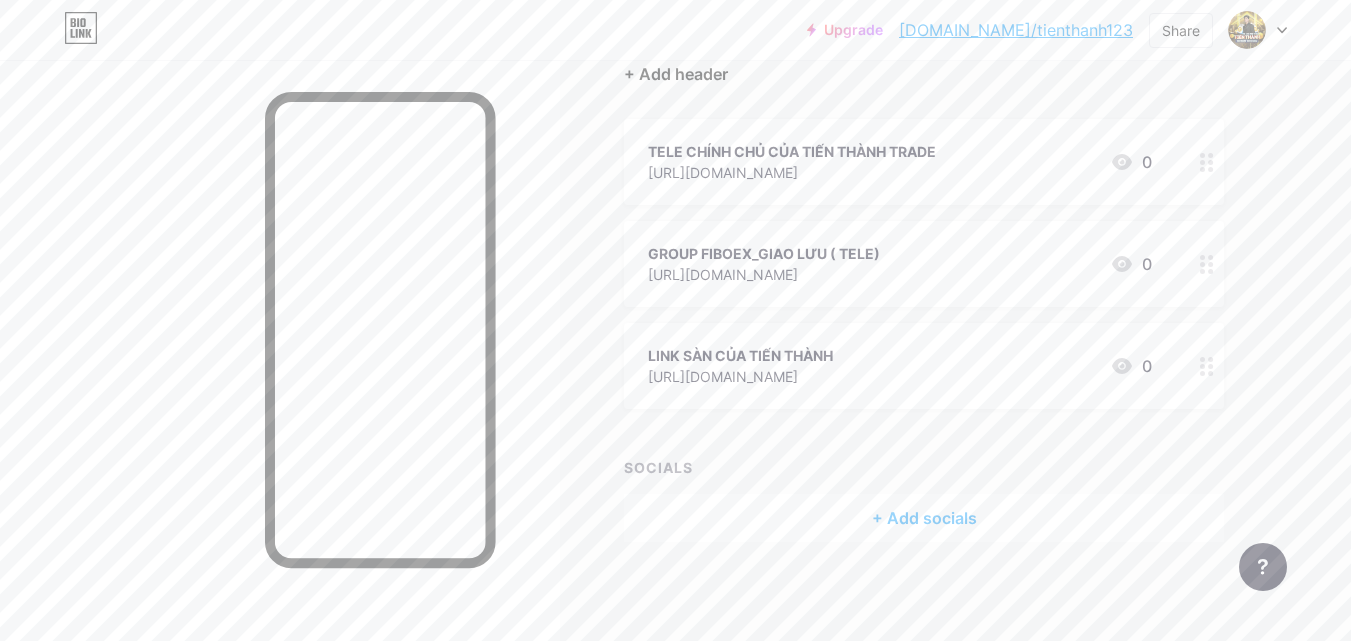 click on "+ Add header" at bounding box center [676, 74] 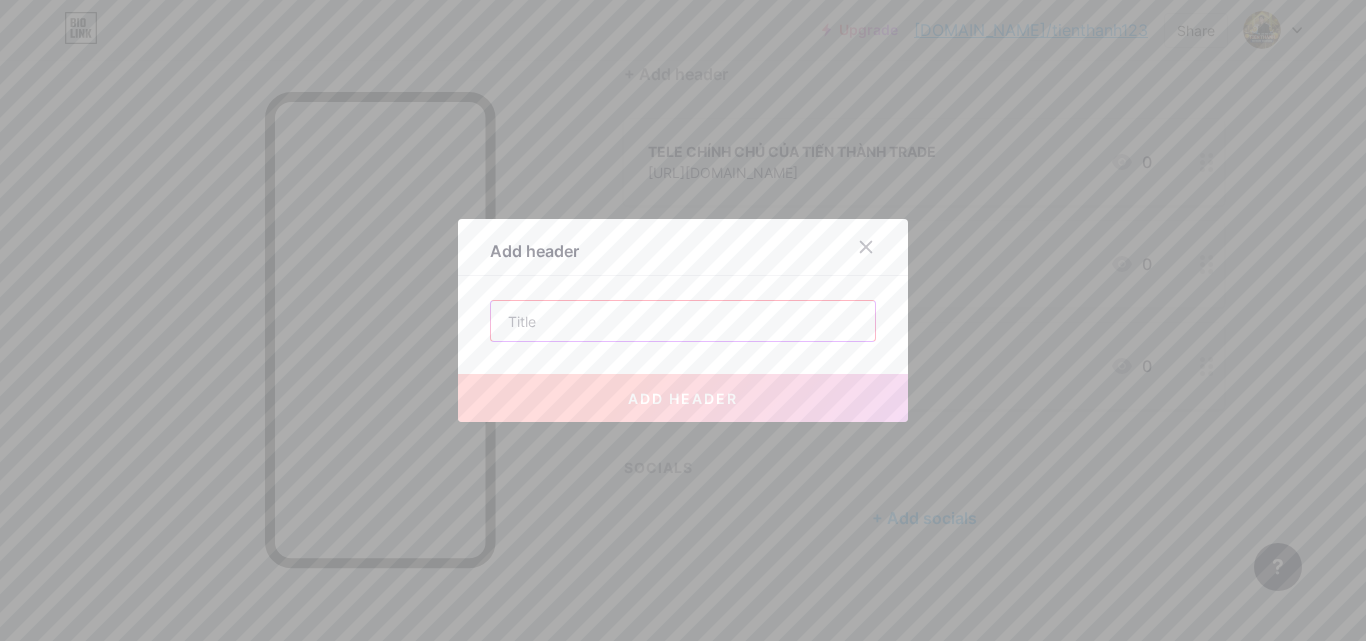 paste on "https://www.facebook.com/people/Win-Ner/pfbid021PDY7qcpEwHSxurWHxpz9Z3aZ76LY3677" 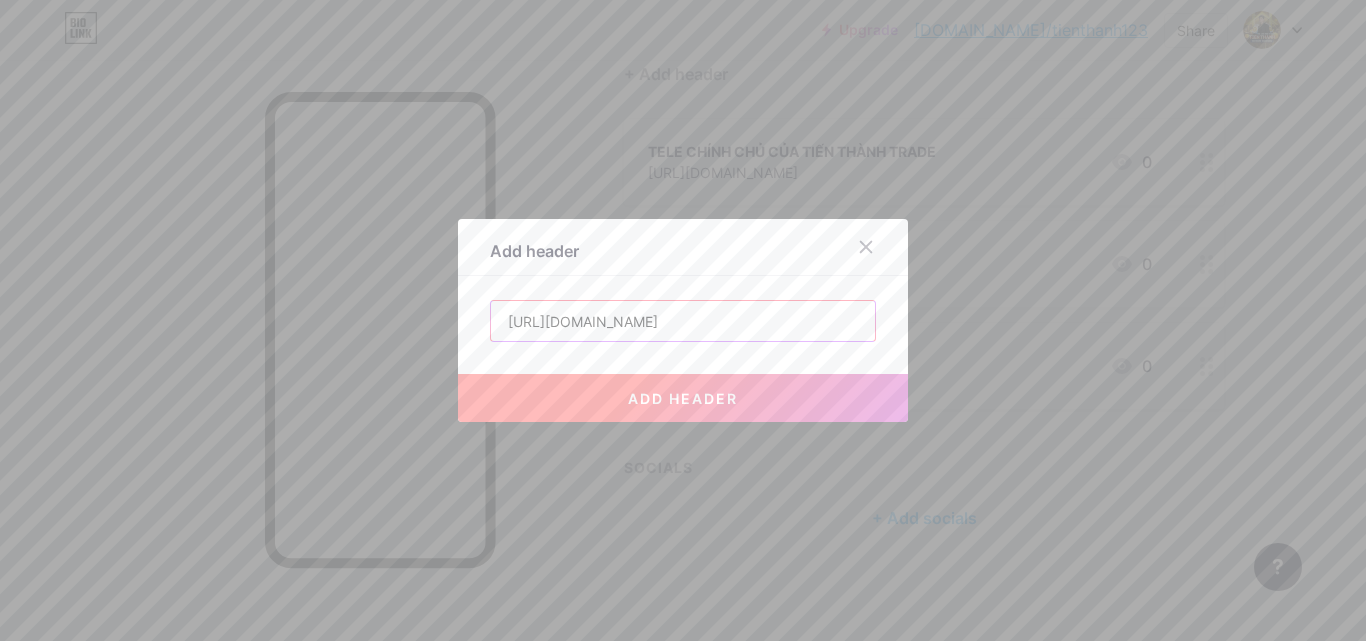 scroll, scrollTop: 0, scrollLeft: 280, axis: horizontal 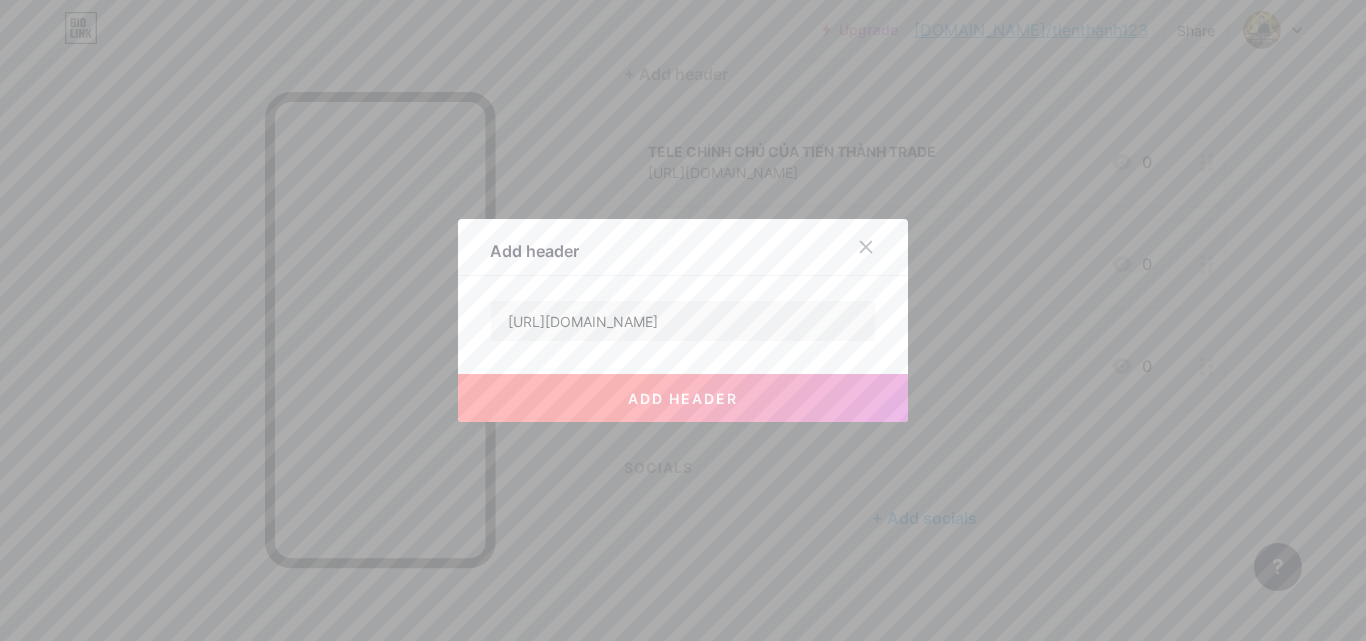 click on "add header" at bounding box center (683, 398) 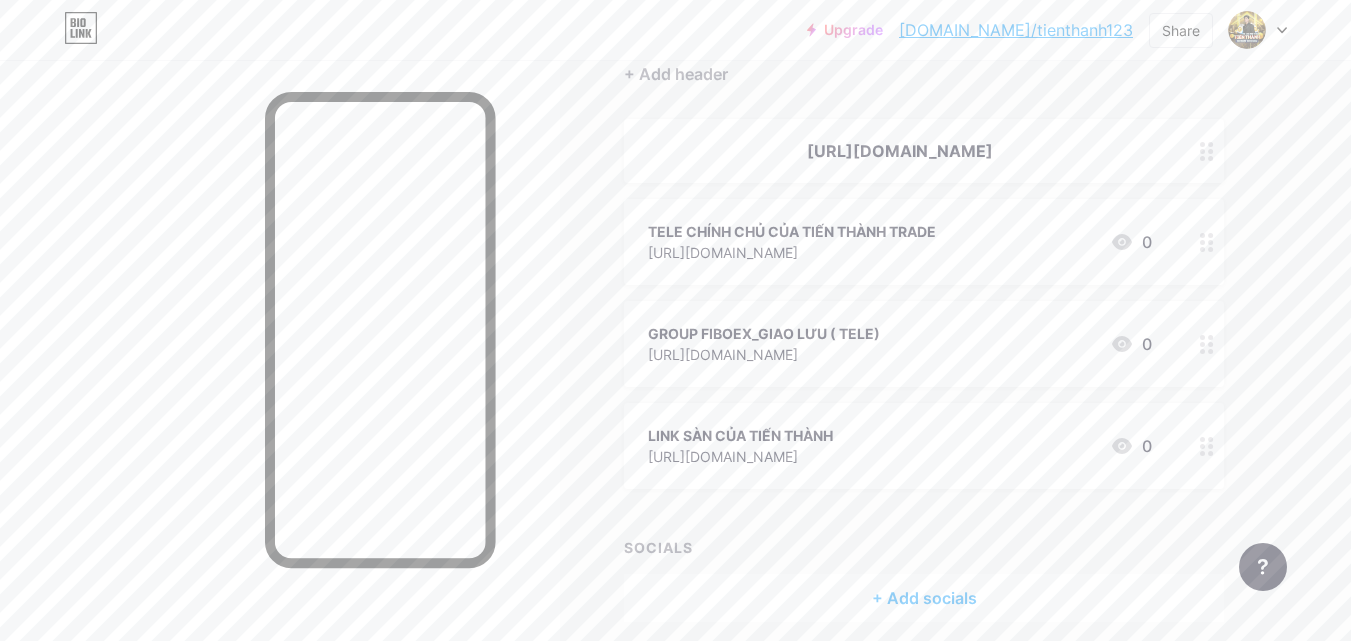 click at bounding box center (1207, 151) 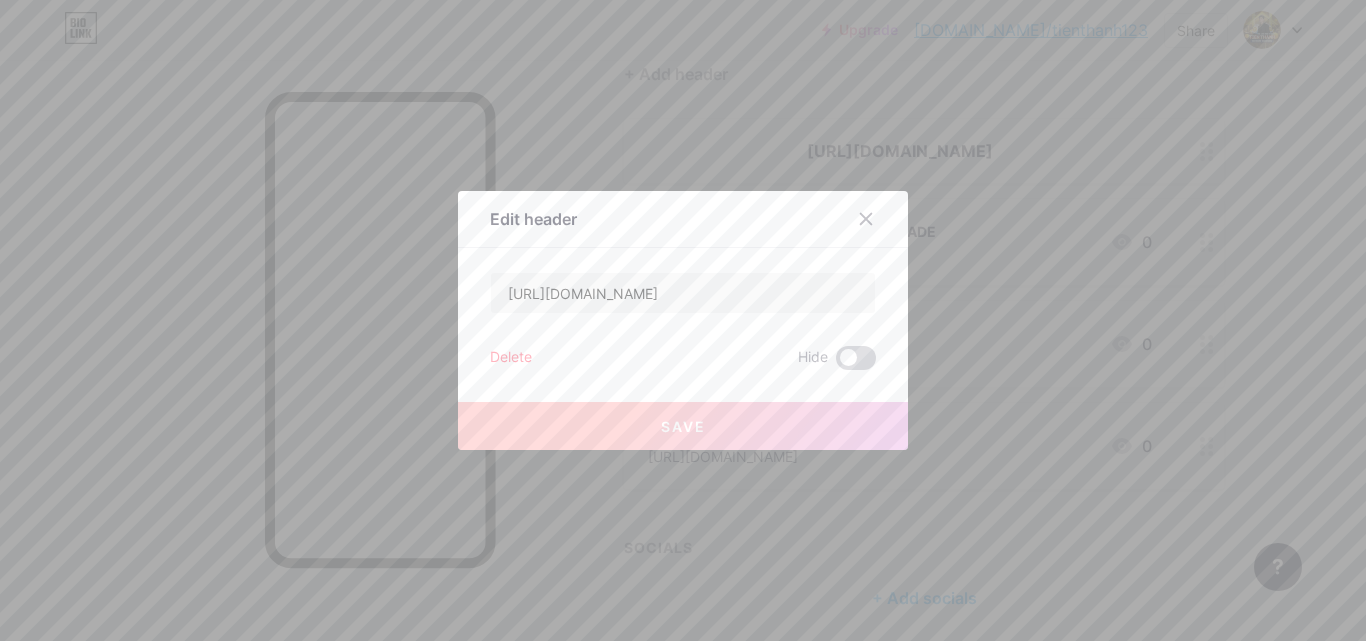 click at bounding box center [856, 358] 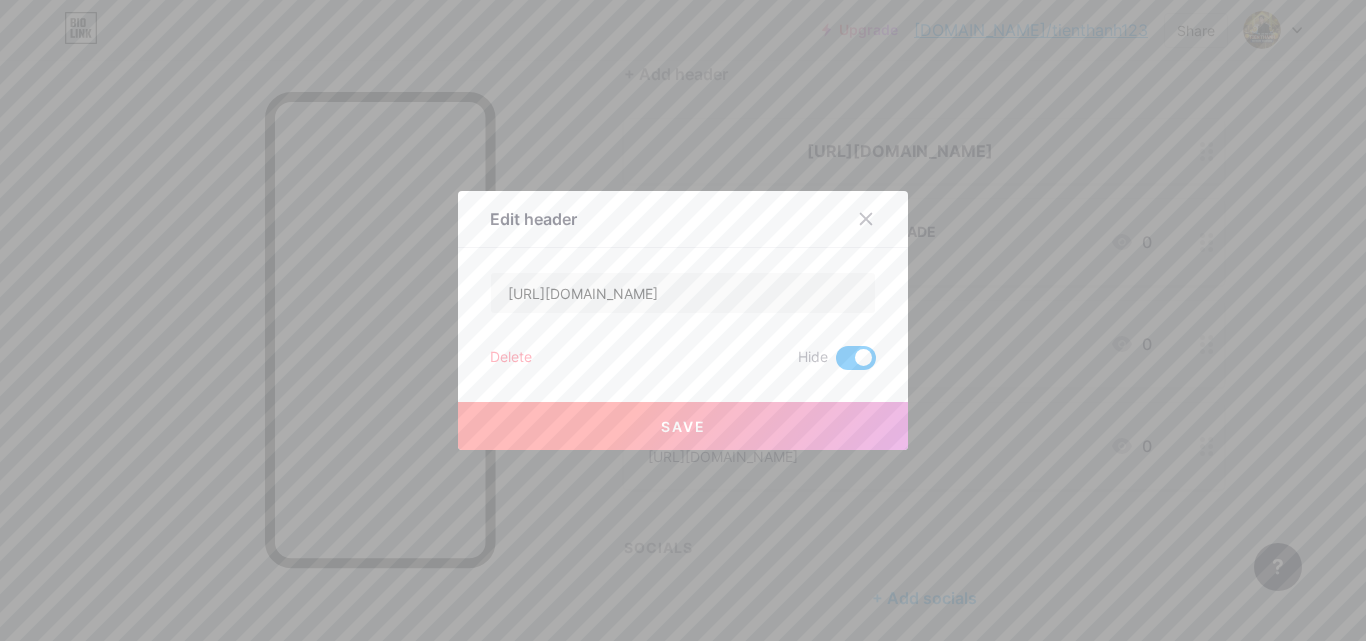 click on "Save" at bounding box center (683, 426) 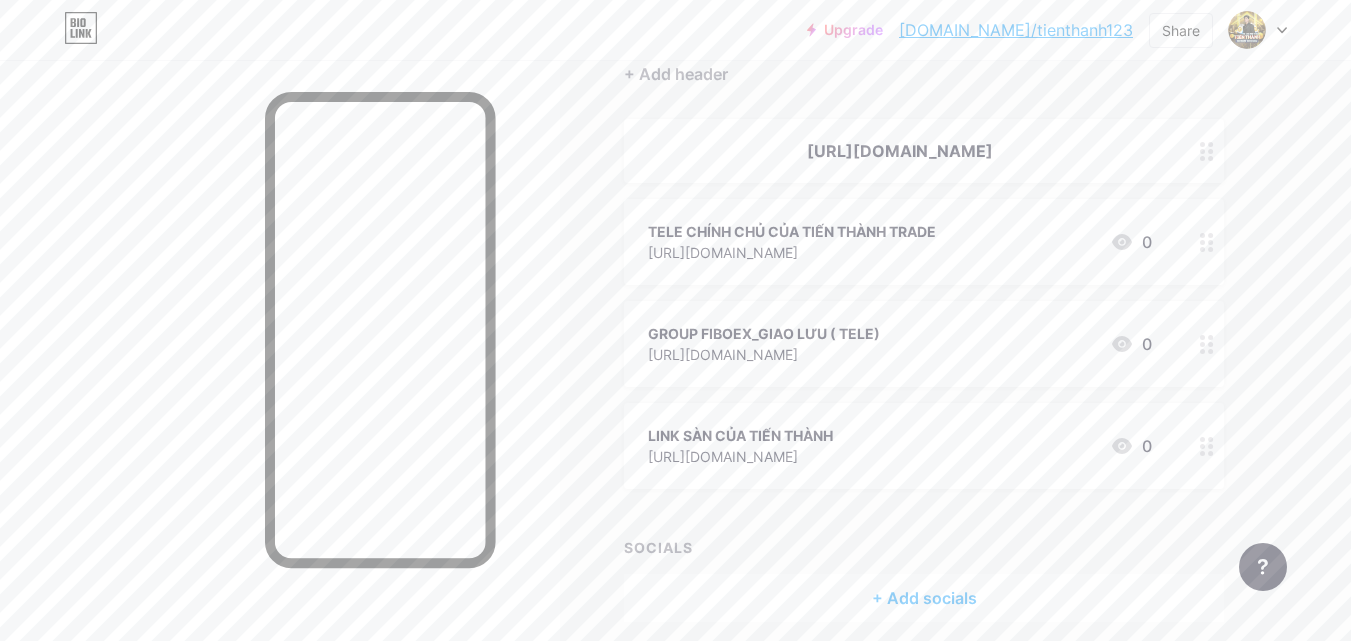 click at bounding box center [1207, 151] 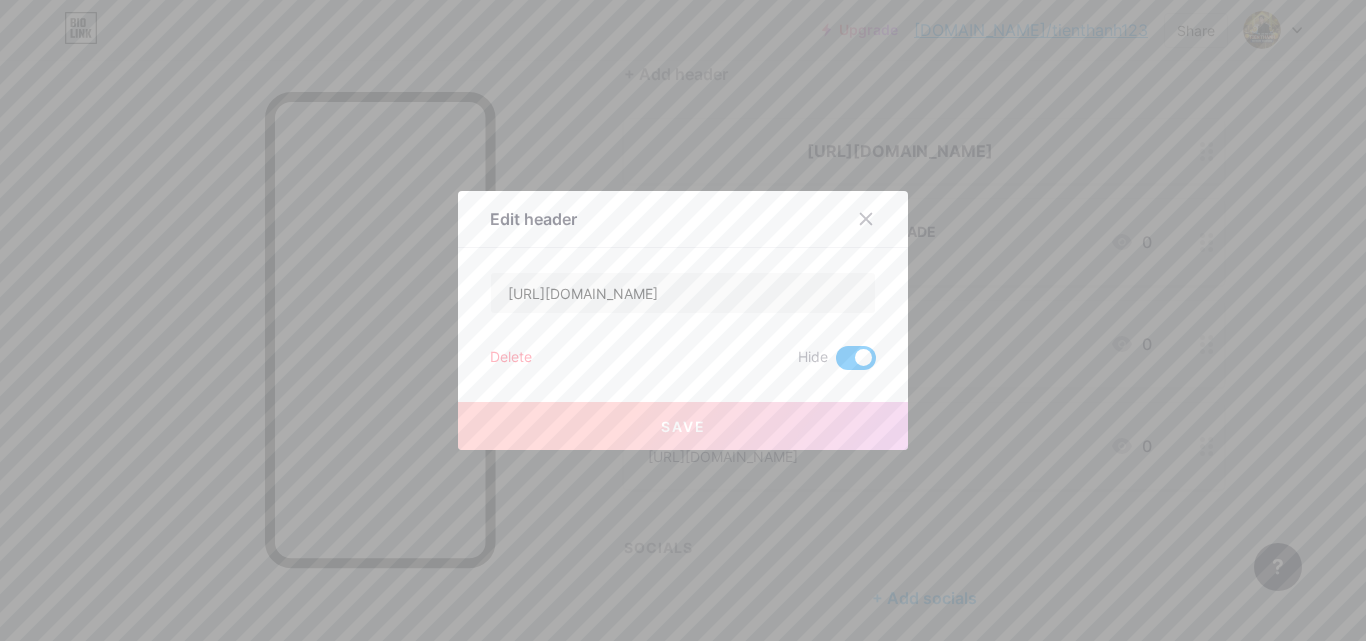 click on "Delete" at bounding box center [511, 358] 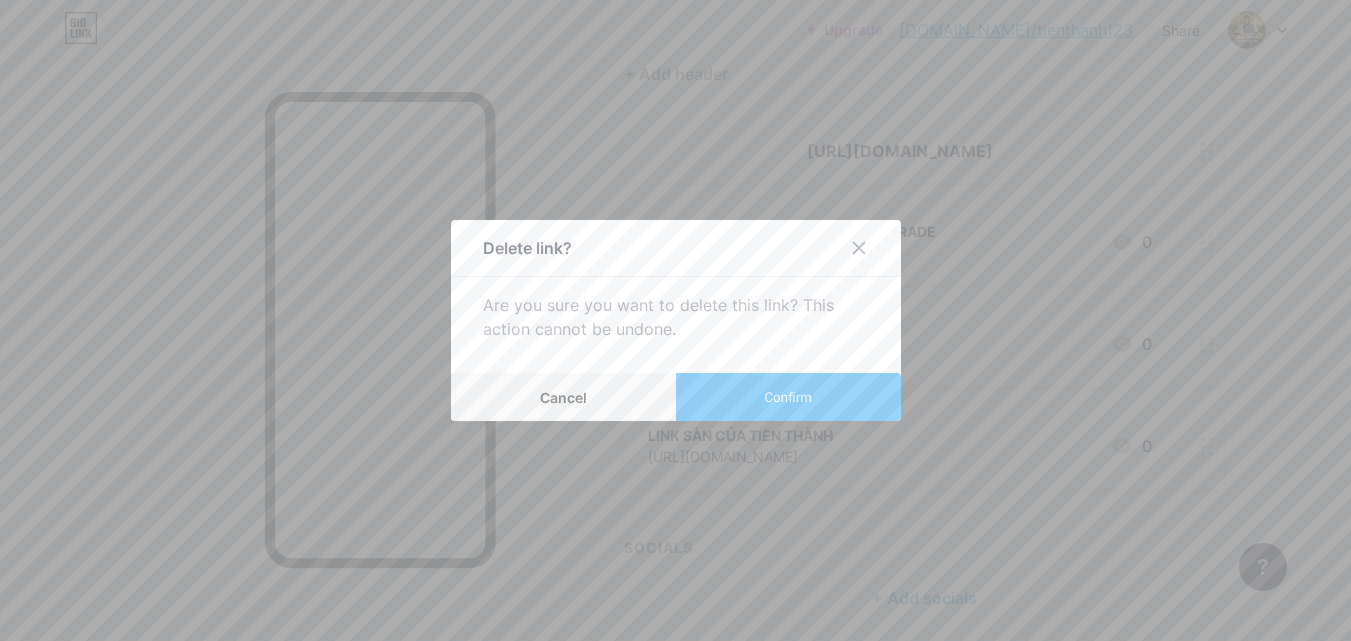 click on "Confirm" at bounding box center [788, 397] 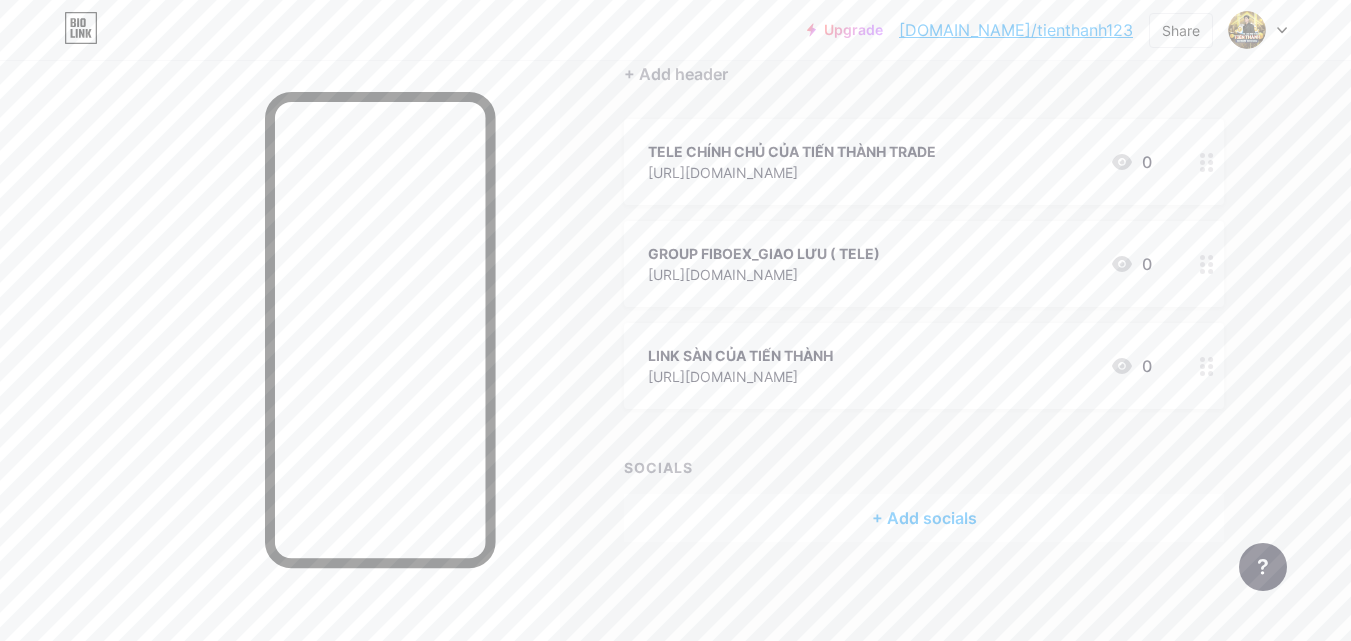 scroll, scrollTop: 0, scrollLeft: 0, axis: both 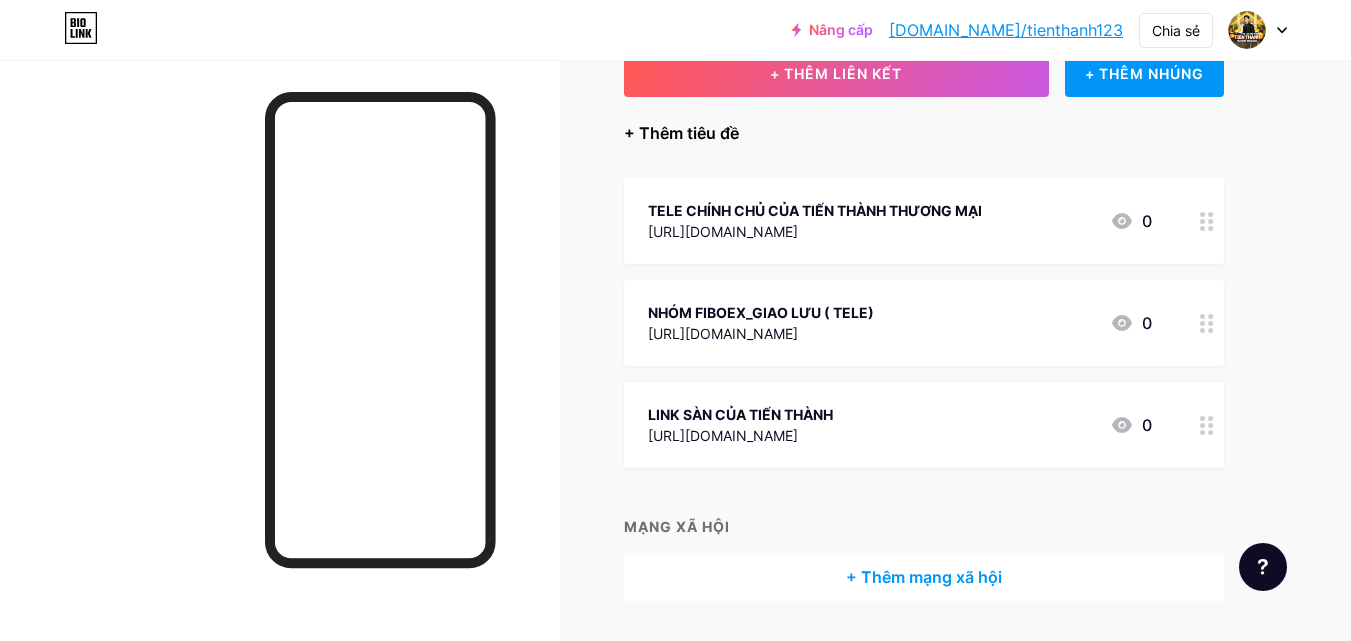 click on "+ Thêm tiêu đề" at bounding box center (681, 133) 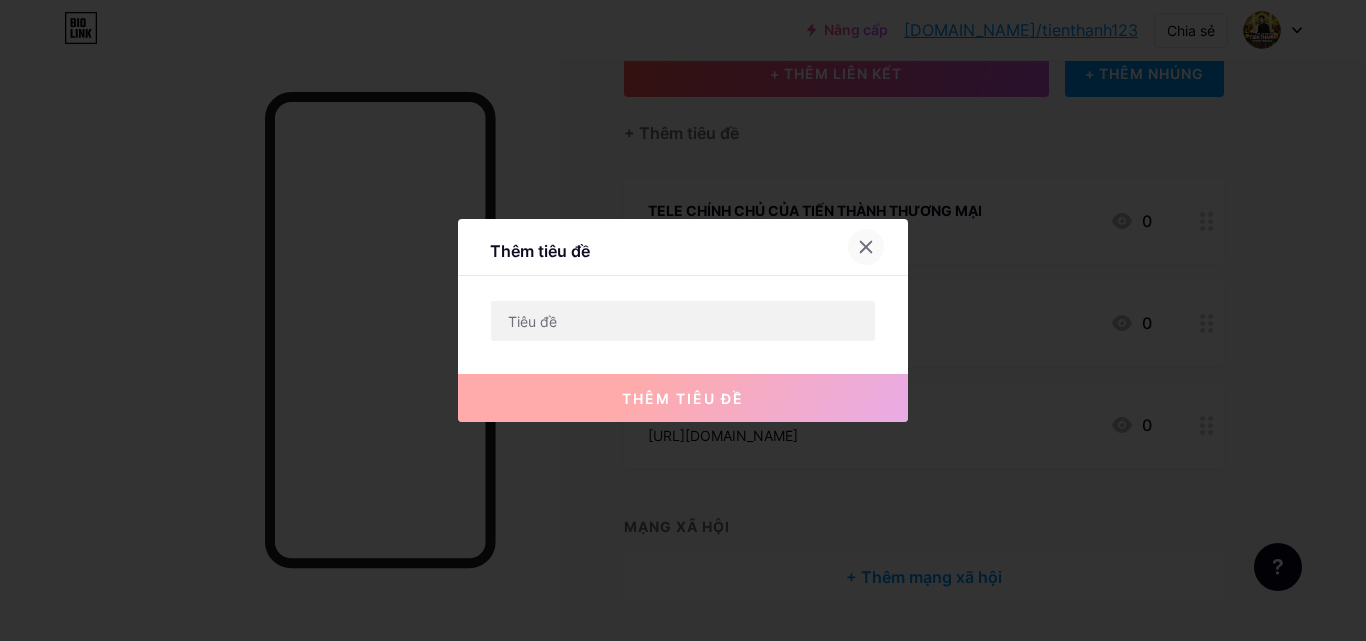 click at bounding box center [866, 247] 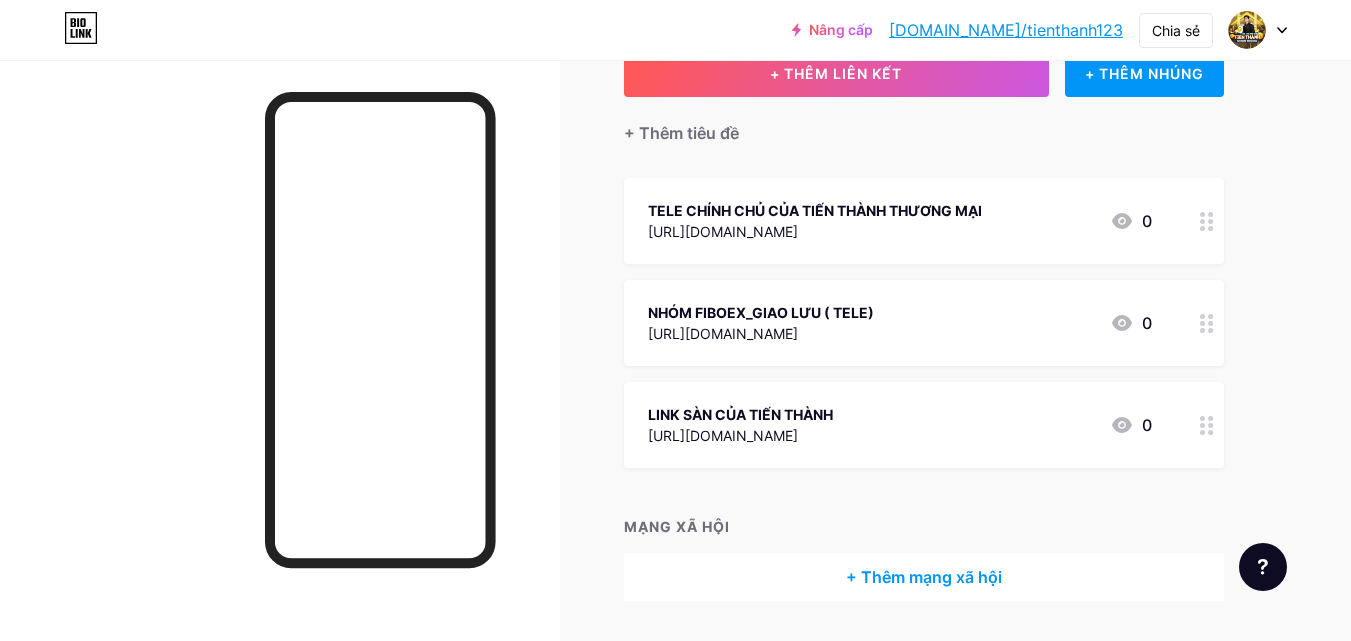 click on "+ Thêm mạng xã hội" at bounding box center [924, 577] 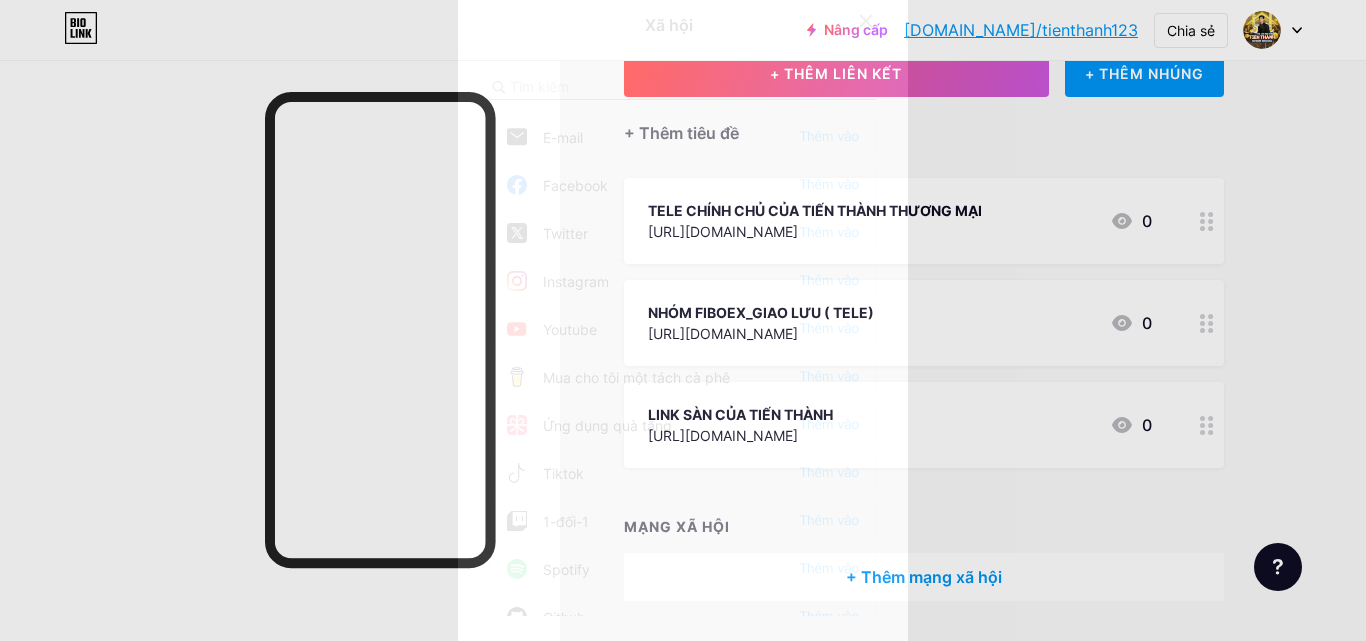 click at bounding box center [866, 21] 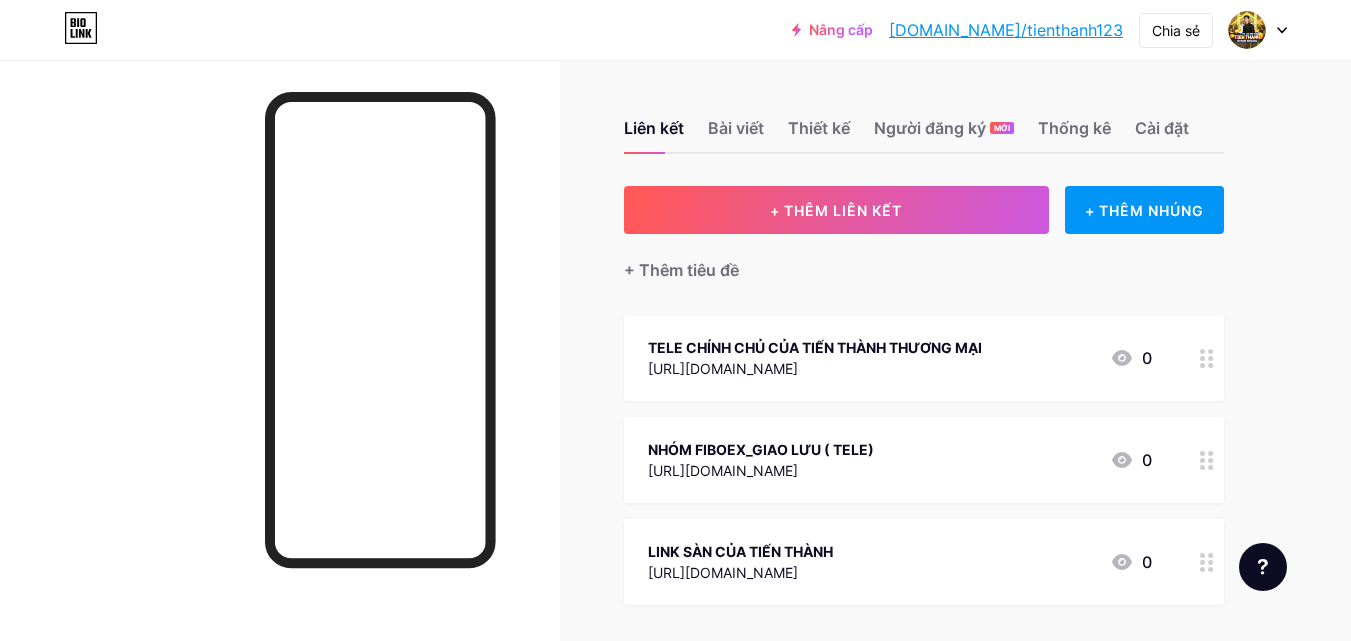 scroll, scrollTop: 17, scrollLeft: 0, axis: vertical 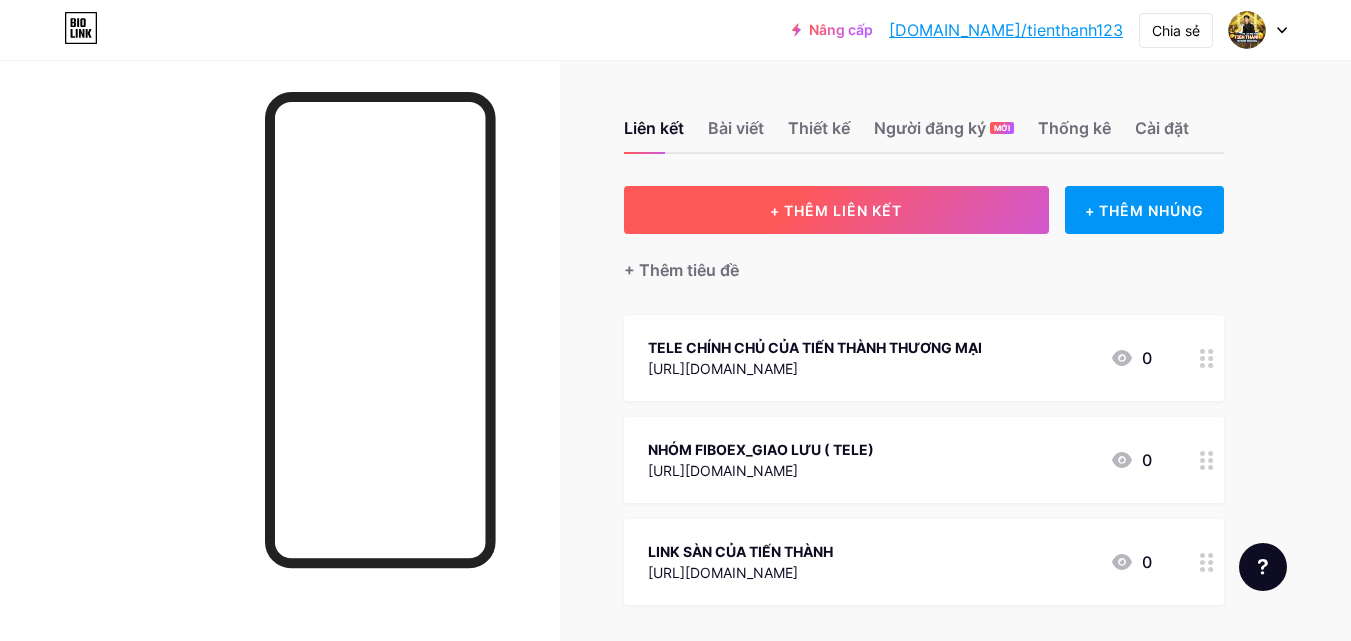 click on "+ THÊM LIÊN KẾT" at bounding box center [836, 210] 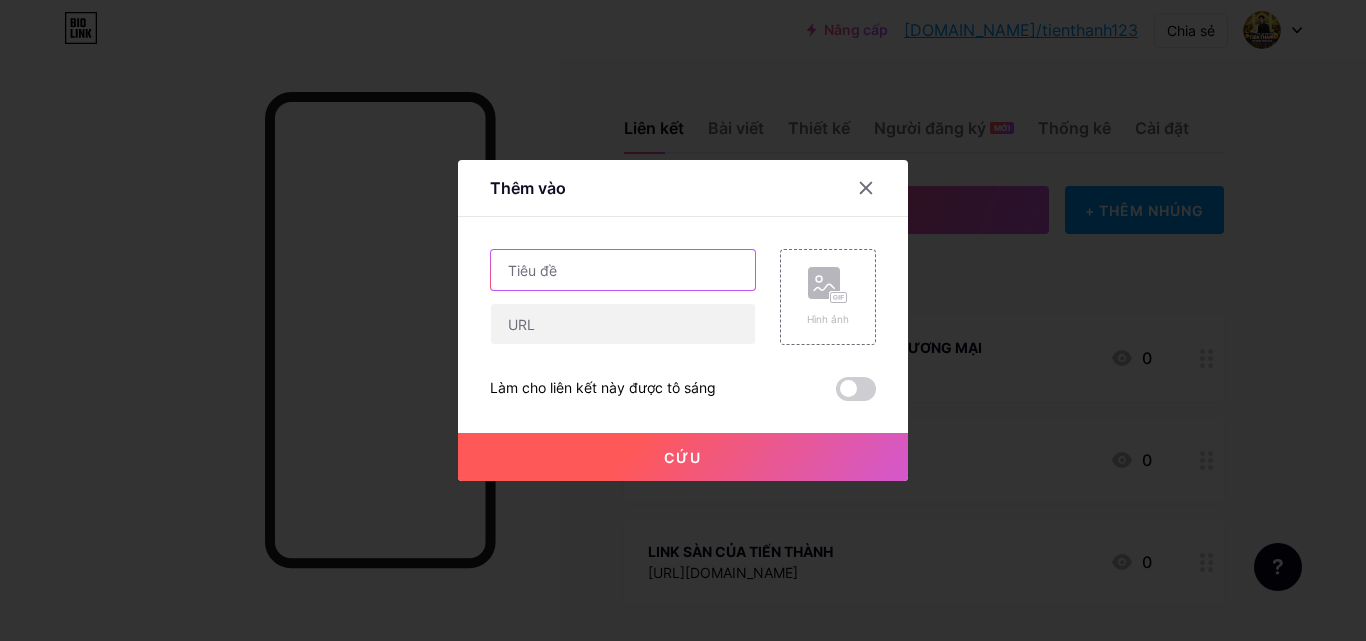 click at bounding box center (623, 270) 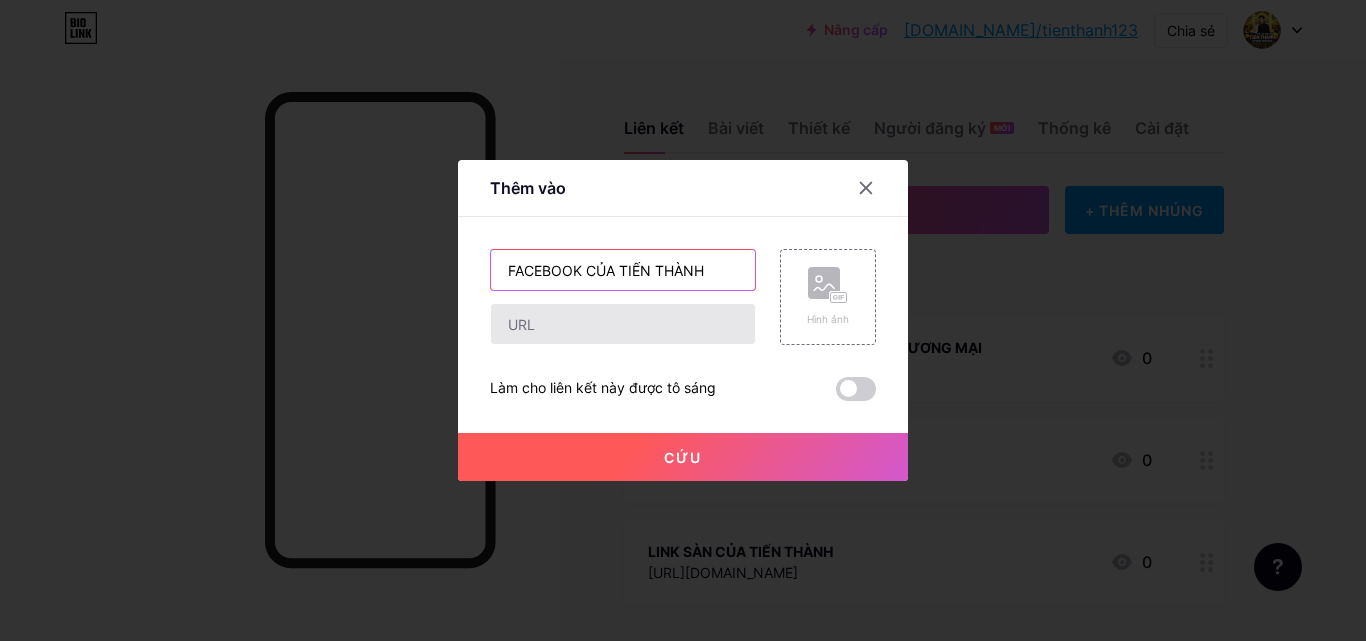 type on "FACEBOOK CỦA TIẾN THÀNH" 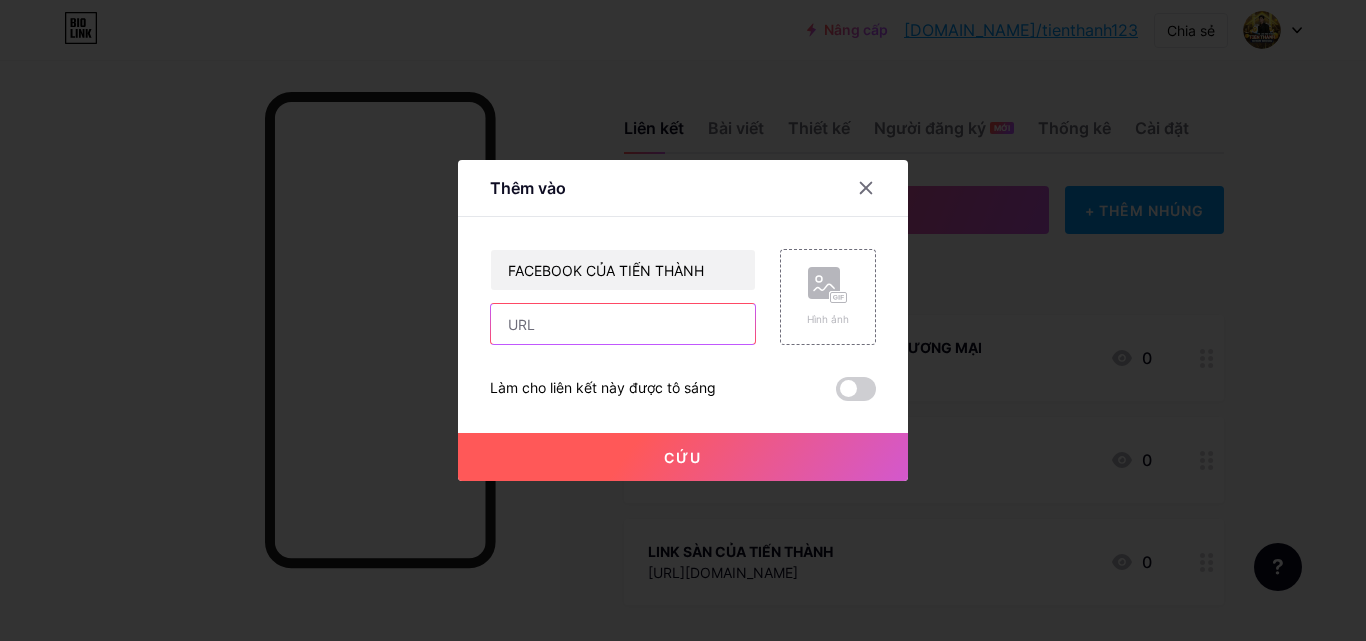 click at bounding box center [623, 324] 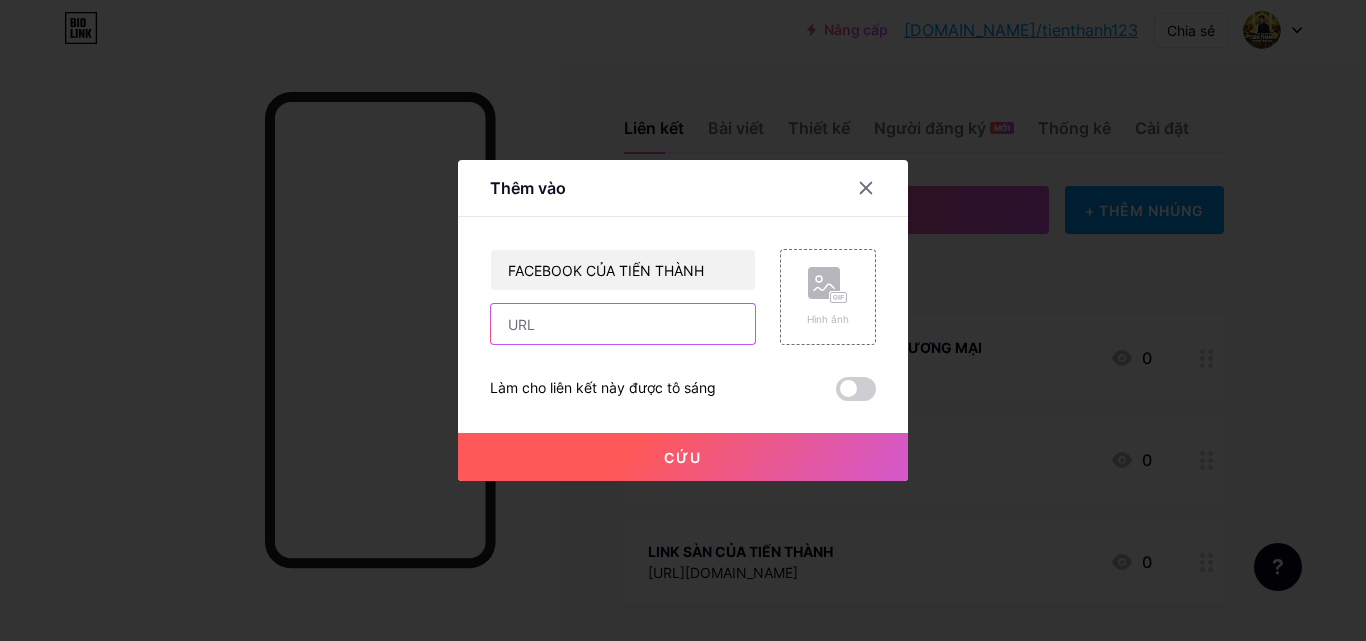 paste on "[URL][DOMAIN_NAME]" 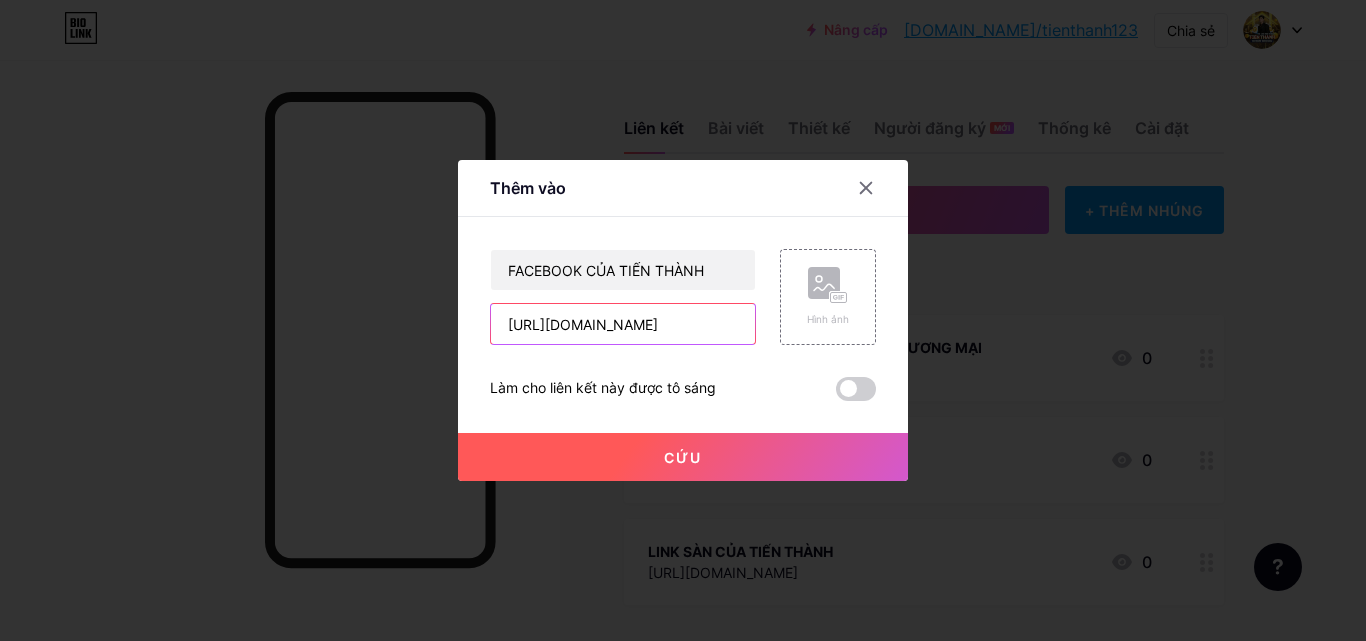 scroll, scrollTop: 0, scrollLeft: 667, axis: horizontal 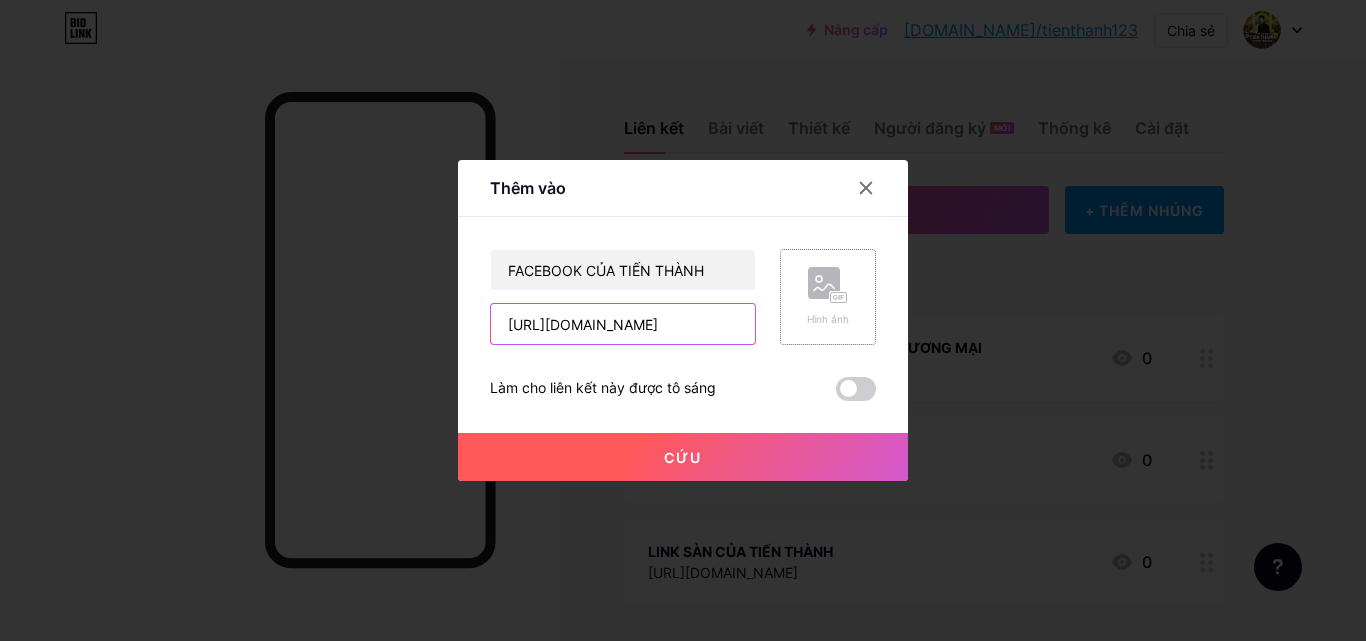 type on "[URL][DOMAIN_NAME]" 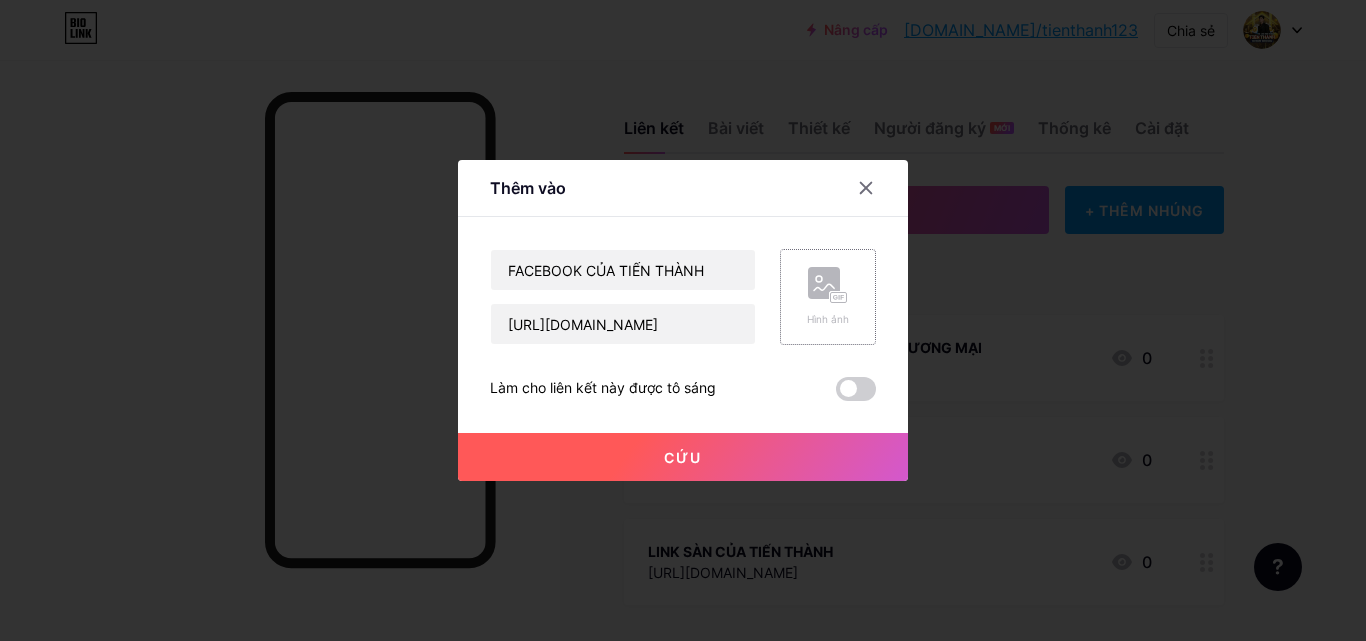 scroll, scrollTop: 0, scrollLeft: 0, axis: both 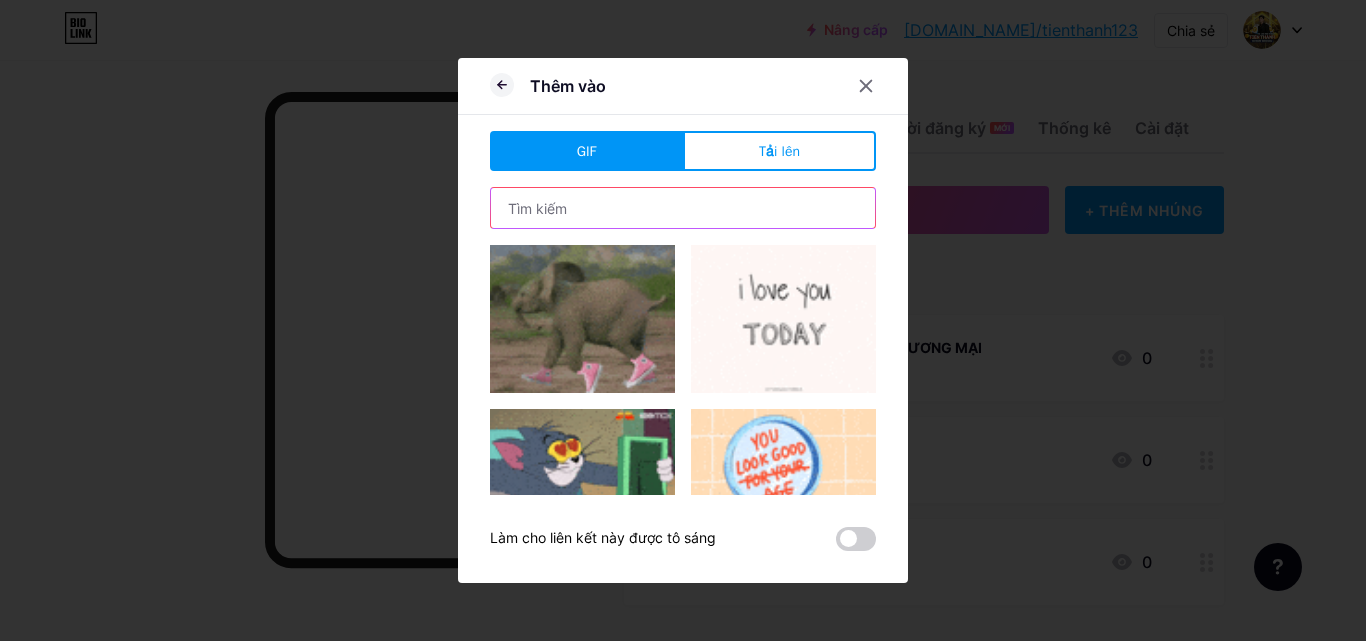 click at bounding box center [683, 208] 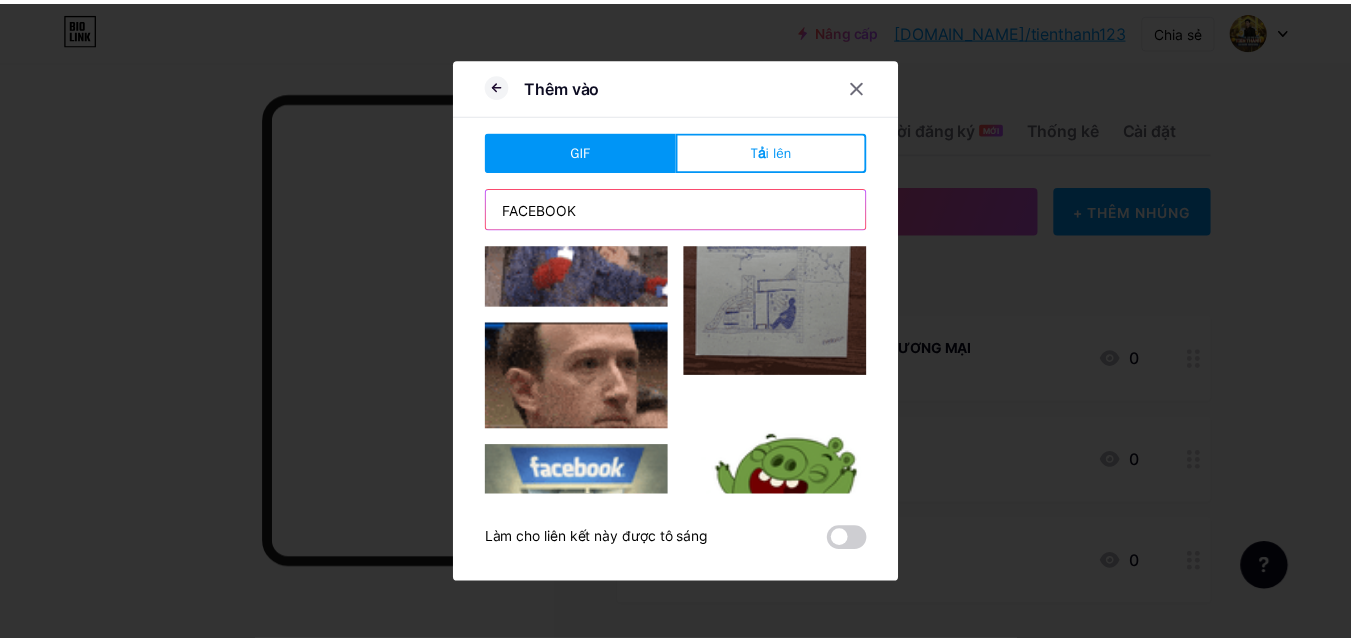 scroll, scrollTop: 394, scrollLeft: 0, axis: vertical 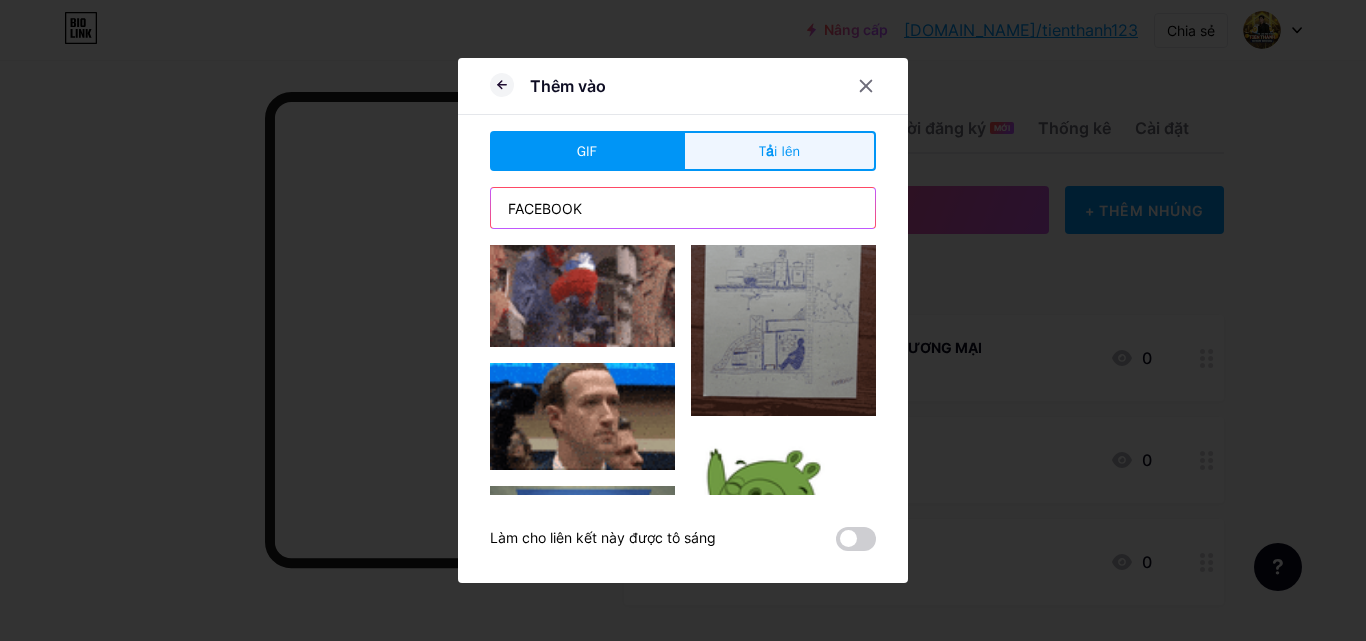 type on "FACEBOOK" 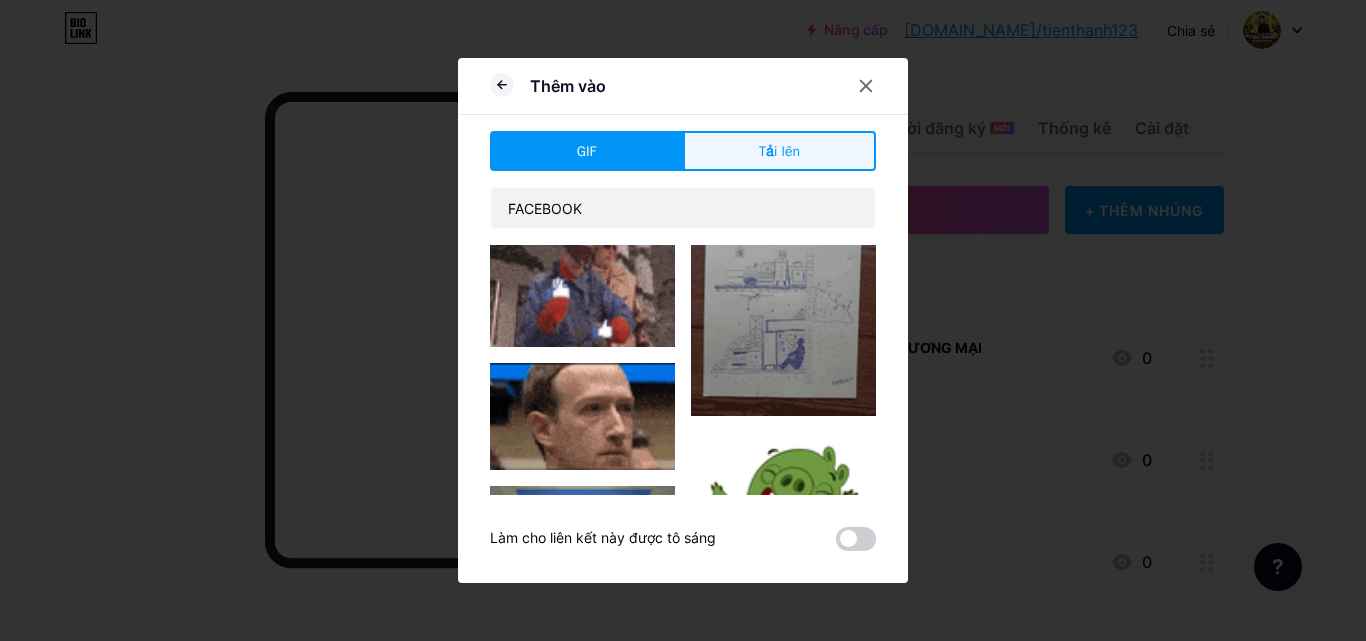click on "Tải lên" at bounding box center [779, 151] 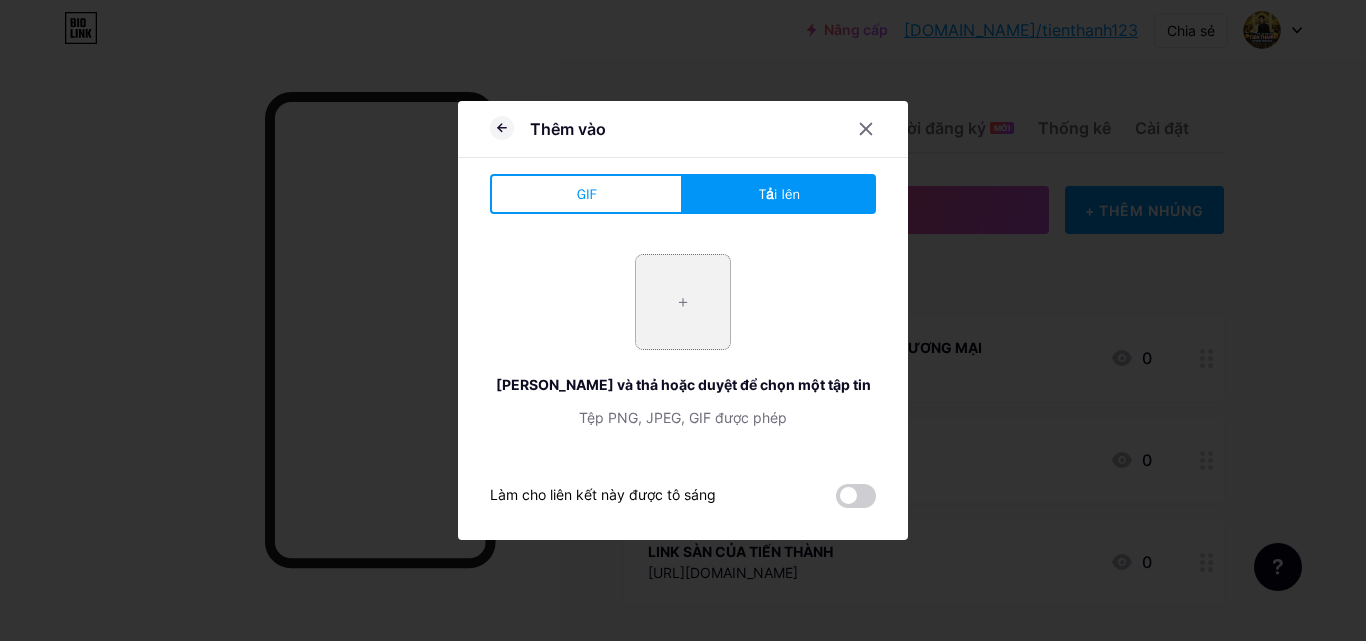 click at bounding box center (683, 302) 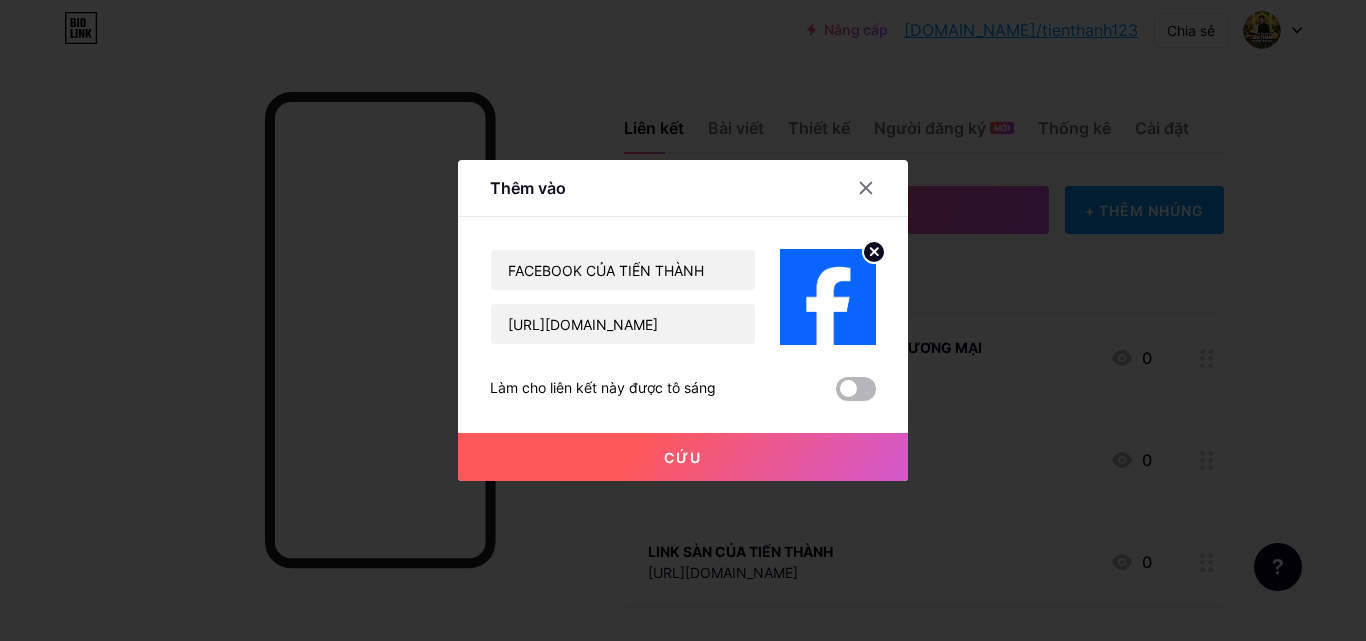 click at bounding box center (856, 389) 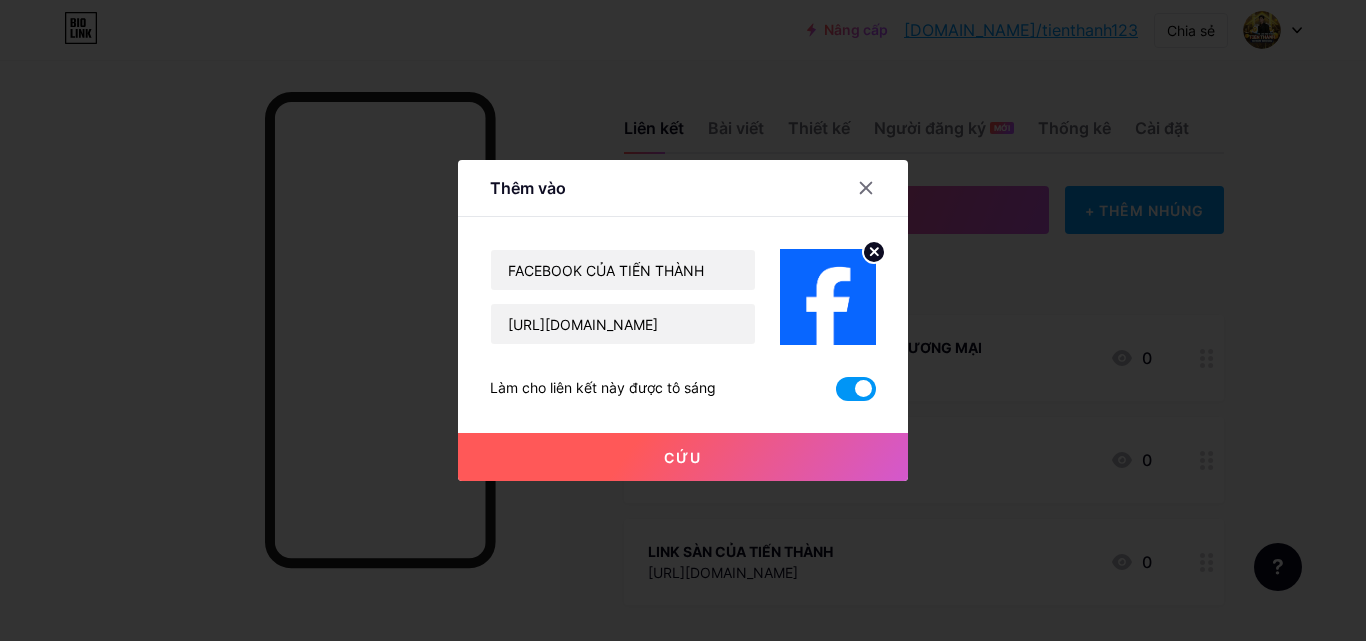 click at bounding box center (856, 389) 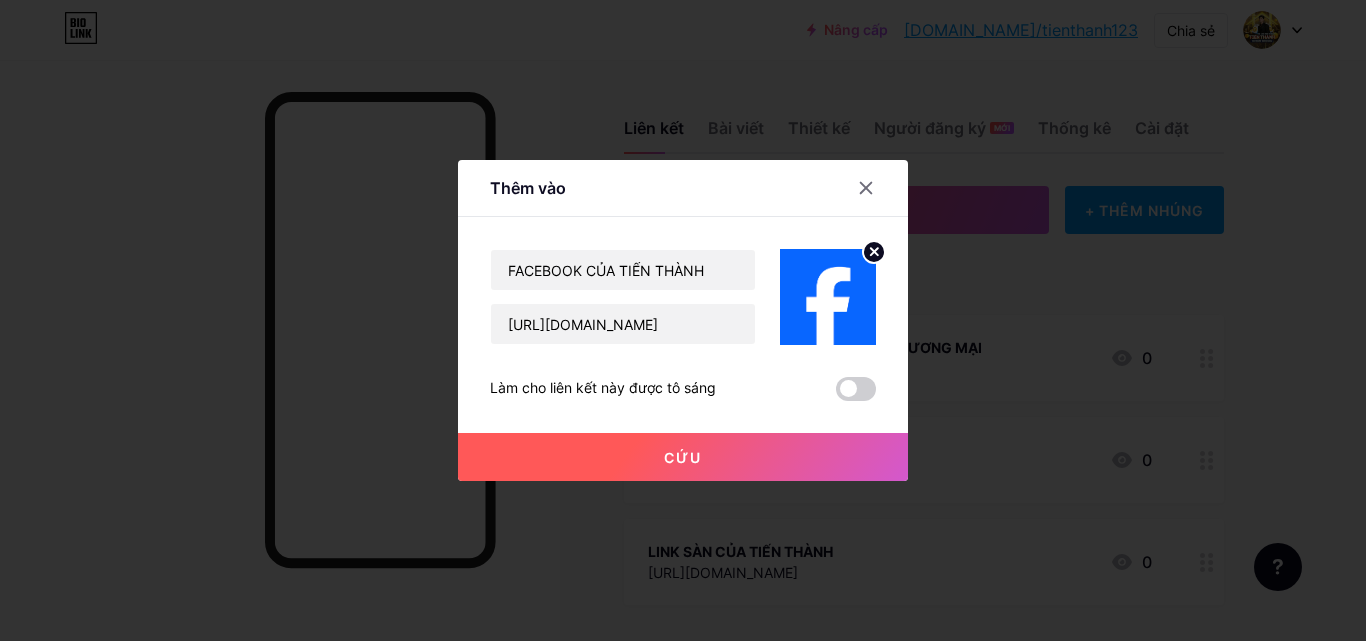 click on "Cứu" at bounding box center [683, 457] 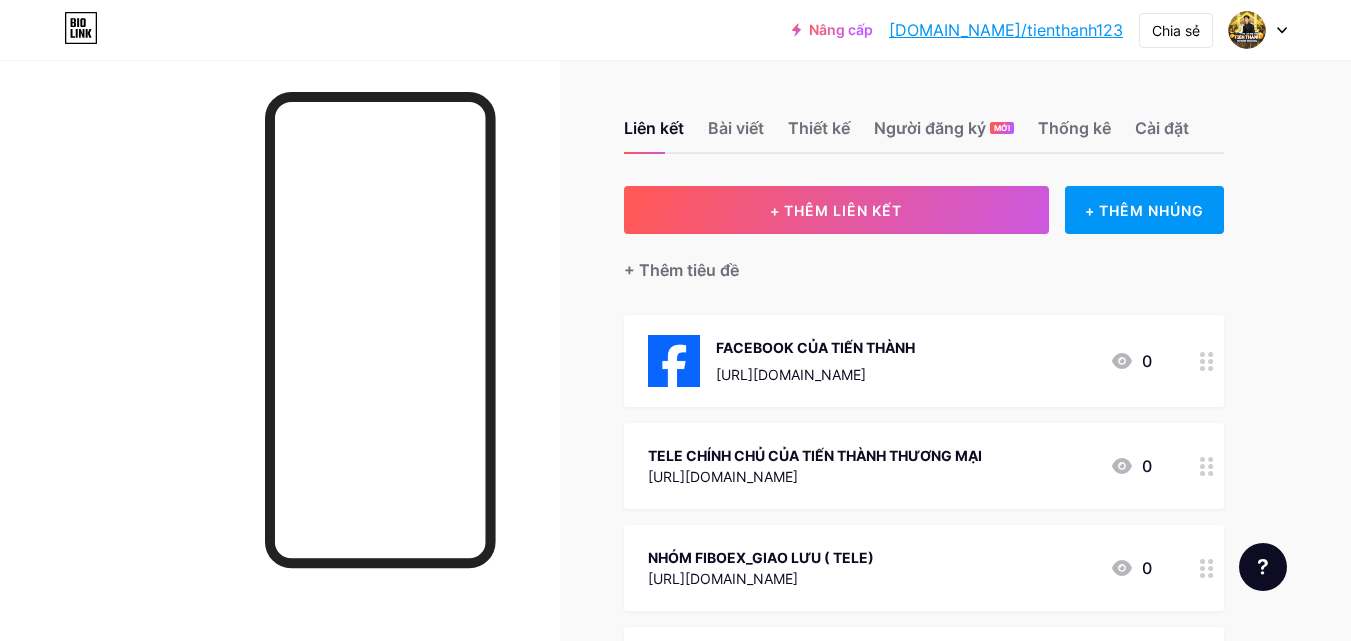 click 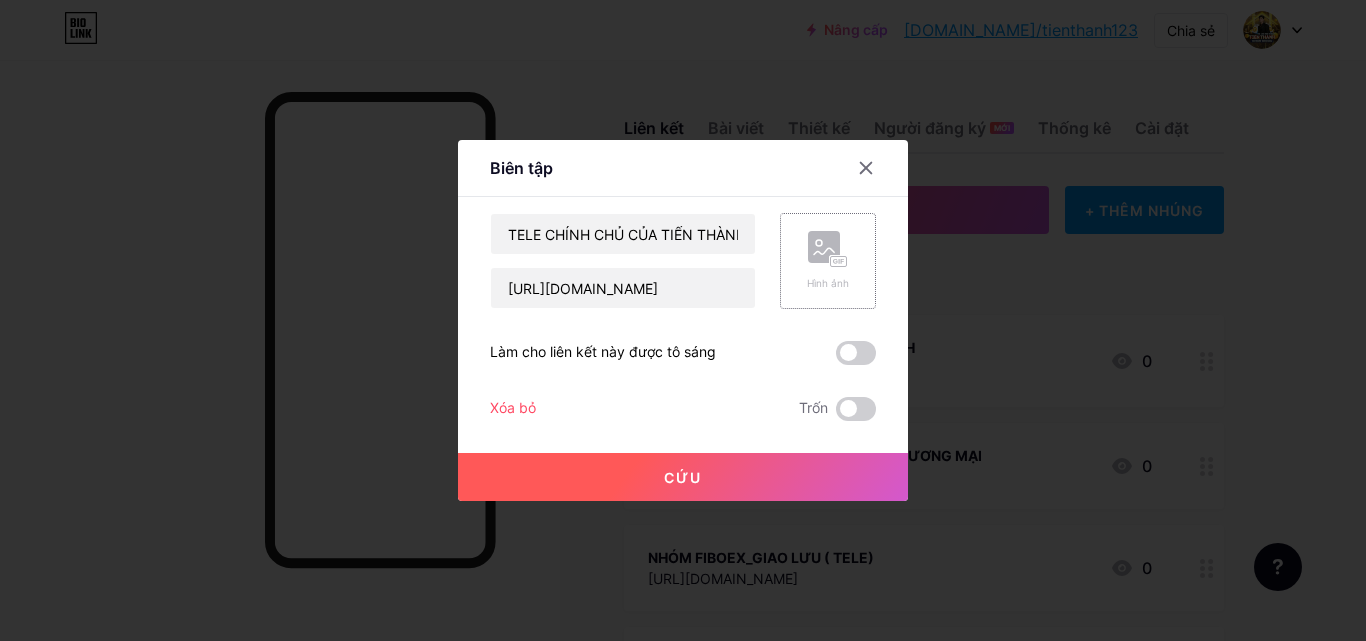 click 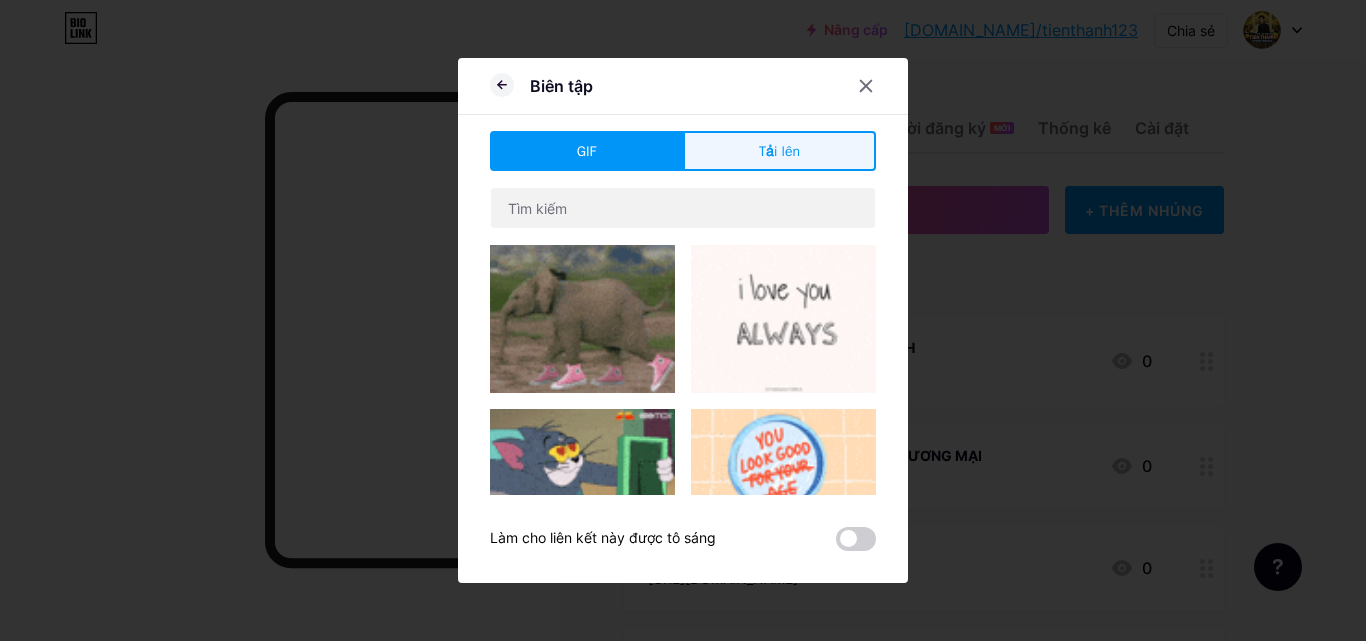 click on "Tải lên" at bounding box center (779, 151) 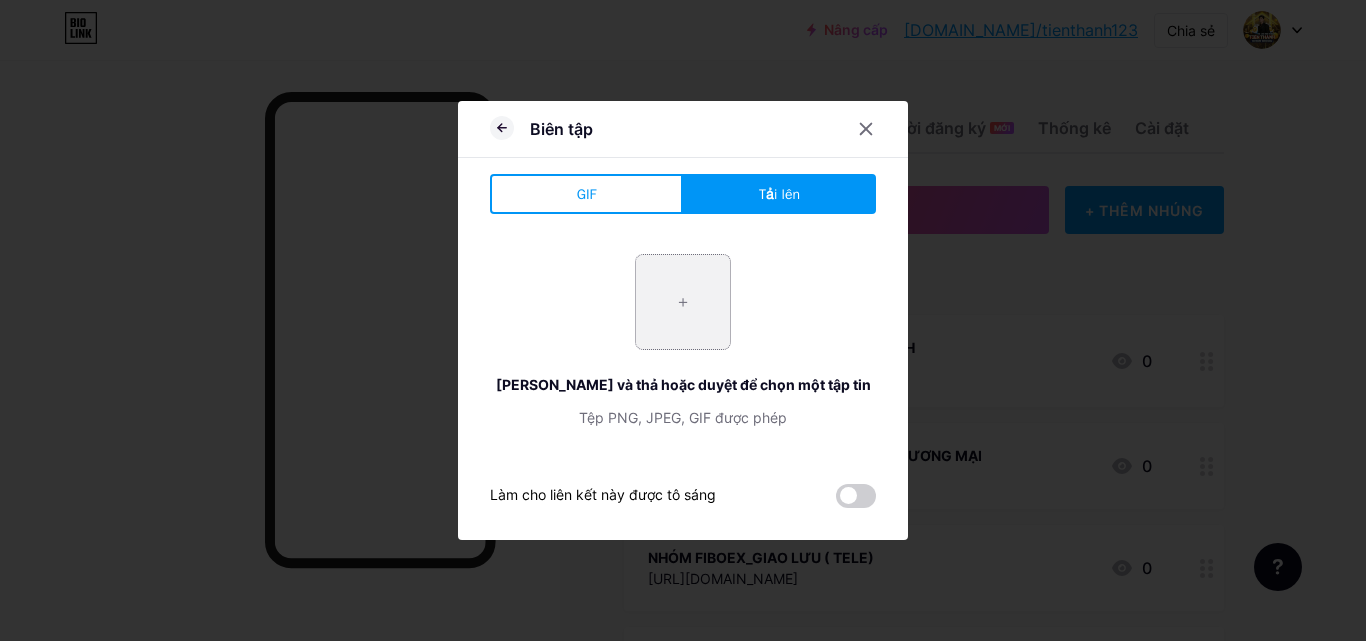 click at bounding box center (683, 302) 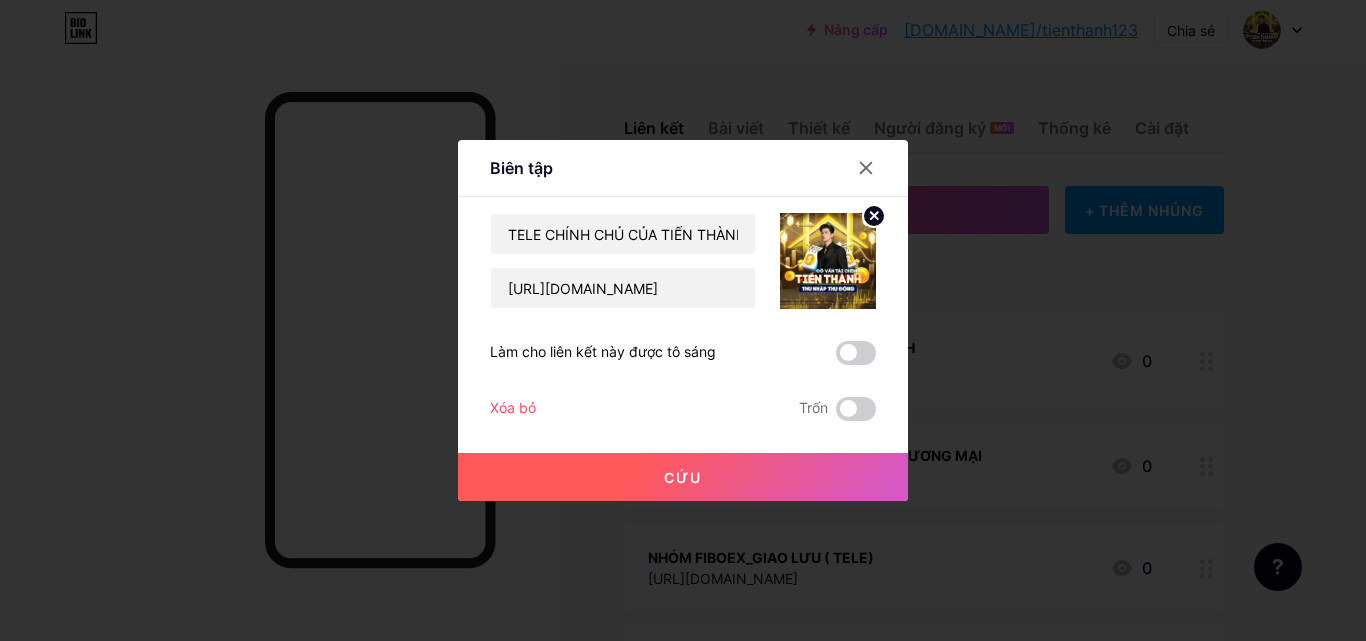 click on "Cứu" at bounding box center [683, 477] 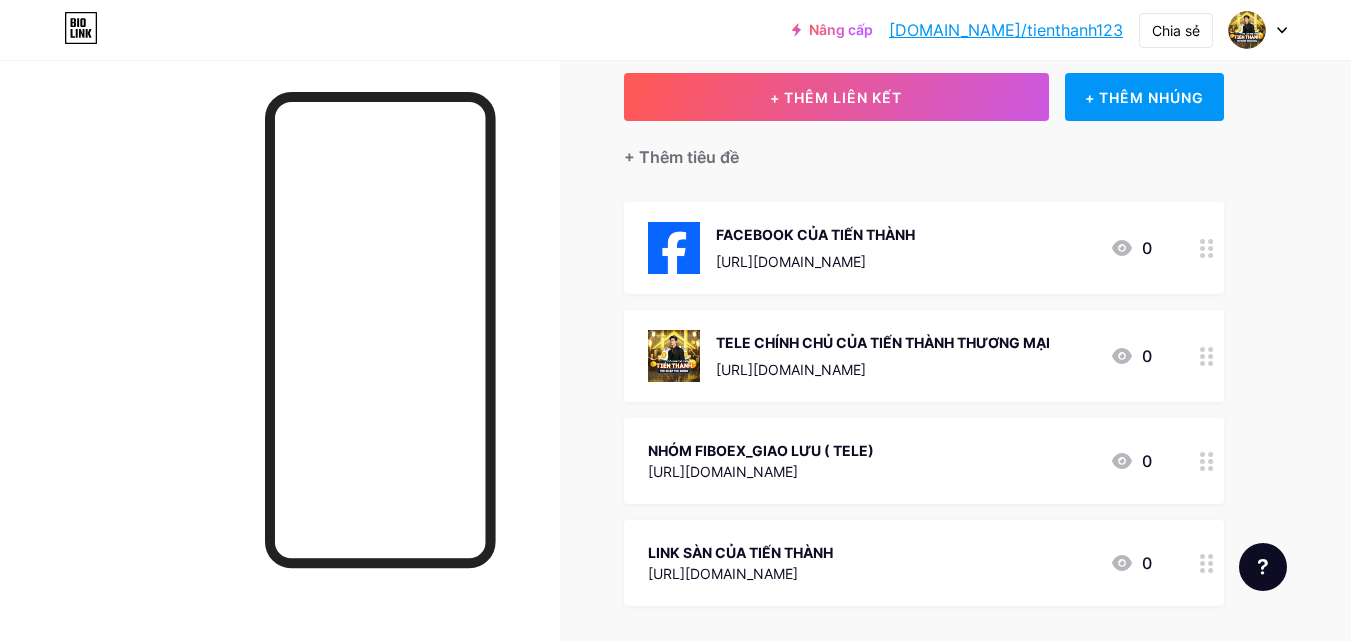 scroll, scrollTop: 132, scrollLeft: 0, axis: vertical 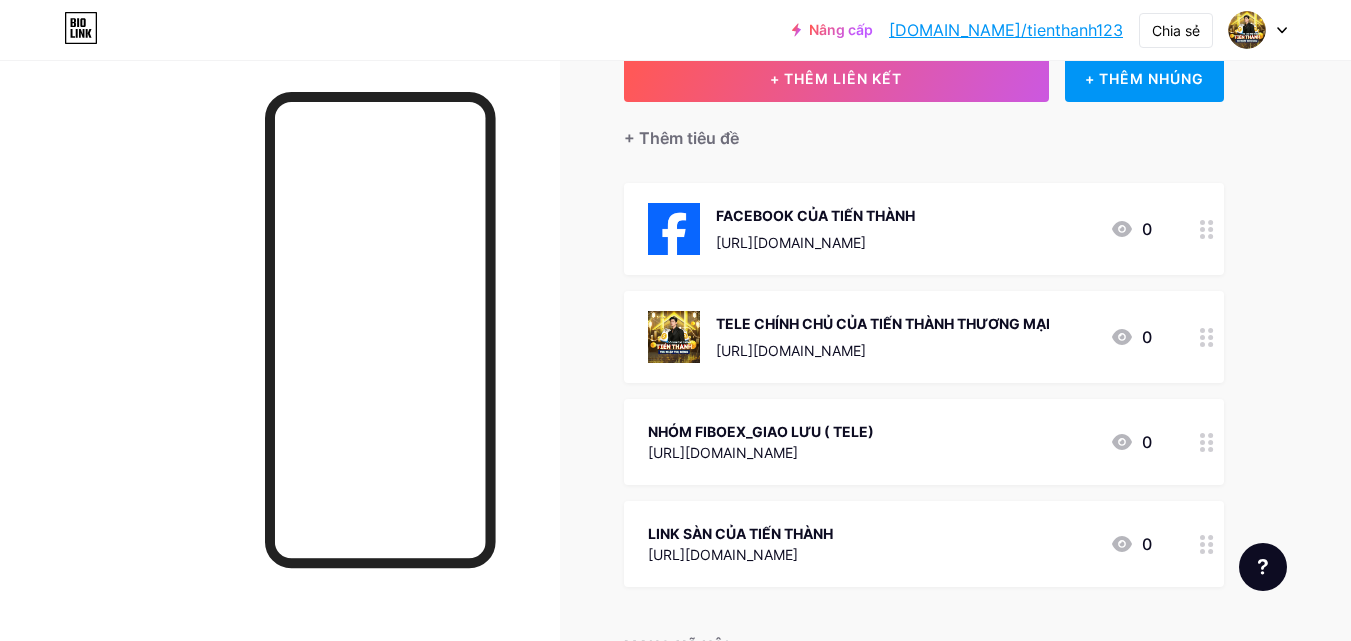 click 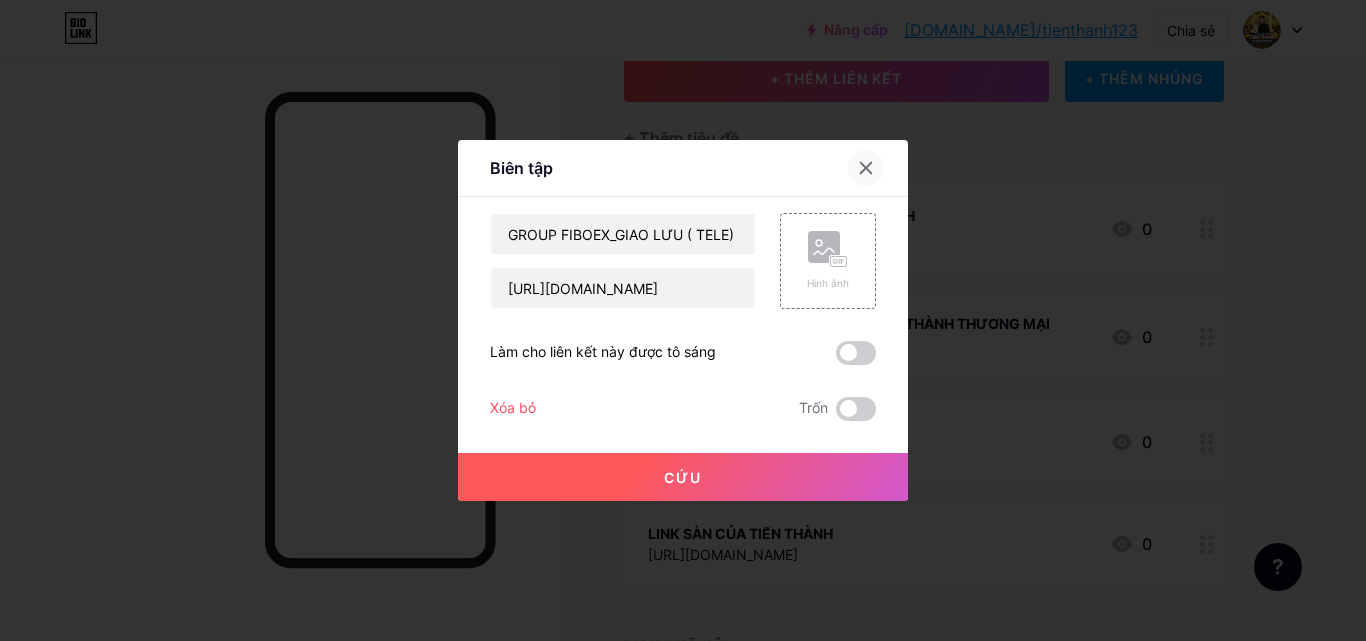 click 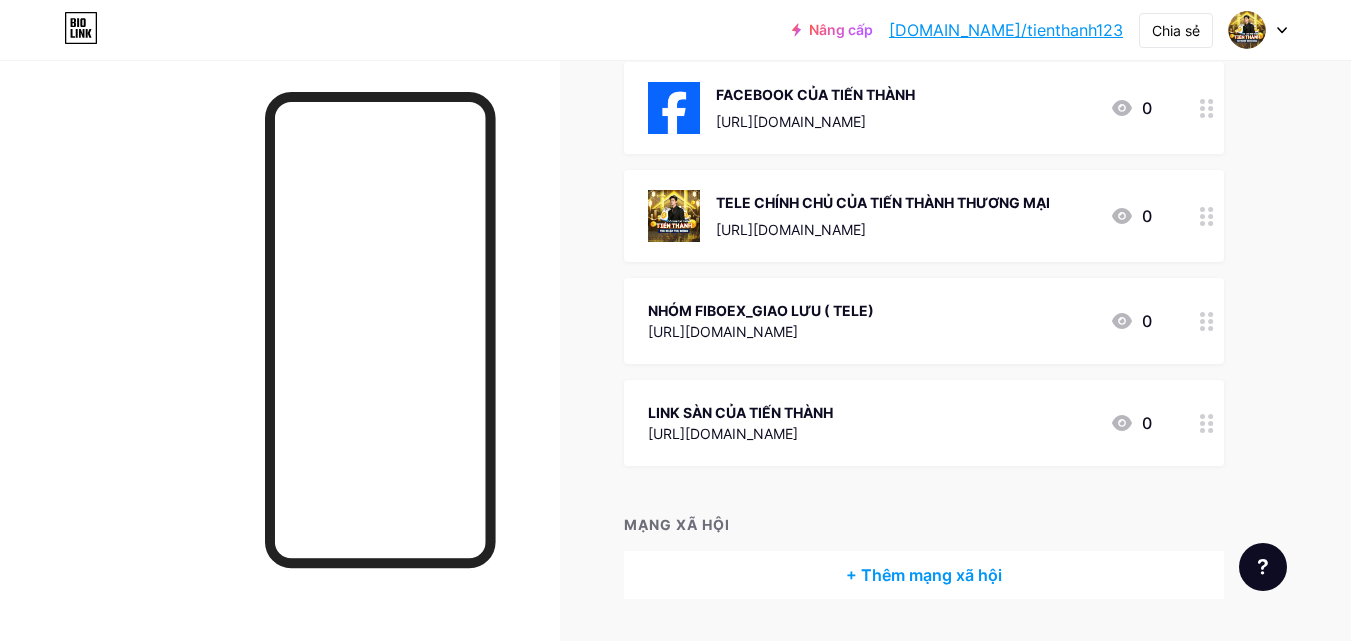 scroll, scrollTop: 310, scrollLeft: 0, axis: vertical 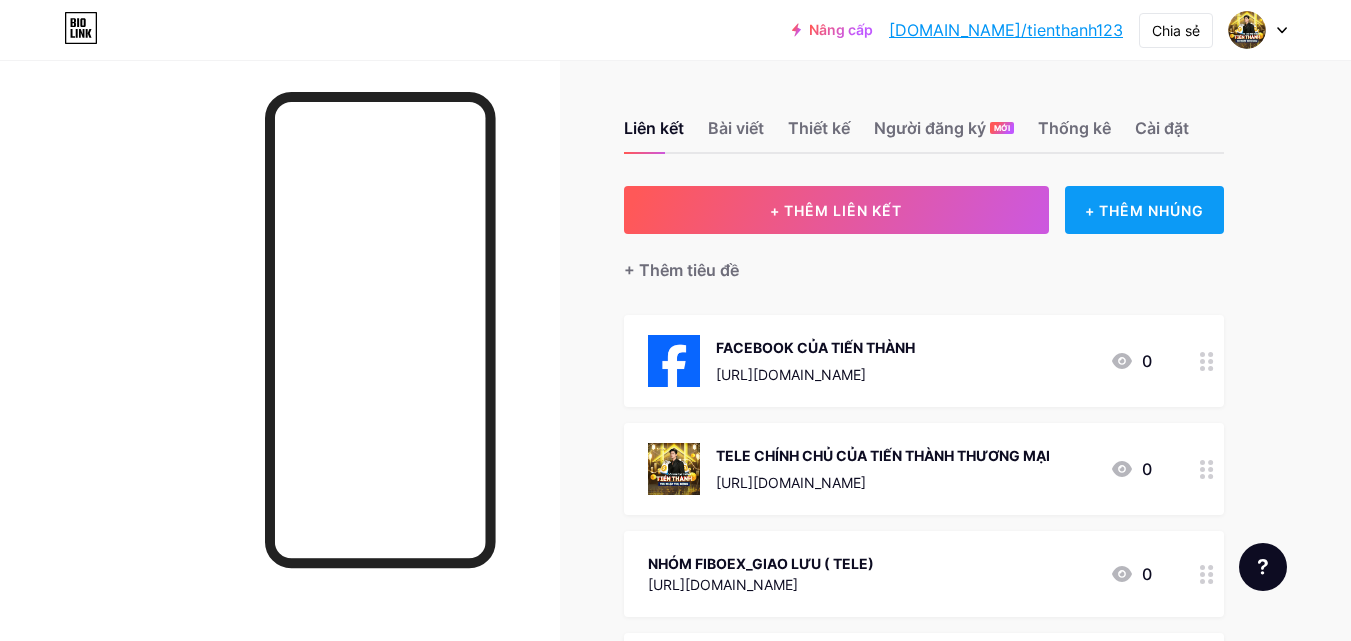 click on "+ THÊM NHÚNG" at bounding box center (1144, 210) 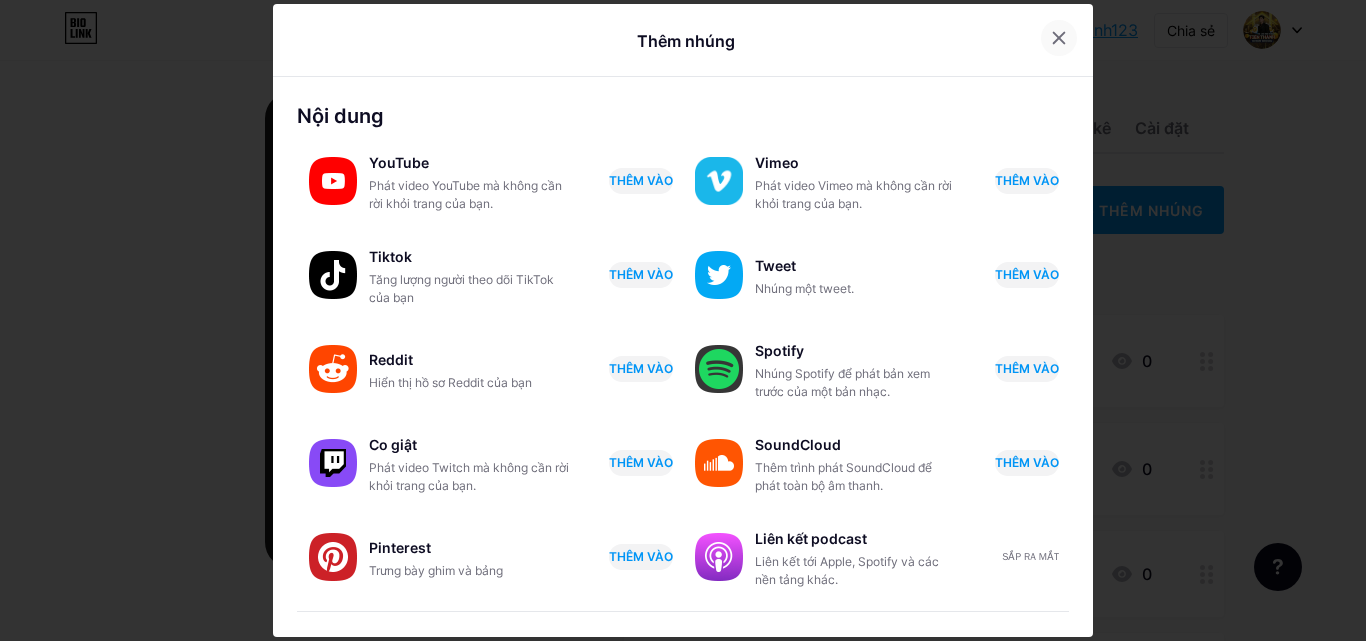 click at bounding box center [1059, 38] 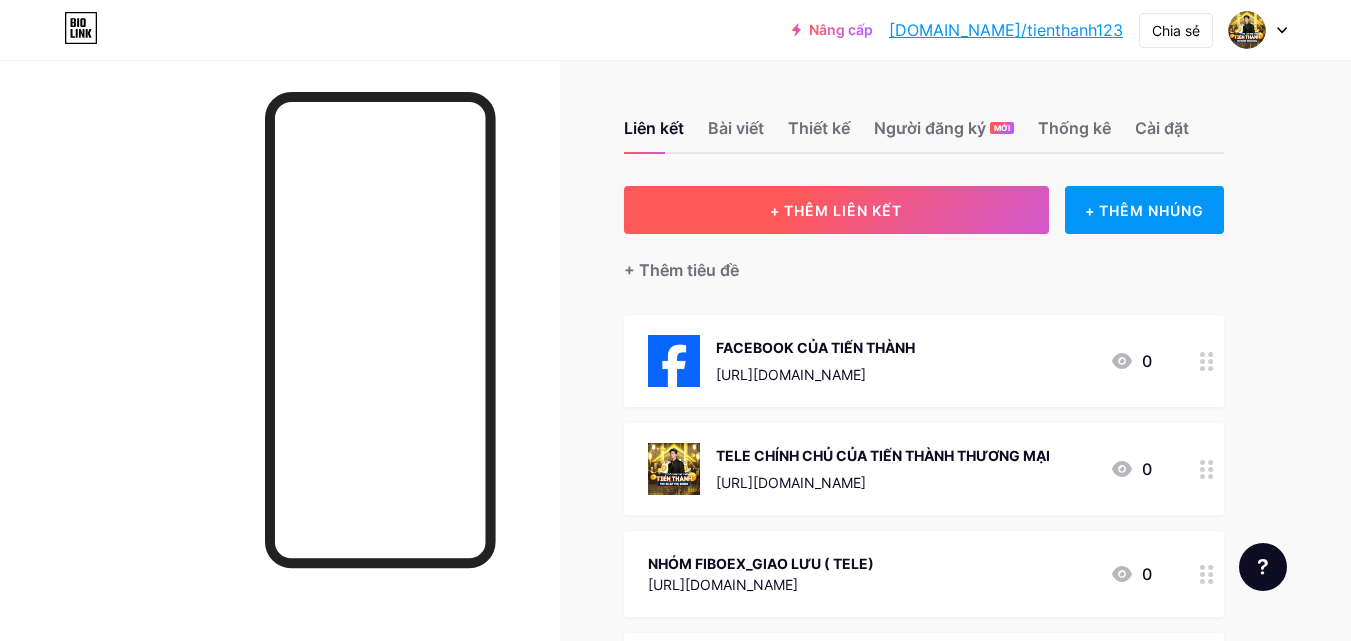 click on "+ THÊM LIÊN KẾT" at bounding box center [836, 210] 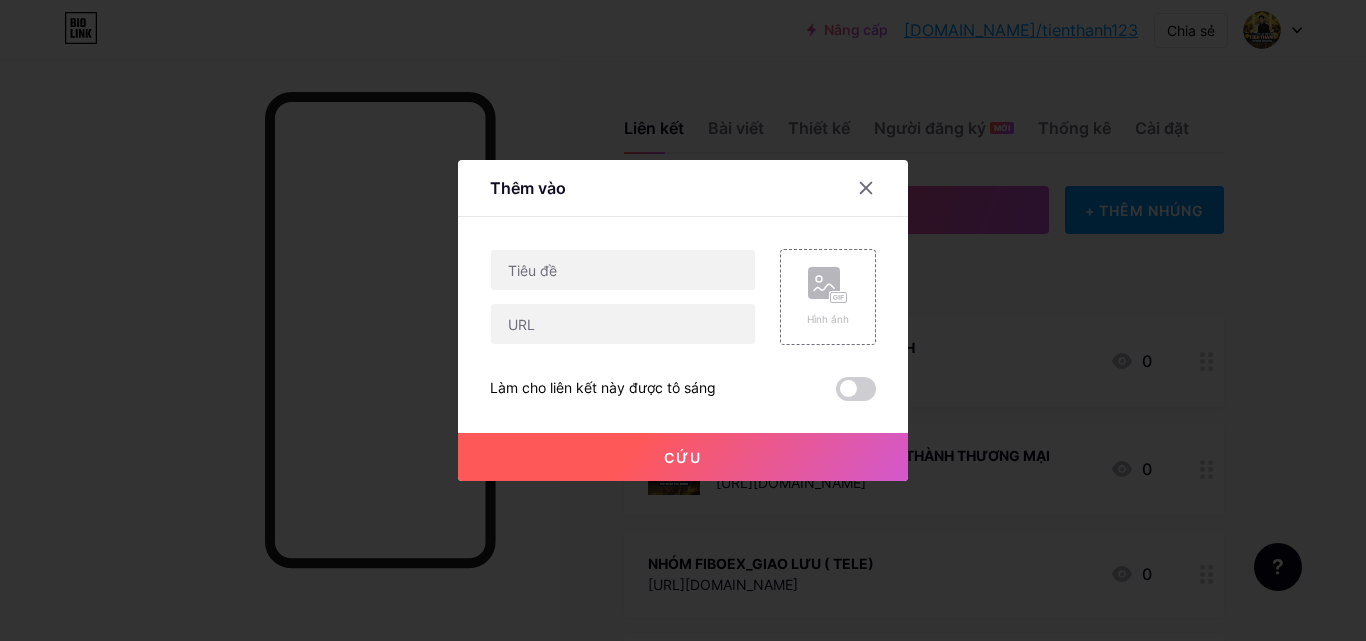 click at bounding box center (878, 188) 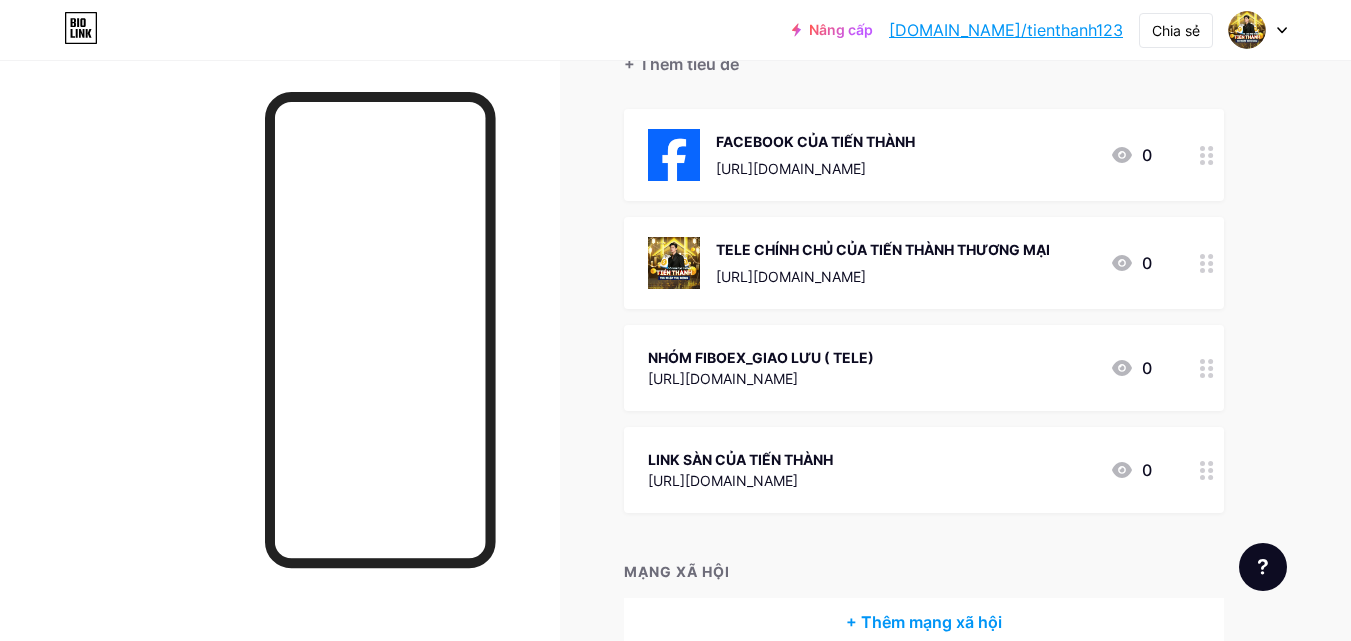 scroll, scrollTop: 159, scrollLeft: 0, axis: vertical 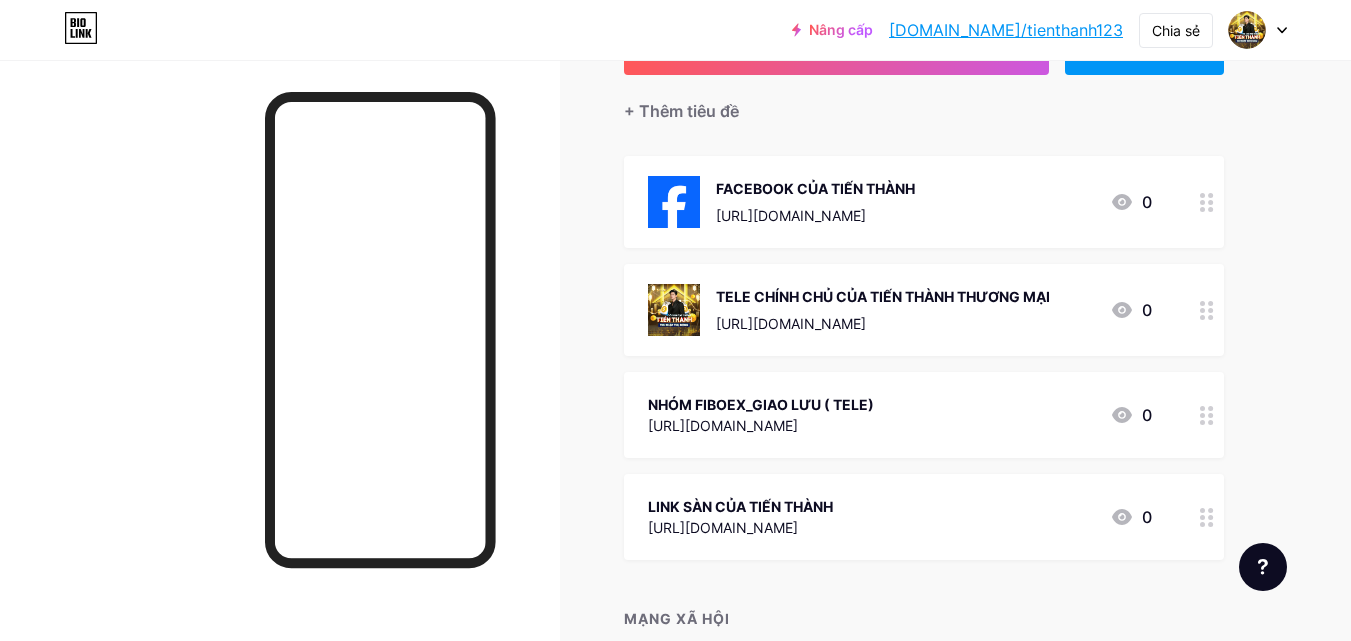 click on "Yêu cầu tính năng             Trung tâm trợ giúp         Liên hệ hỗ trợ" at bounding box center (1255, 559) 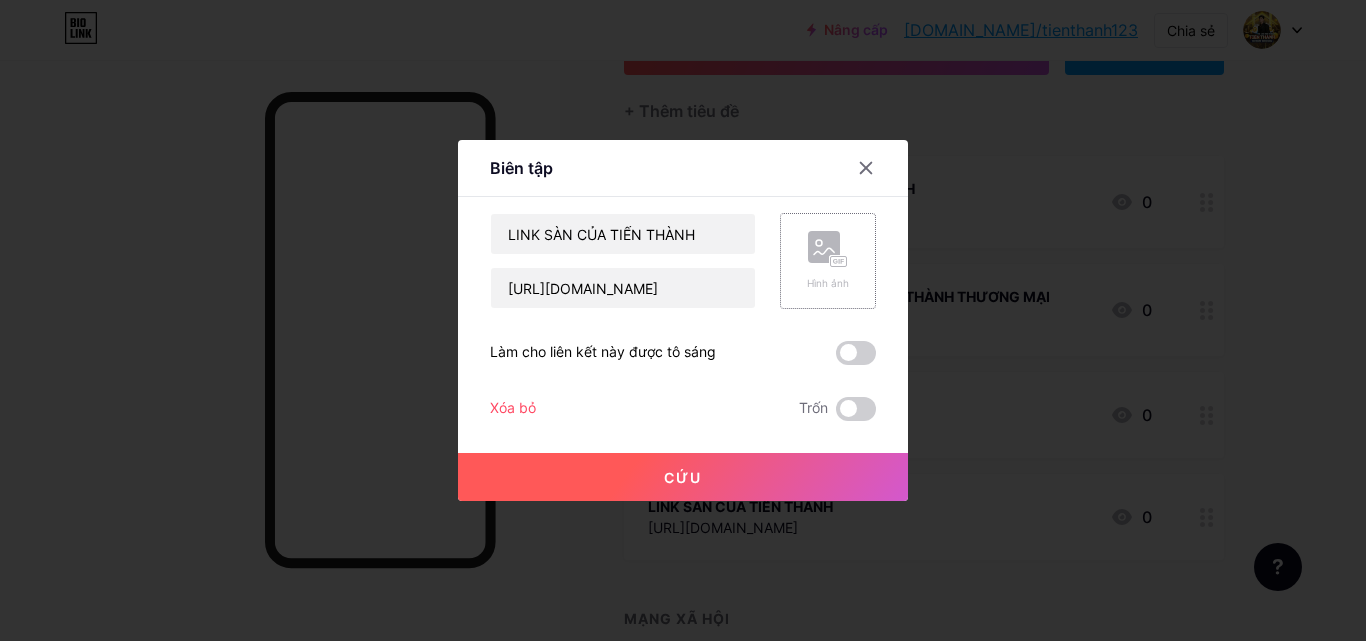 click on "Hình ảnh" at bounding box center (828, 261) 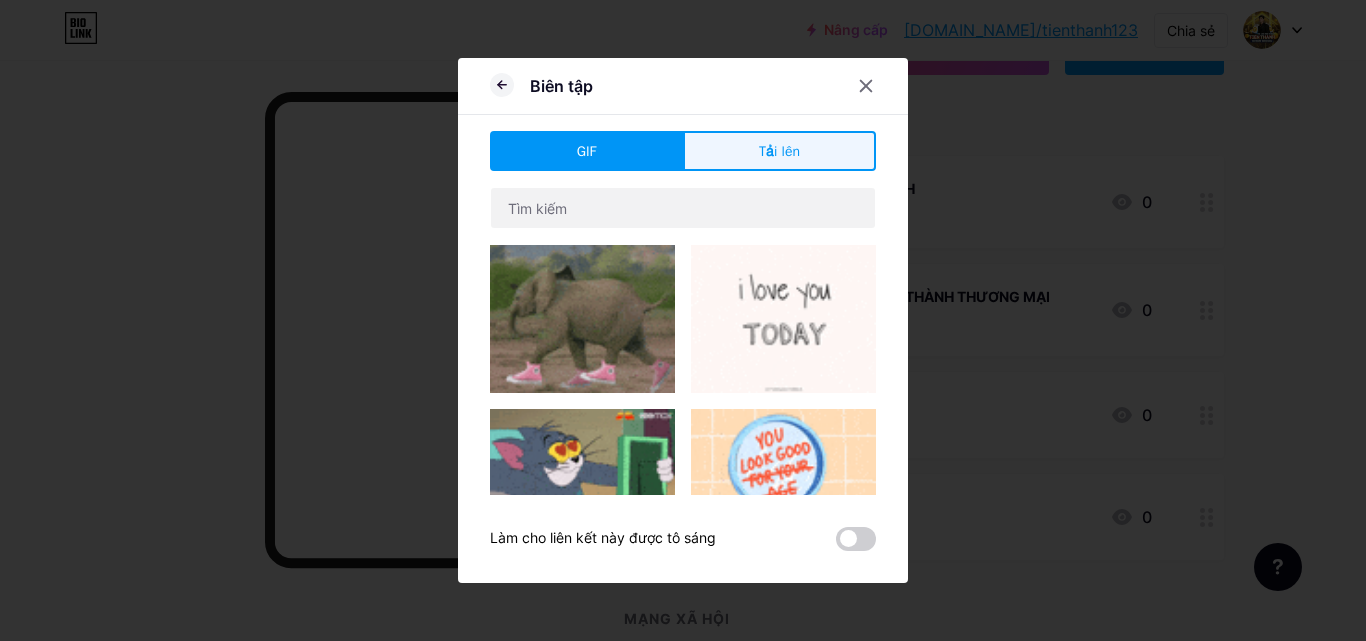 click on "Tải lên" at bounding box center (779, 151) 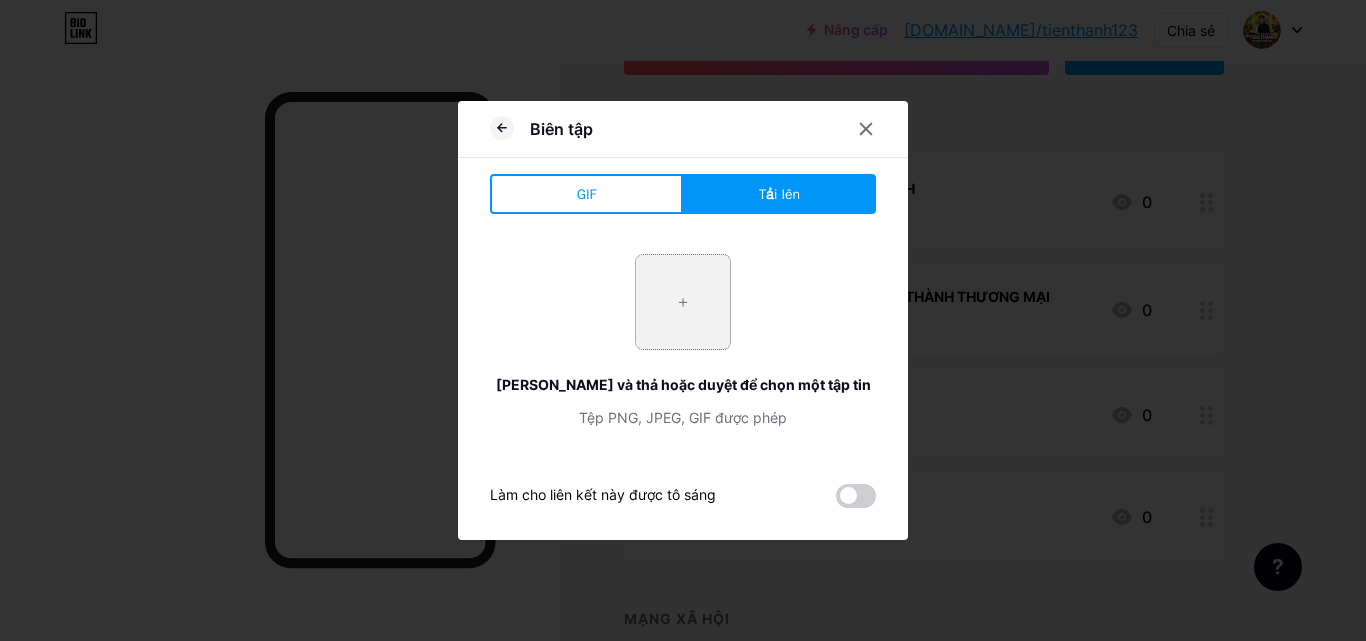 click at bounding box center [683, 302] 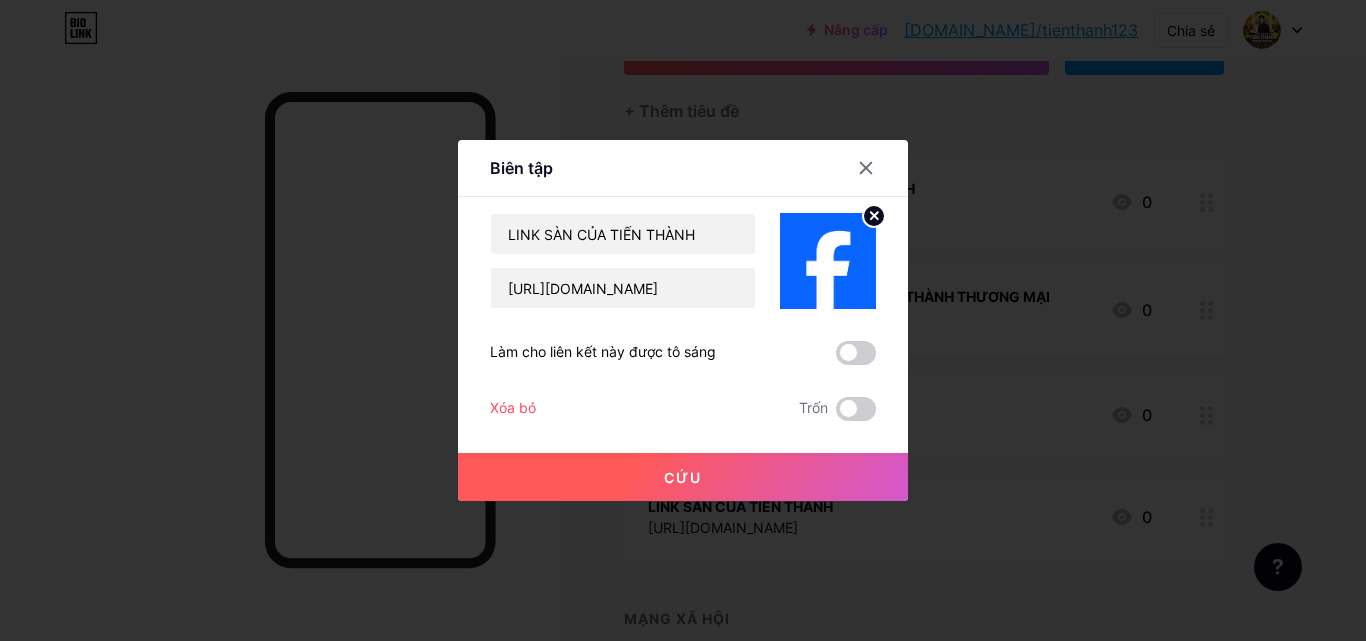 click 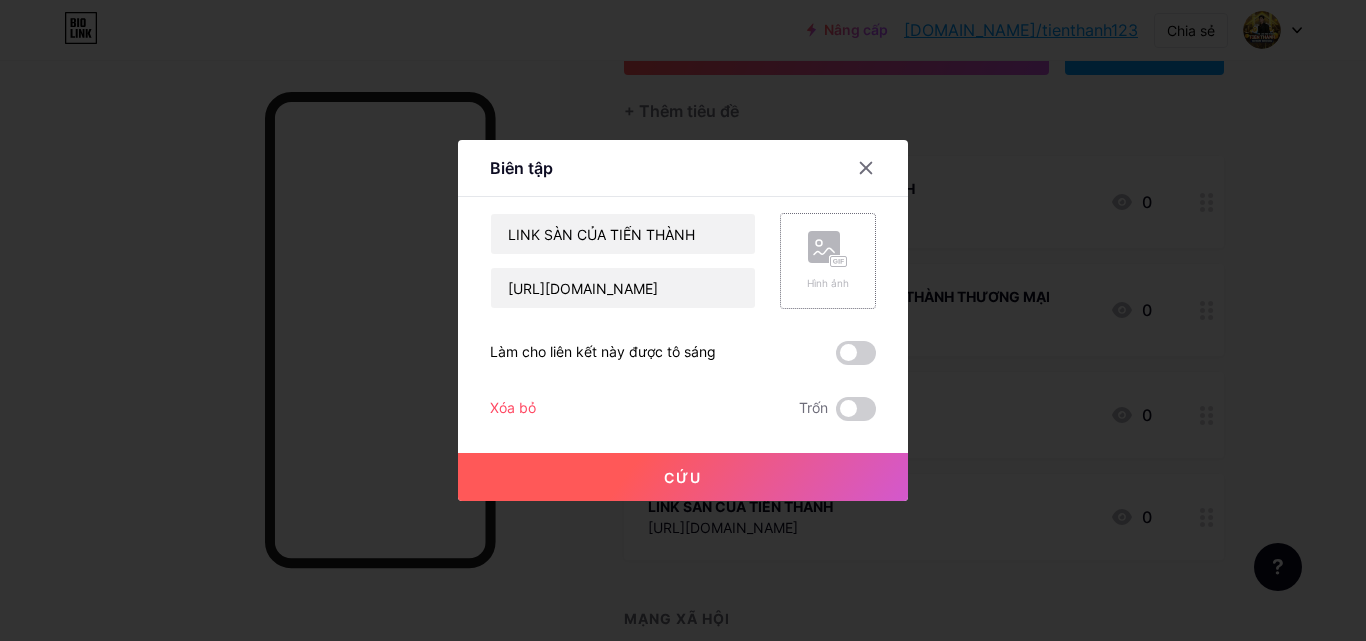 click 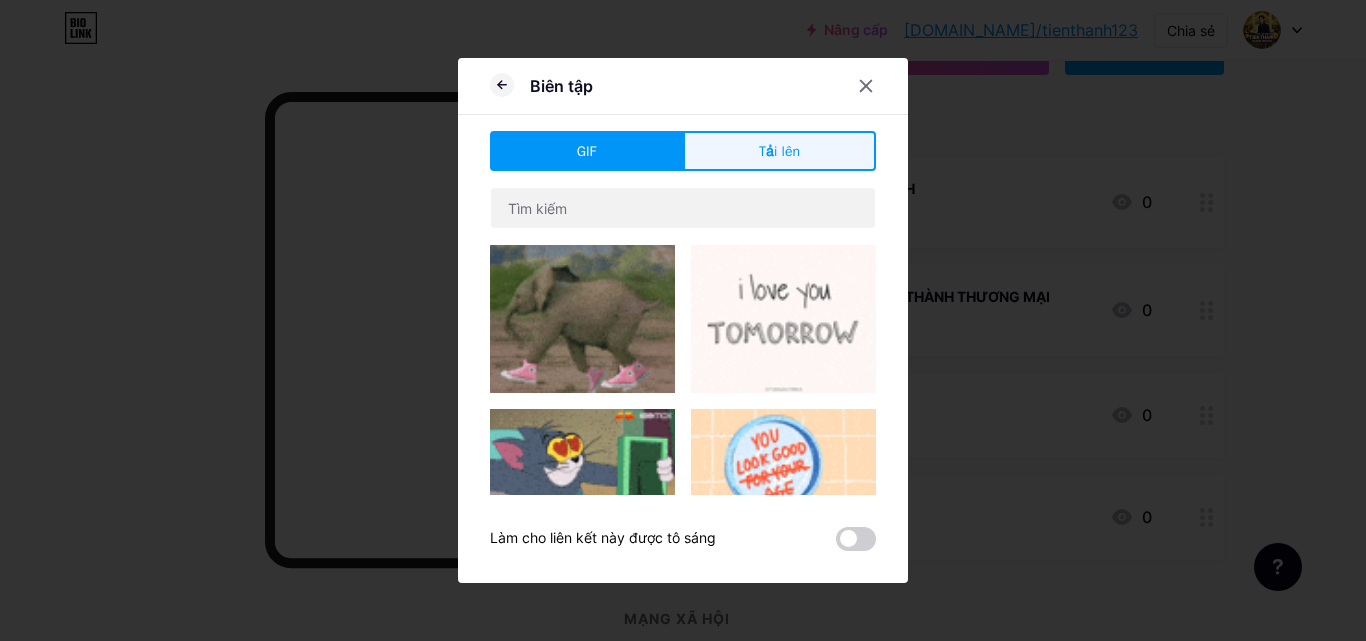 click on "Tải lên" at bounding box center [779, 151] 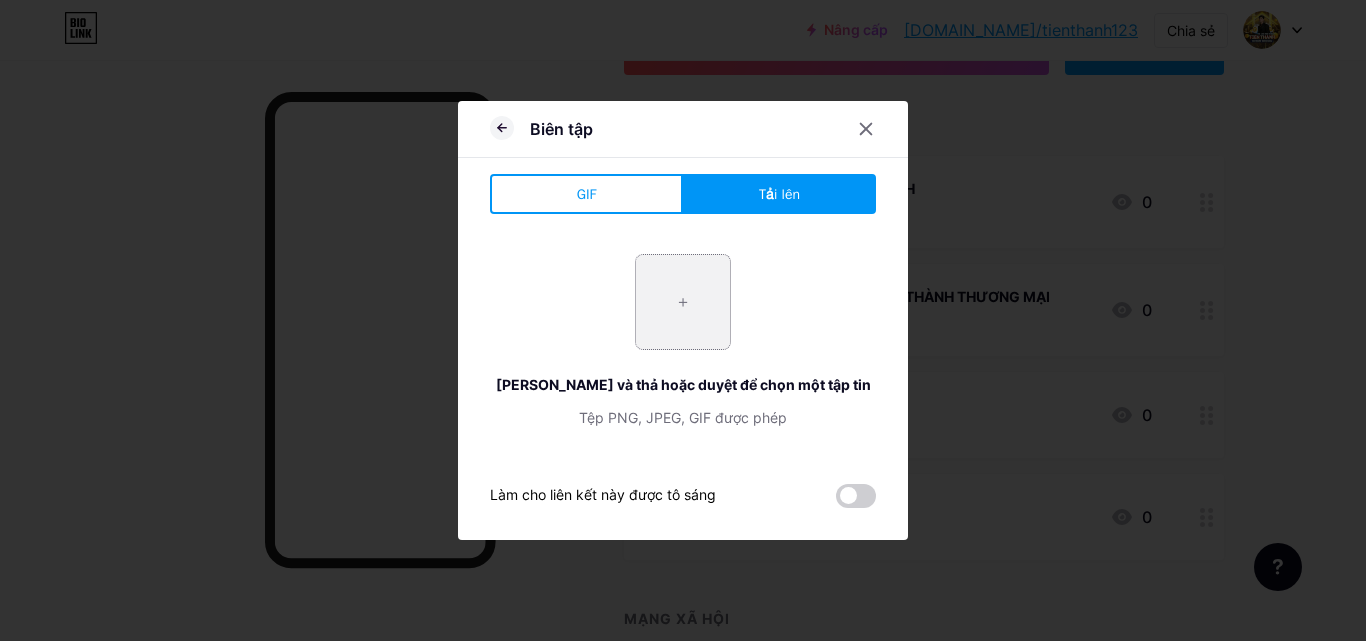 click at bounding box center [683, 302] 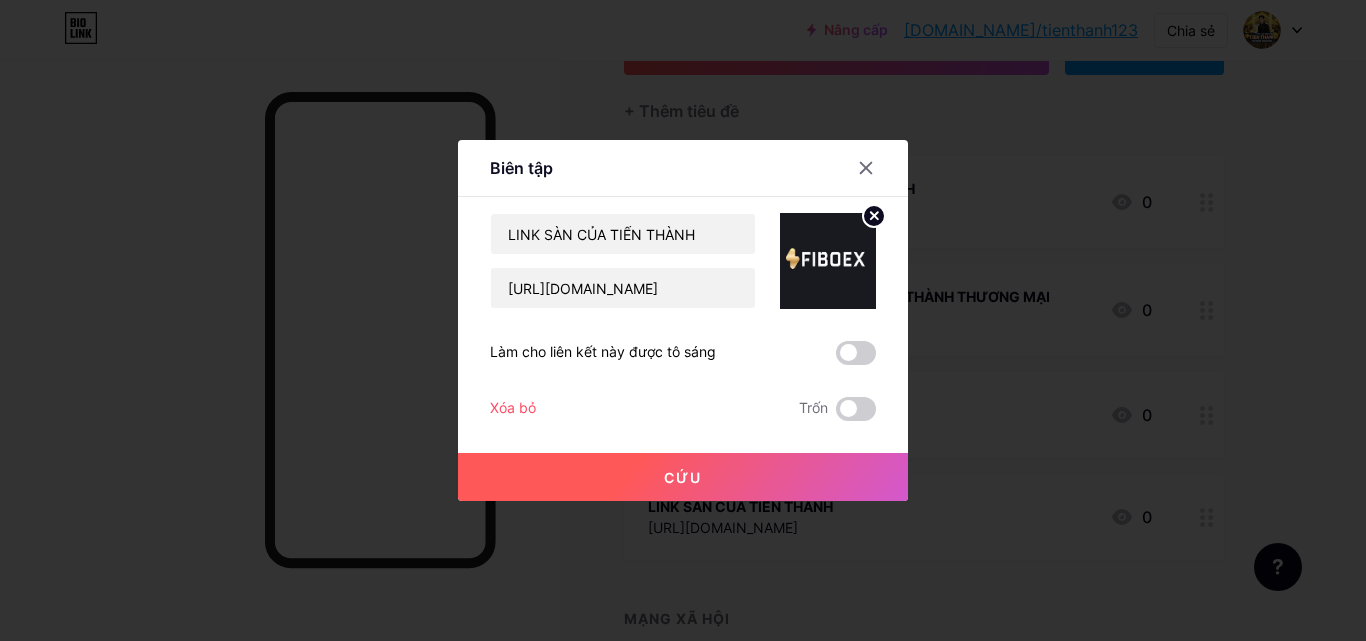 click on "Cứu" at bounding box center (683, 477) 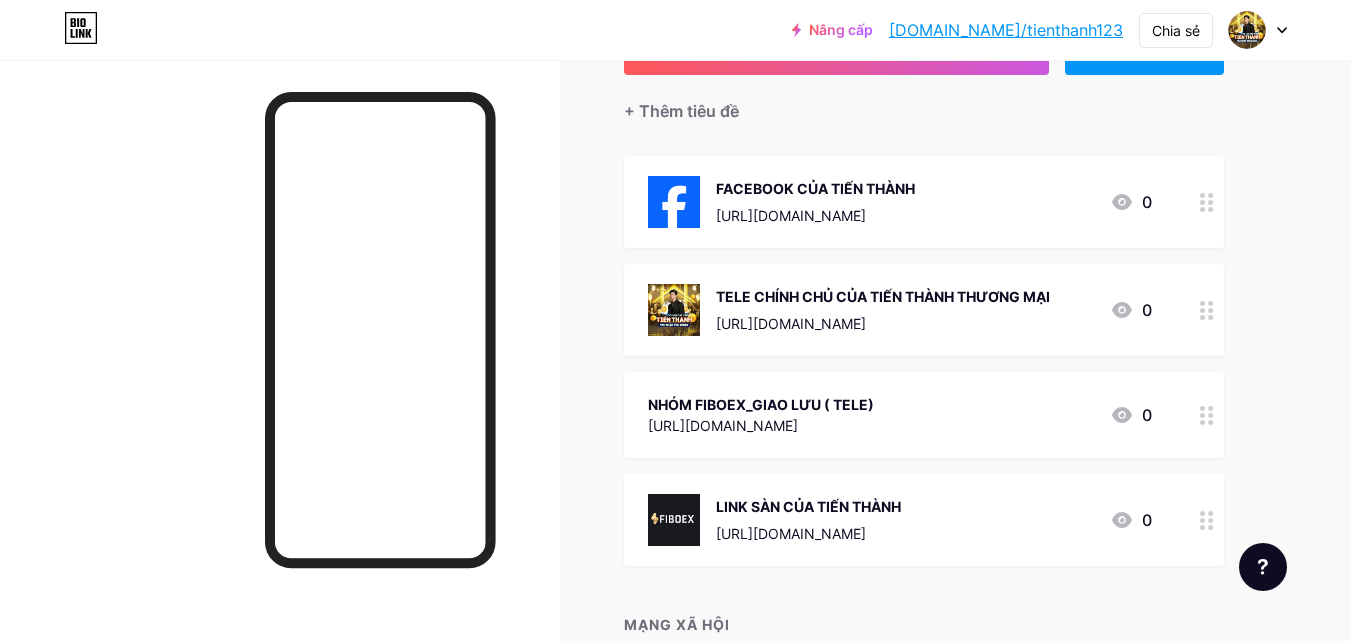 scroll, scrollTop: 170, scrollLeft: 0, axis: vertical 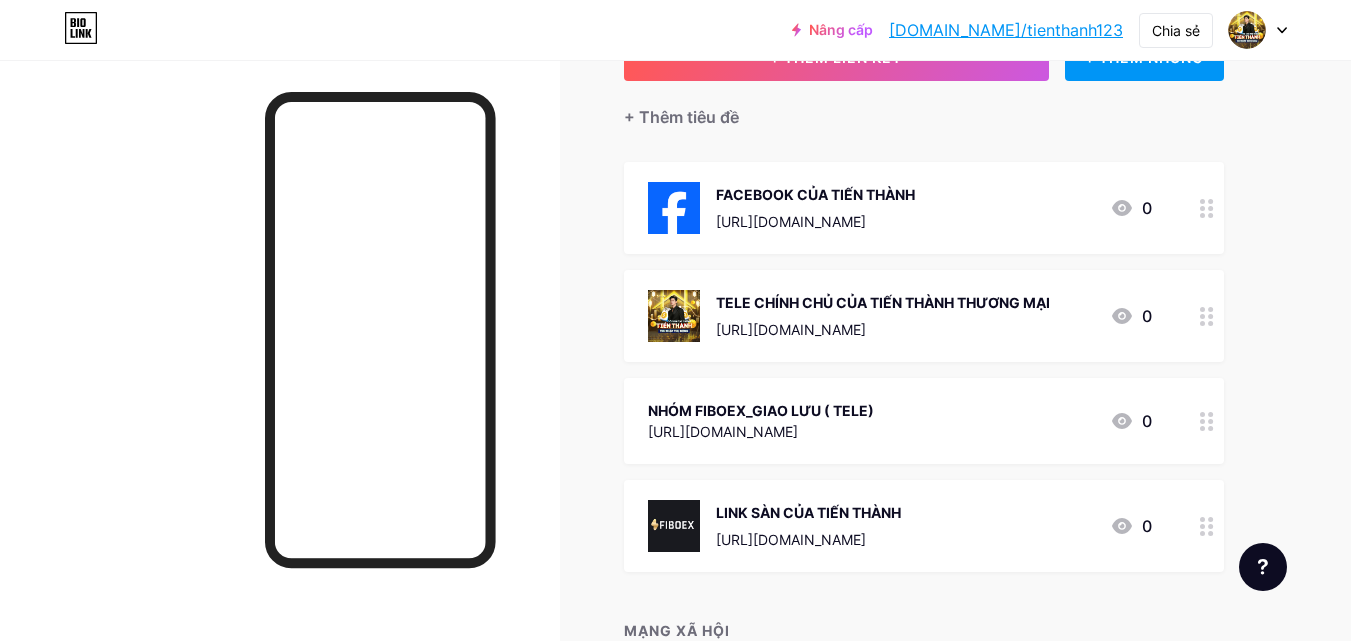 click at bounding box center [1207, 421] 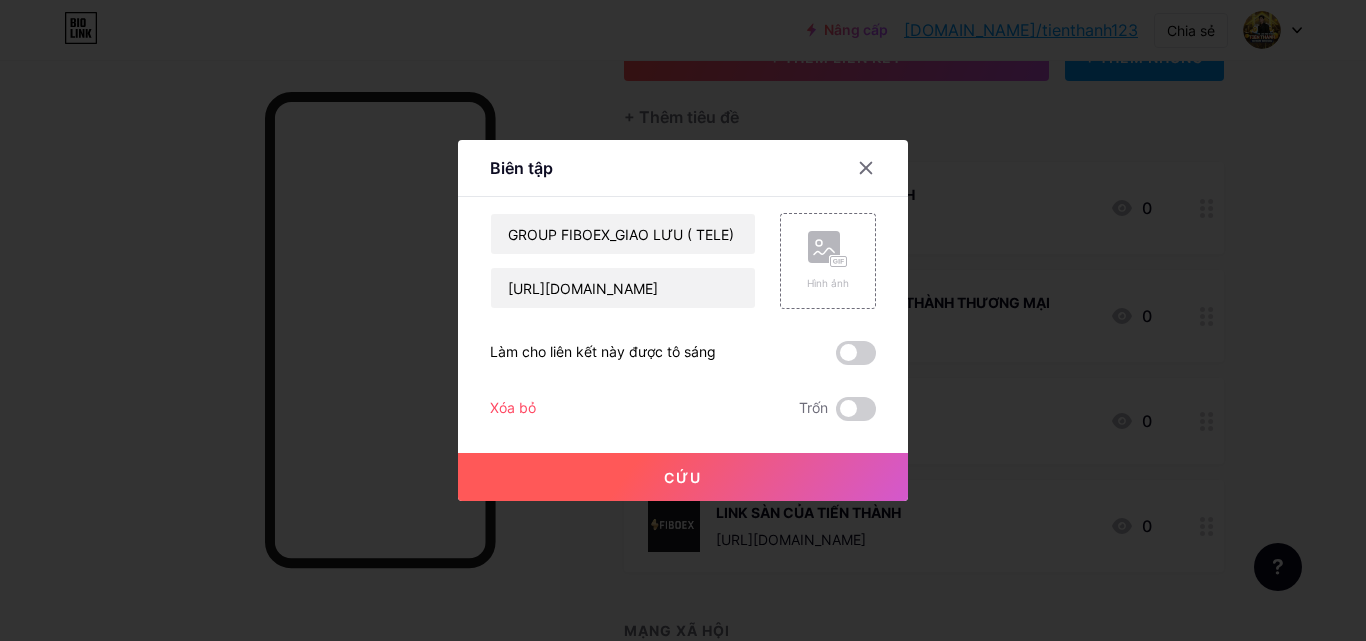 drag, startPoint x: 833, startPoint y: 262, endPoint x: 1057, endPoint y: 110, distance: 270.7028 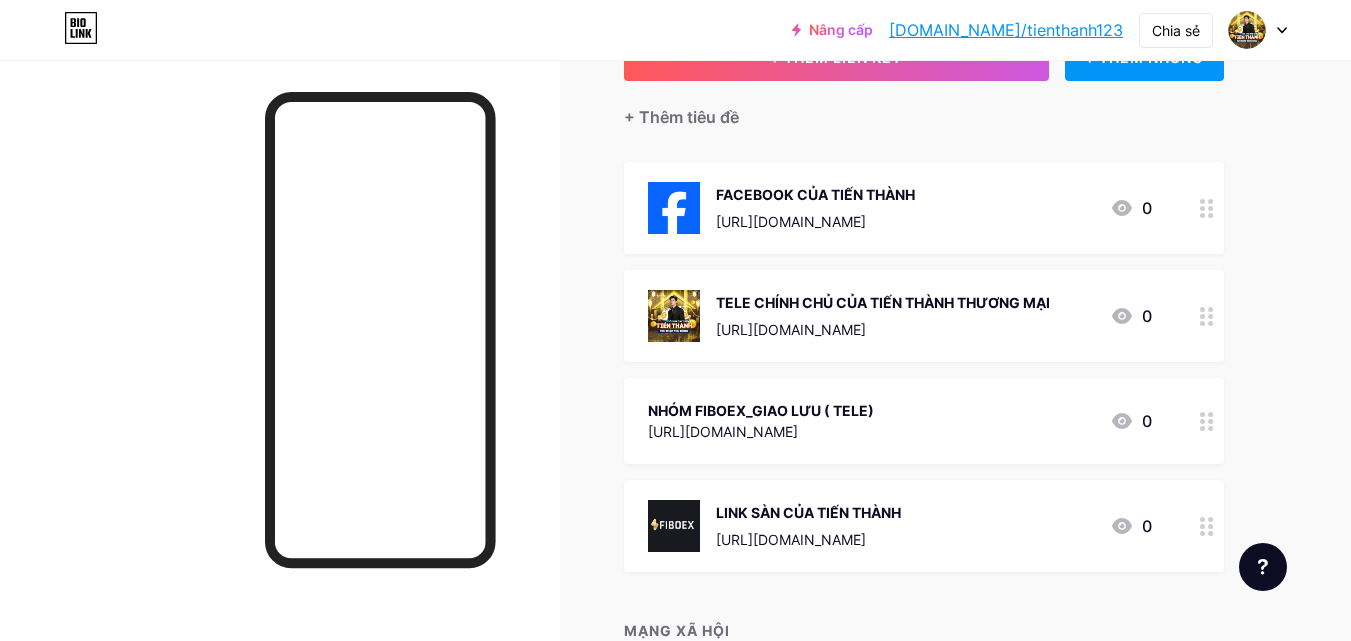 click at bounding box center (1207, 421) 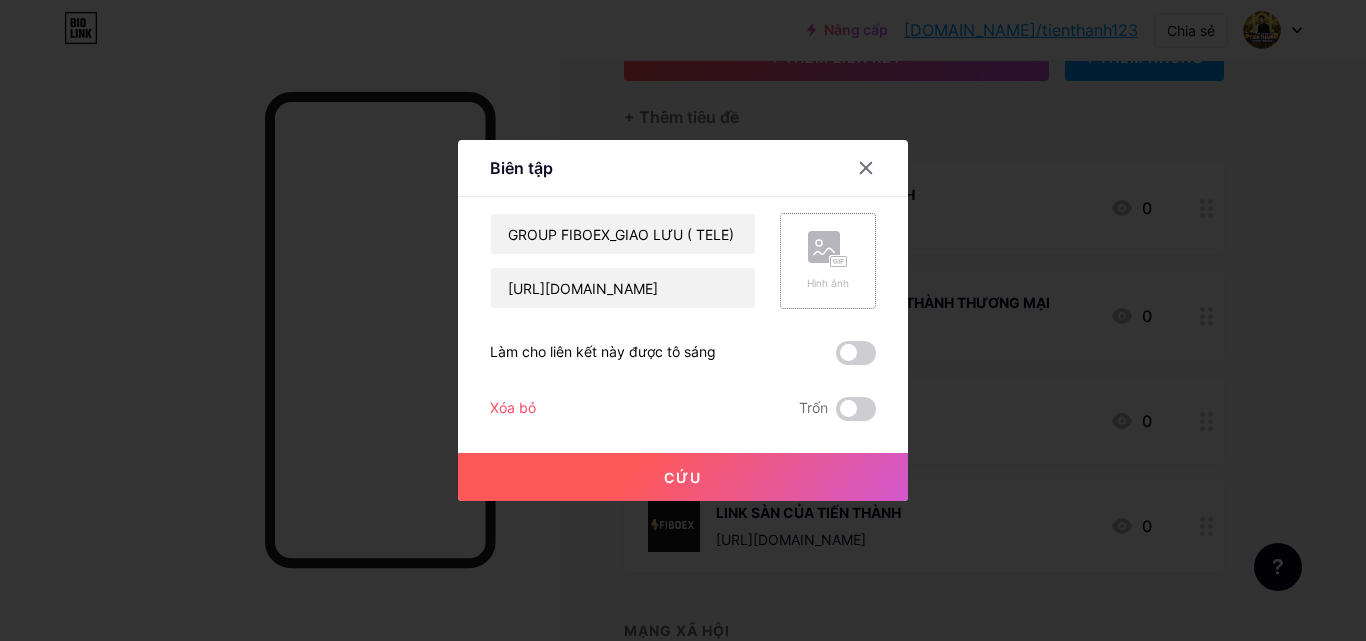 click on "Hình ảnh" at bounding box center (828, 261) 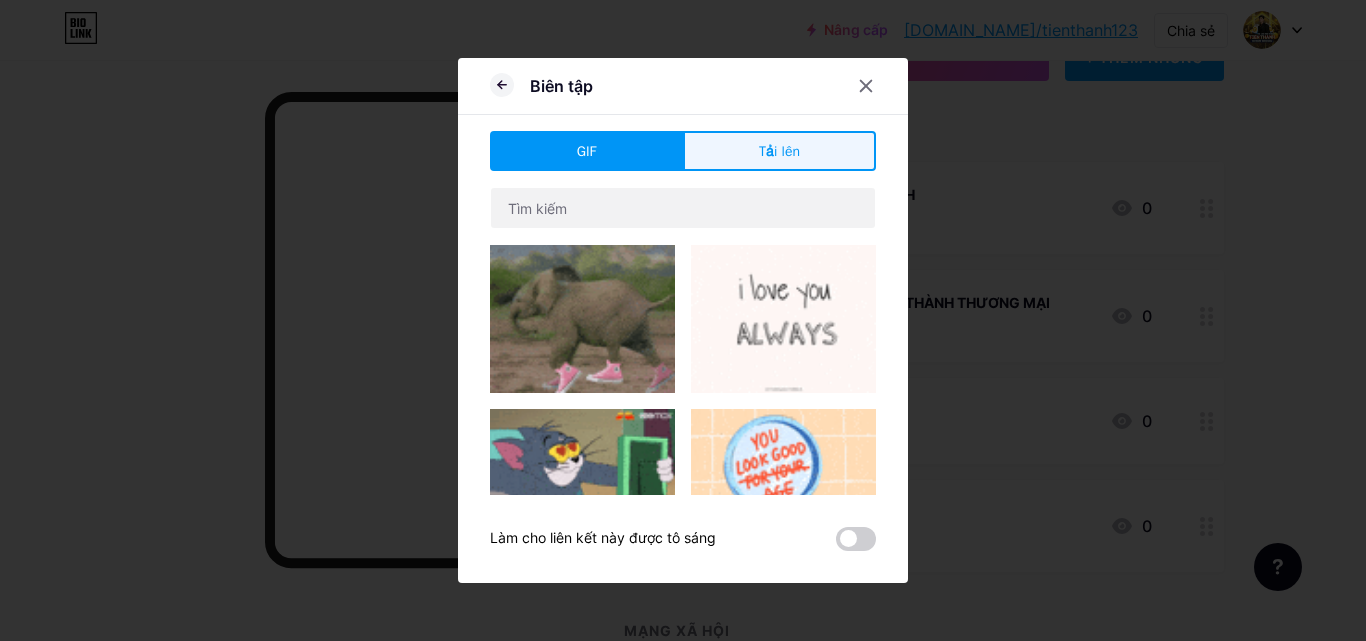 click on "Tải lên" at bounding box center [779, 151] 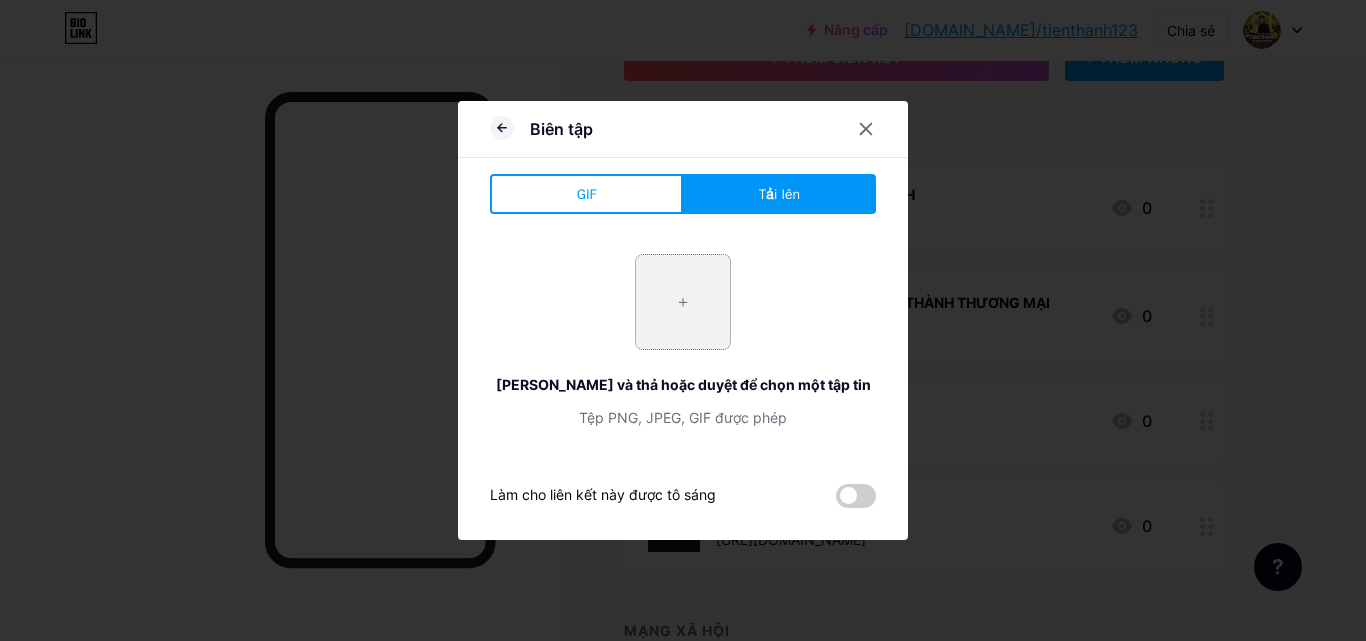 click at bounding box center (683, 302) 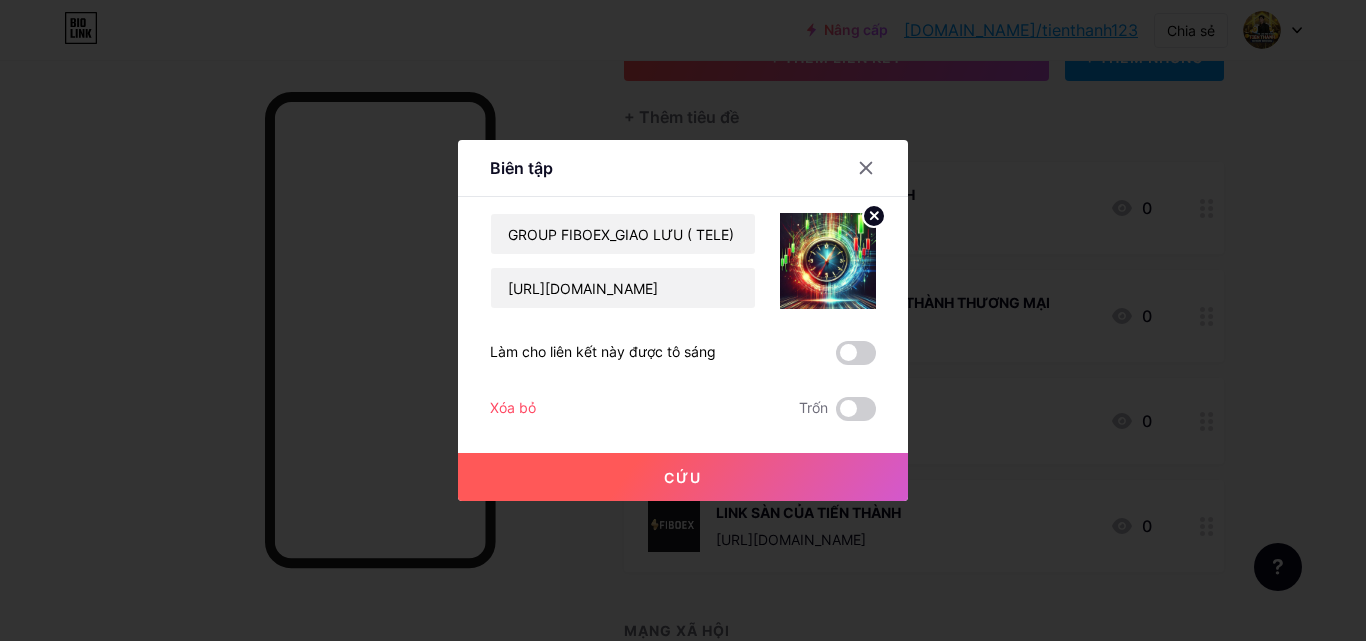 click on "Cứu" at bounding box center [683, 477] 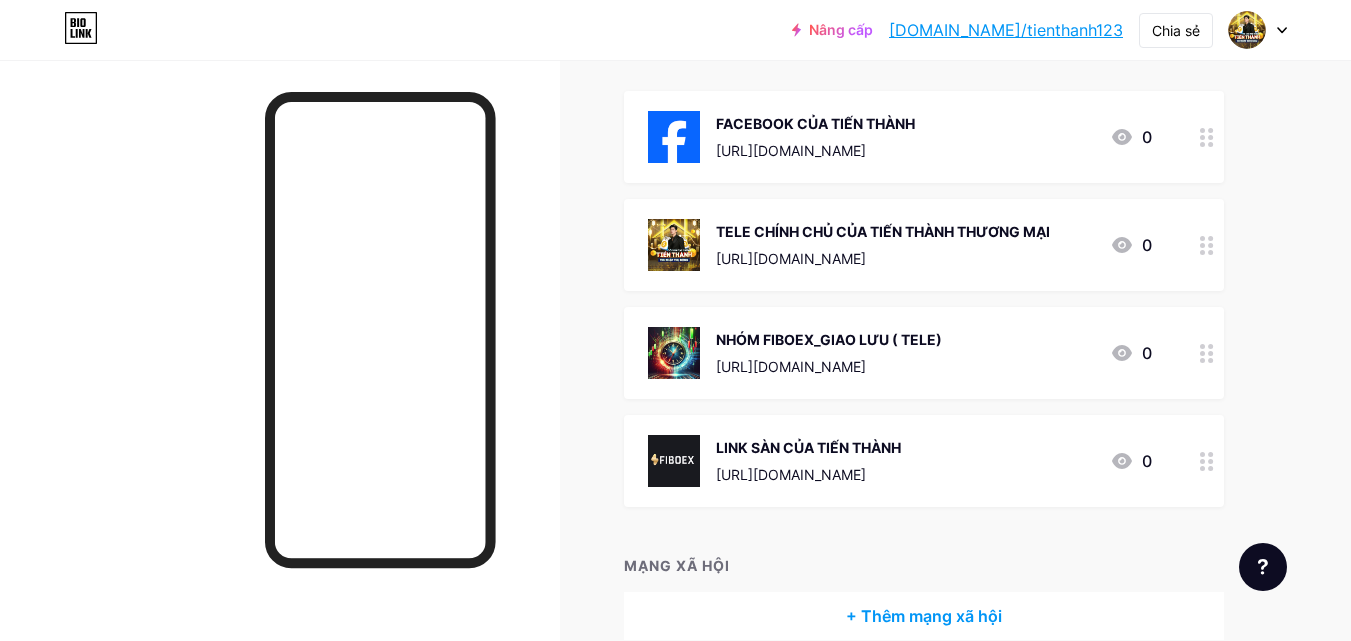scroll, scrollTop: 218, scrollLeft: 0, axis: vertical 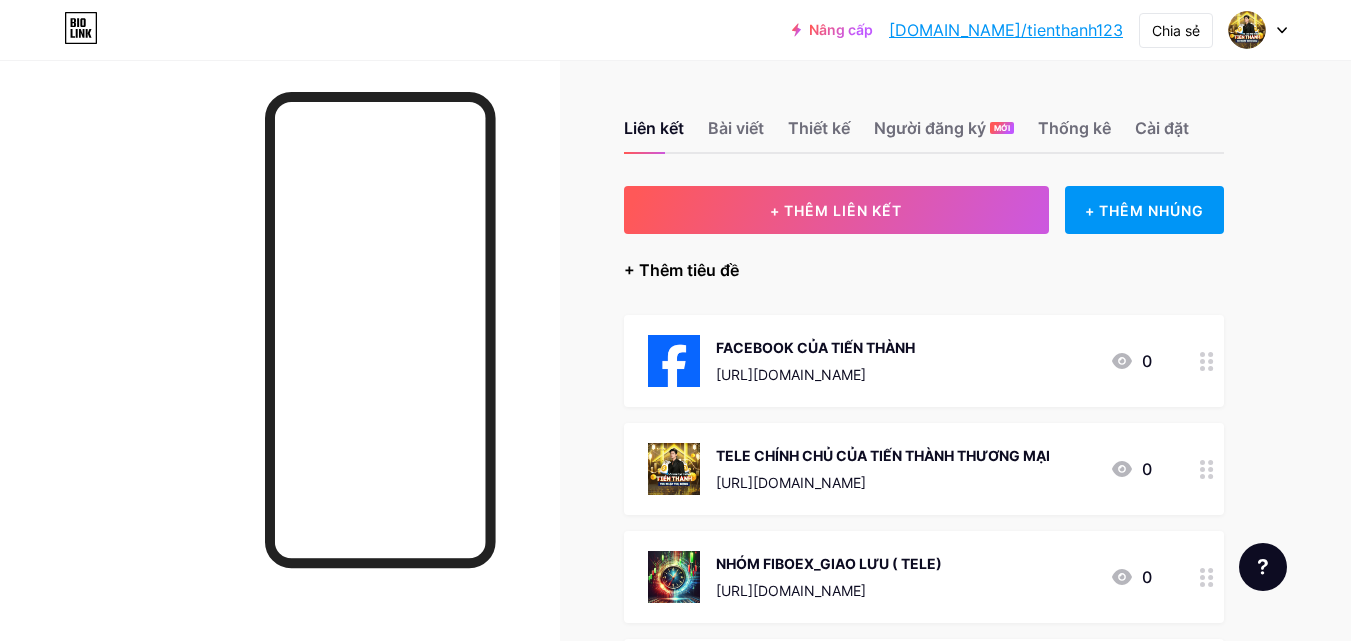 click on "+ Thêm tiêu đề" at bounding box center (681, 270) 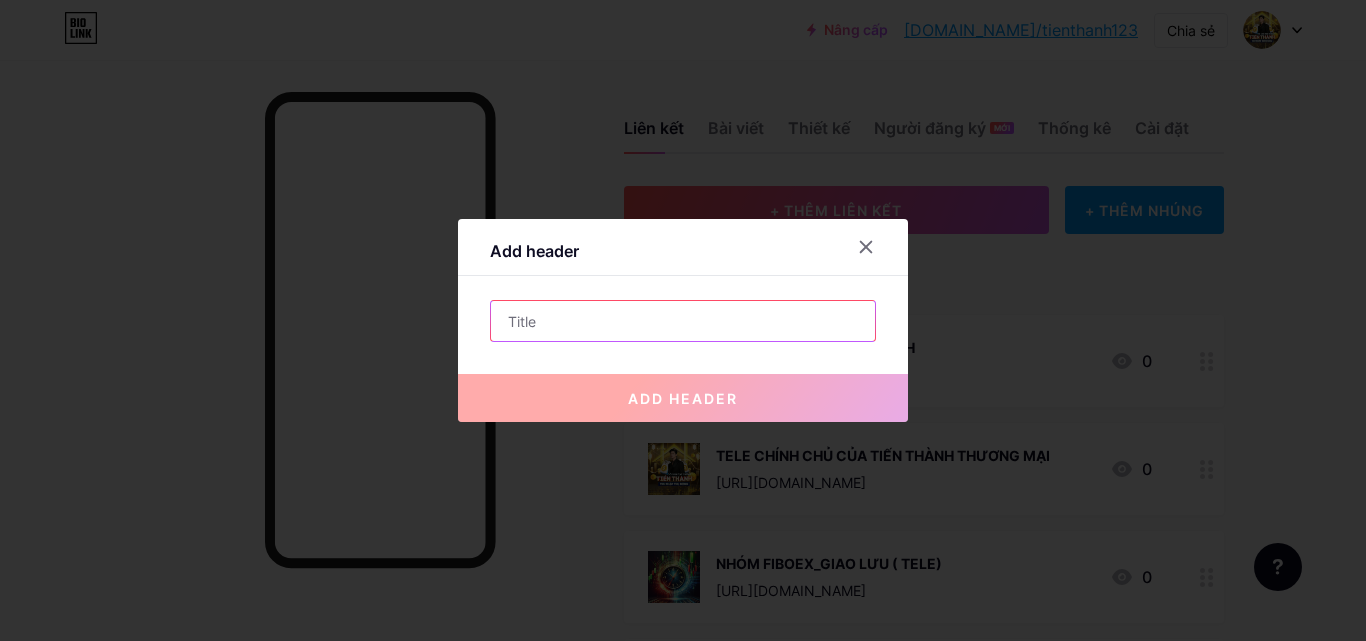 click at bounding box center (683, 321) 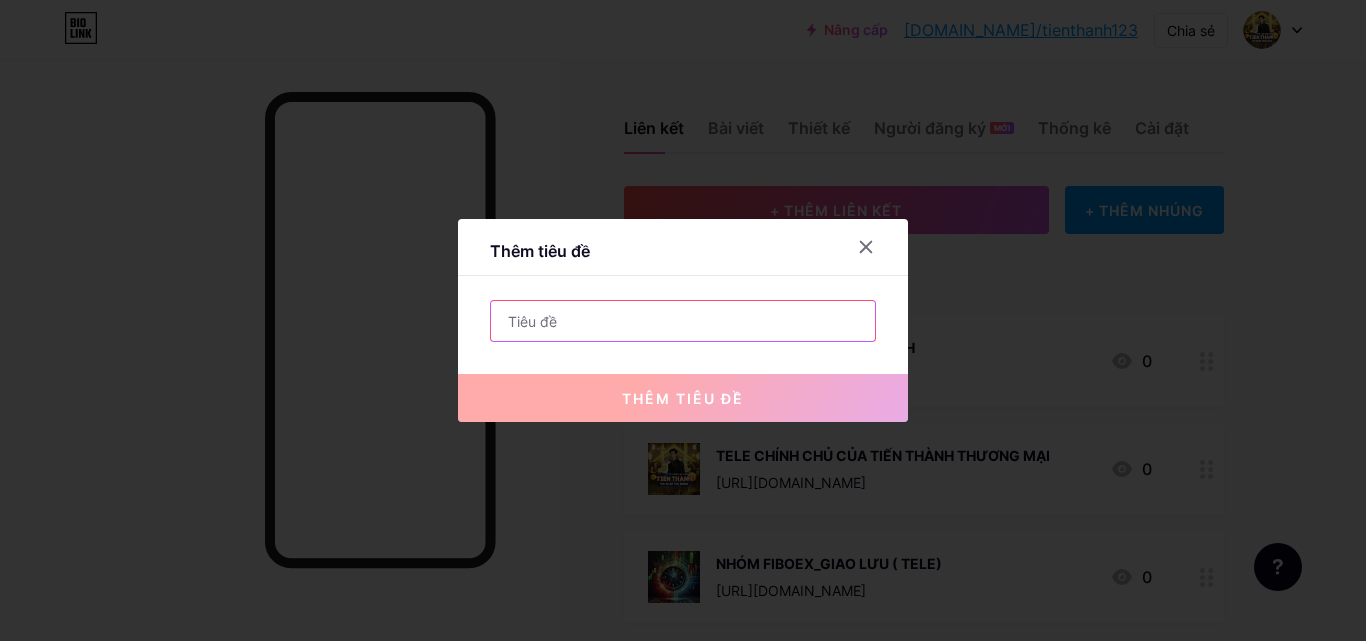 type on "z" 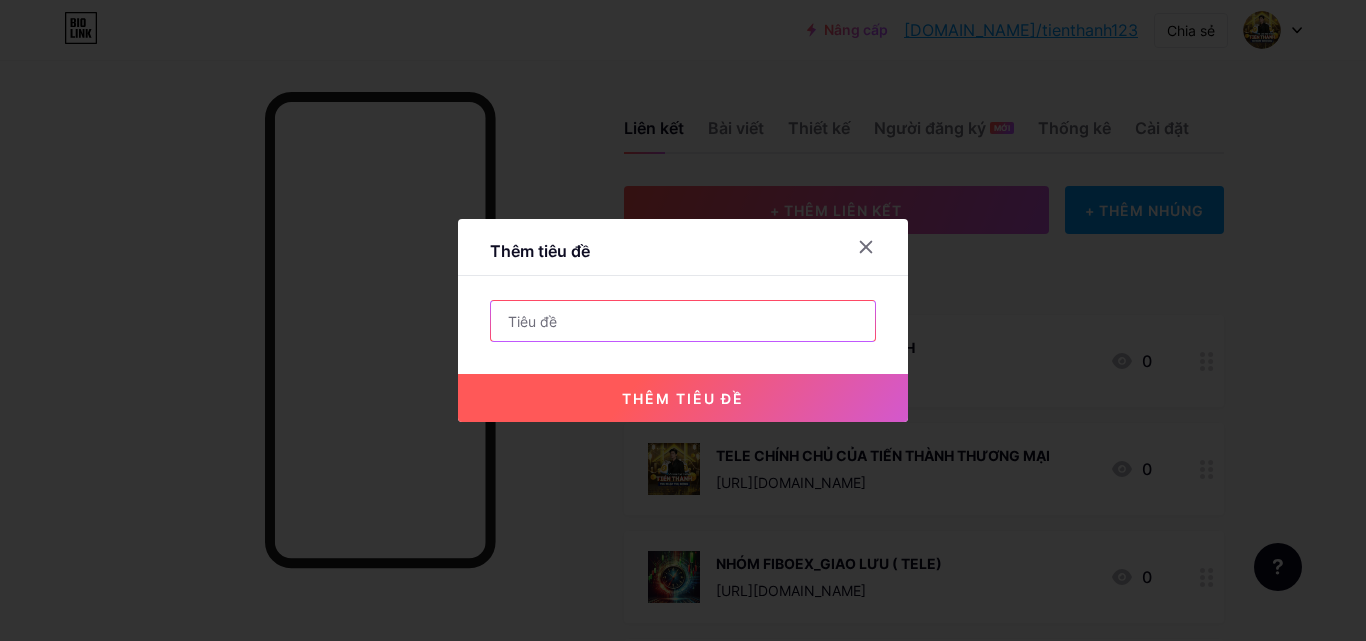 paste on "BO(Binary option)  là những điểm mở đầu mới, nơi mà sự thay đổi lớn bắt đầu."" 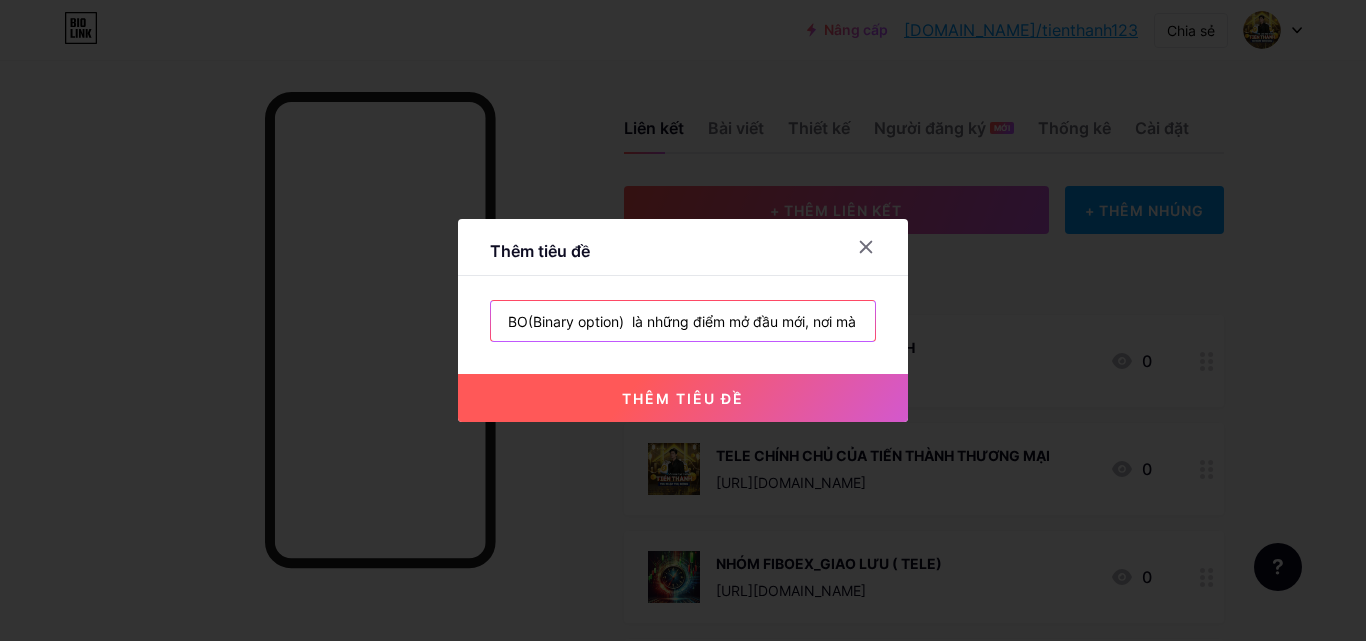 scroll, scrollTop: 0, scrollLeft: 177, axis: horizontal 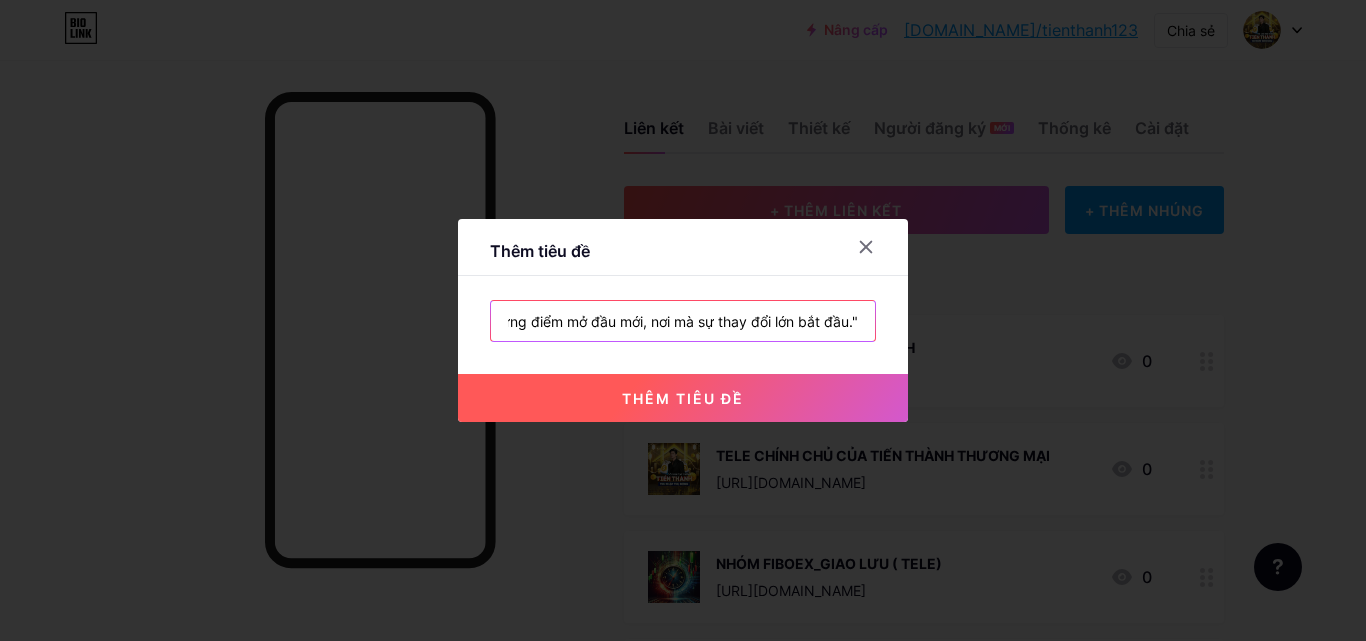 type on "BO(Binary option)  là những điểm mở đầu mới, nơi mà sự thay đổi lớn bắt đầu."" 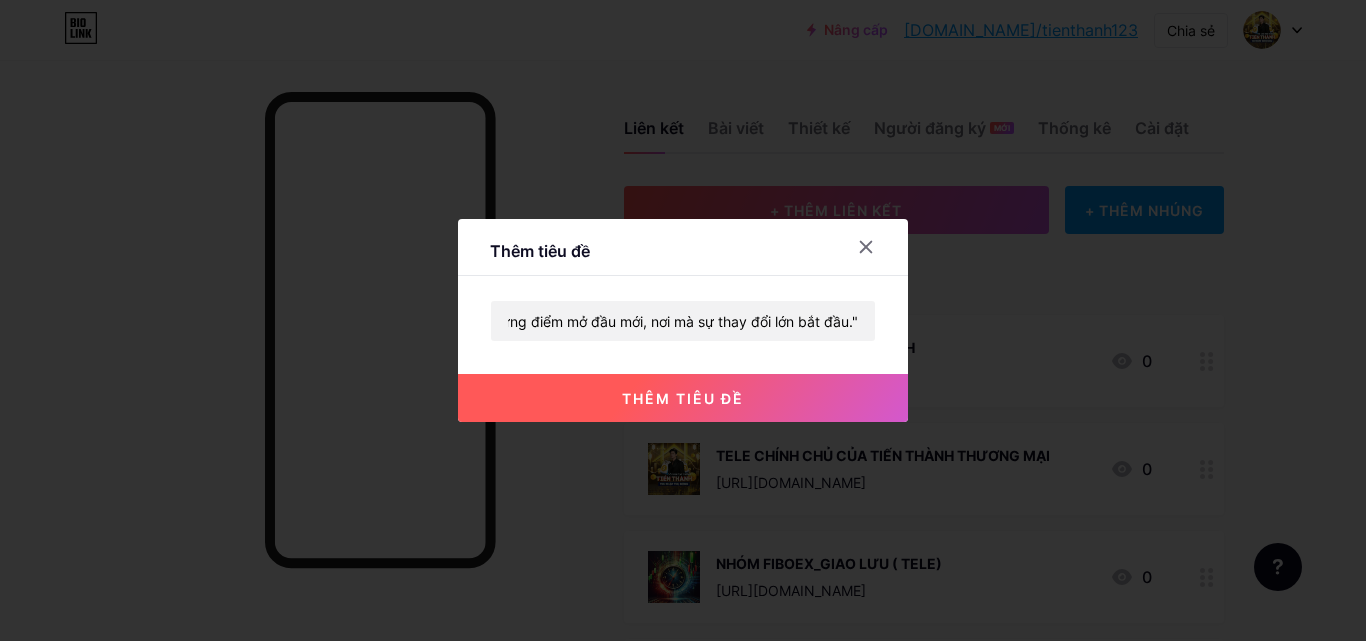 drag, startPoint x: 619, startPoint y: 401, endPoint x: 513, endPoint y: 415, distance: 106.92053 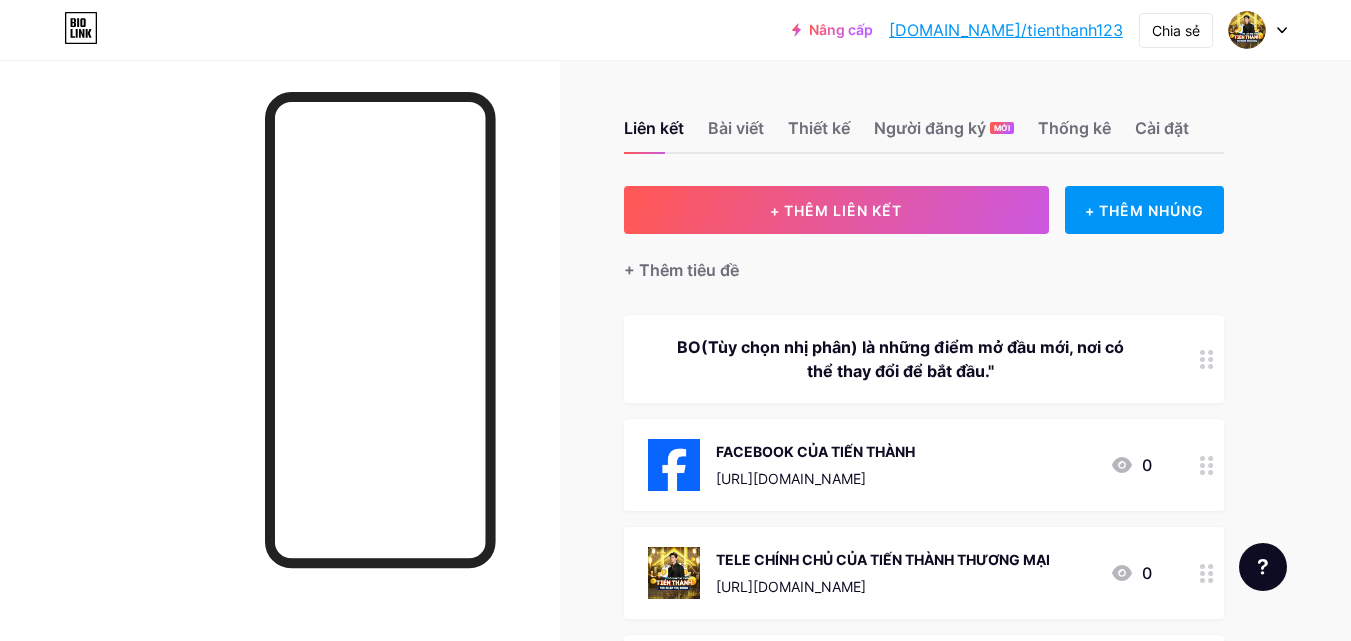 click at bounding box center [1207, 359] 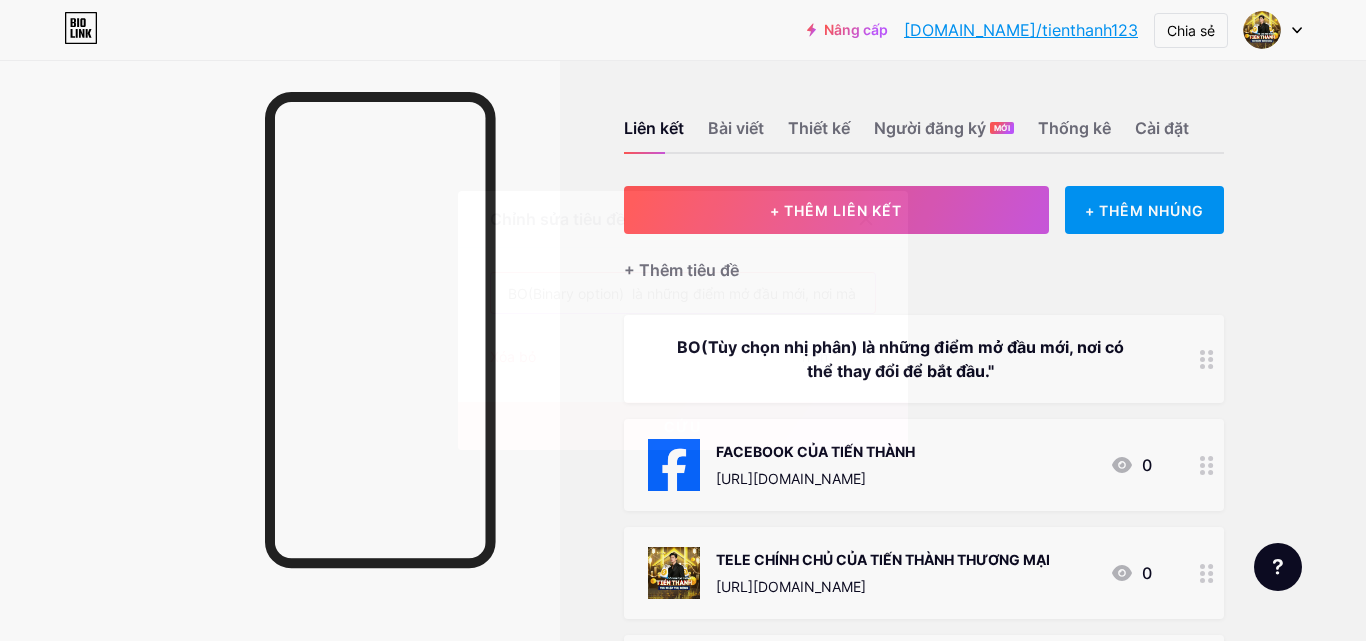 click on "BO(Binary option)  là những điểm mở đầu mới, nơi mà sự thay đổi lớn bắt đầu."" at bounding box center (683, 293) 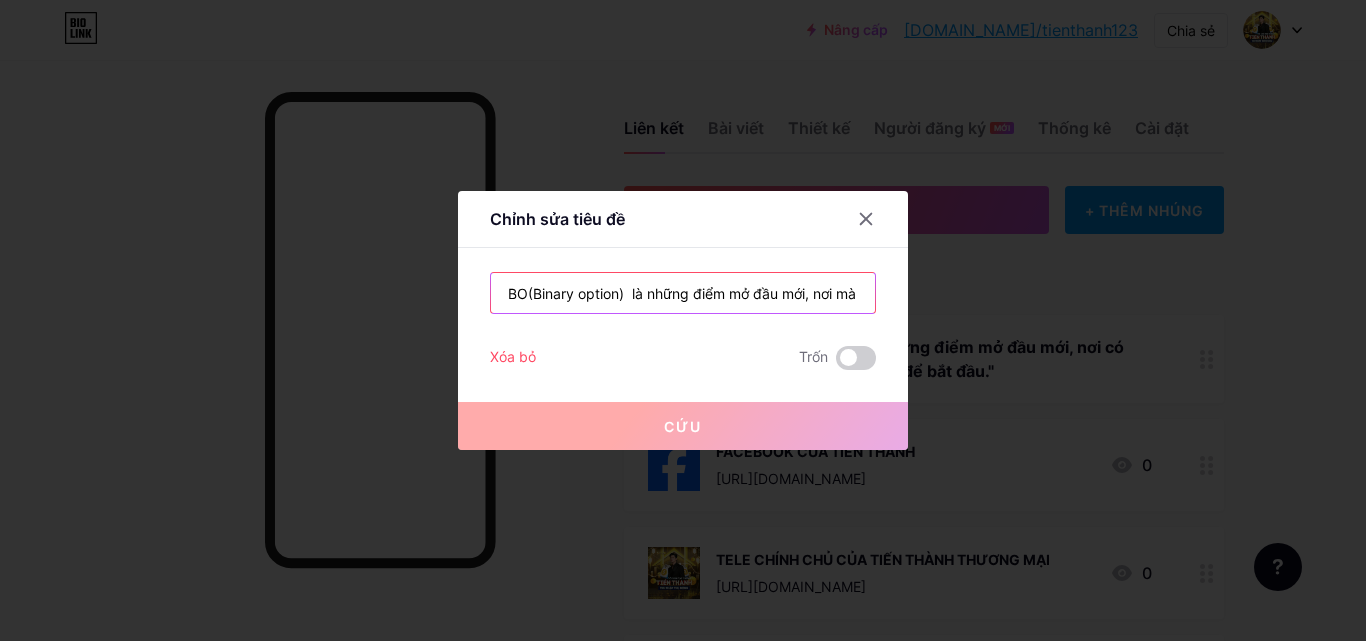 scroll, scrollTop: 0, scrollLeft: 165, axis: horizontal 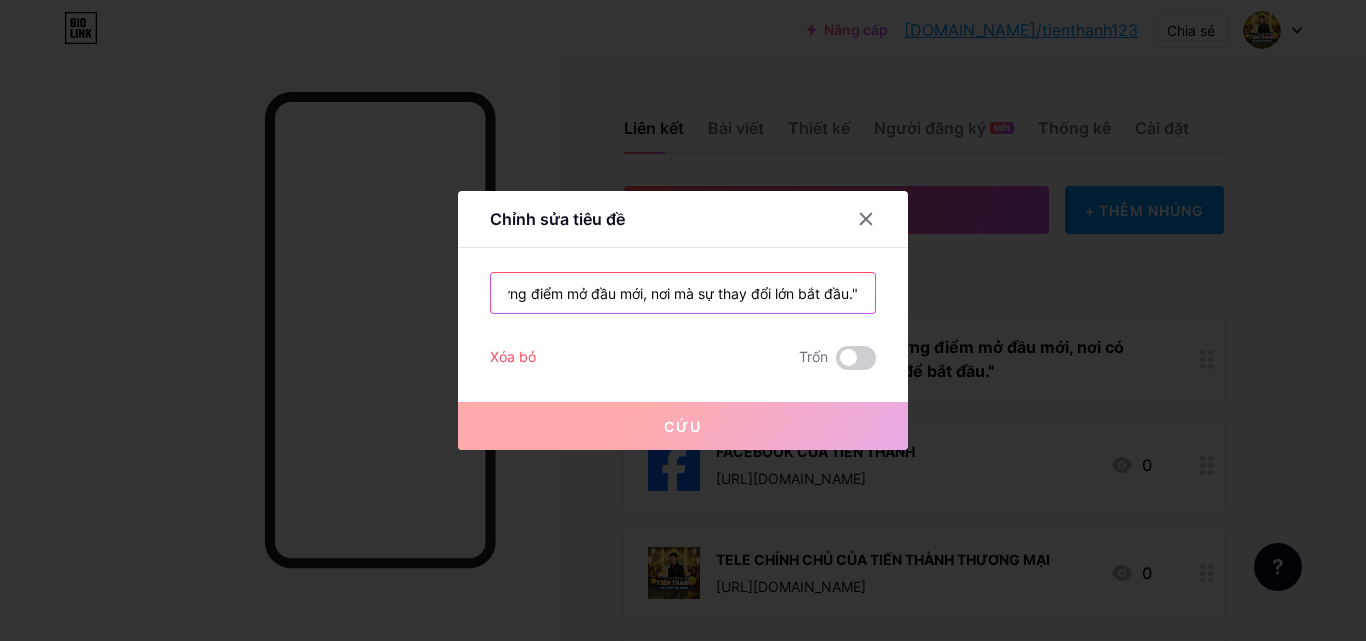 drag, startPoint x: 798, startPoint y: 297, endPoint x: 933, endPoint y: 316, distance: 136.33047 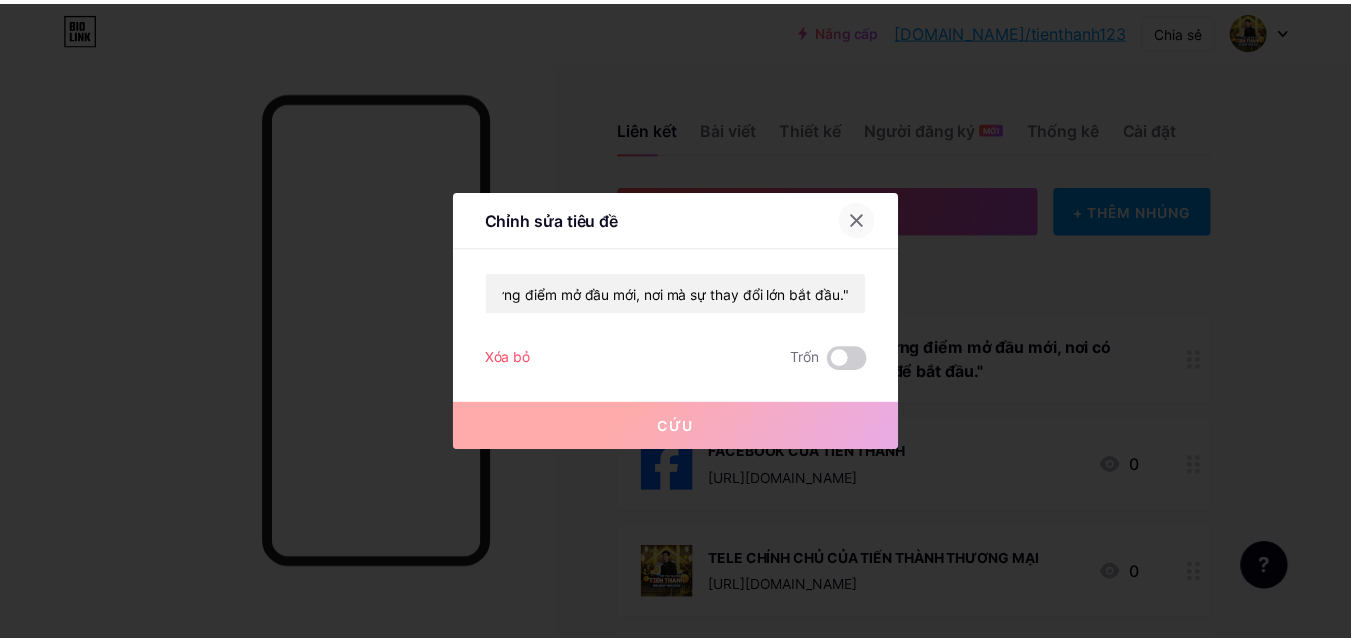 scroll, scrollTop: 0, scrollLeft: 0, axis: both 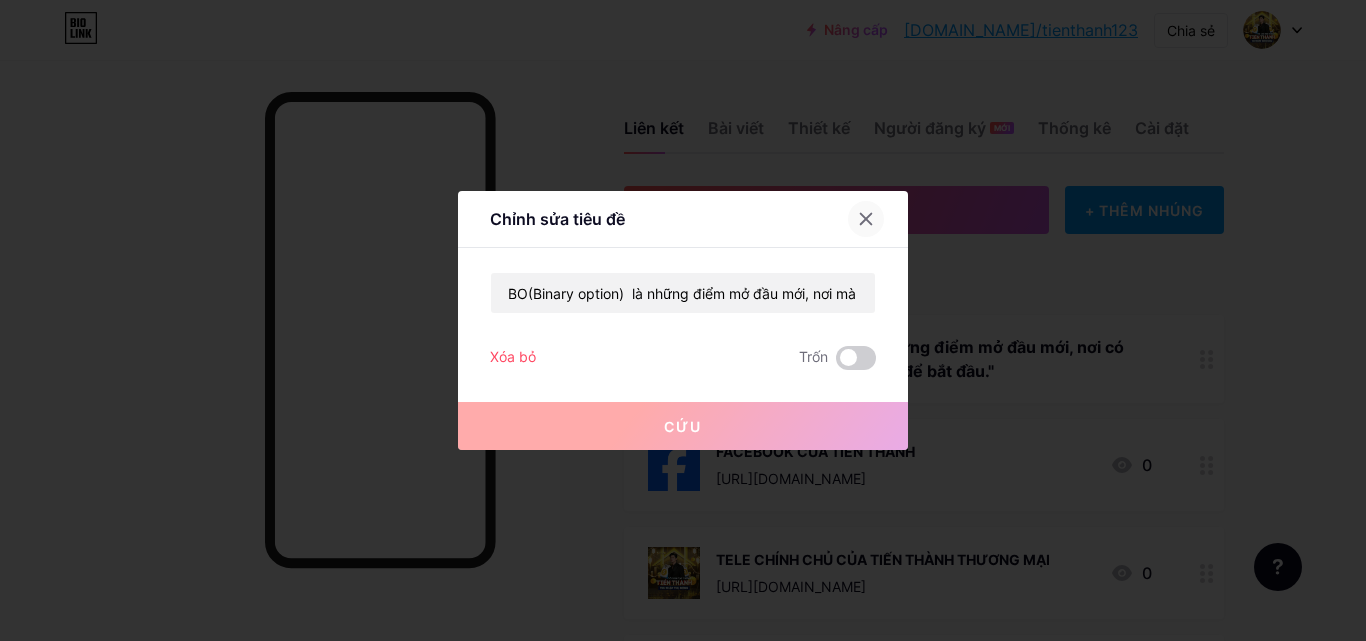 click at bounding box center [866, 219] 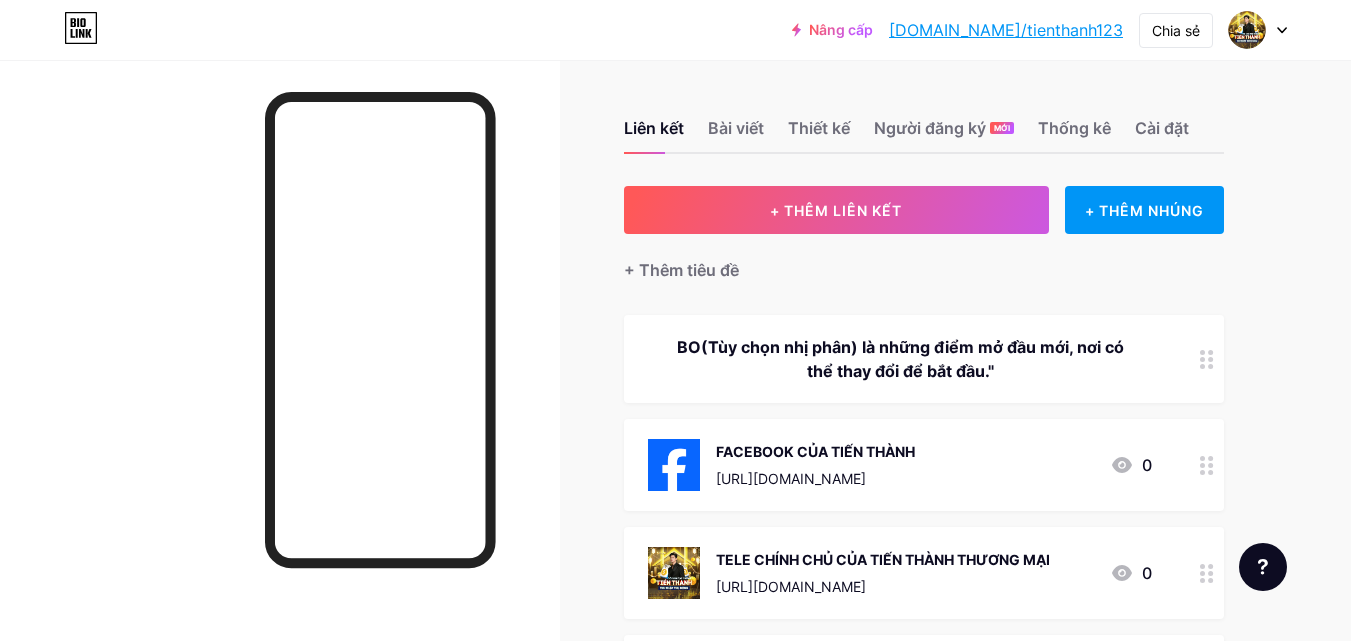 click on "BO(Tùy chọn nhị phân) là những điểm mở đầu mới, nơi có thể thay đổi để bắt đầu."" at bounding box center (900, 359) 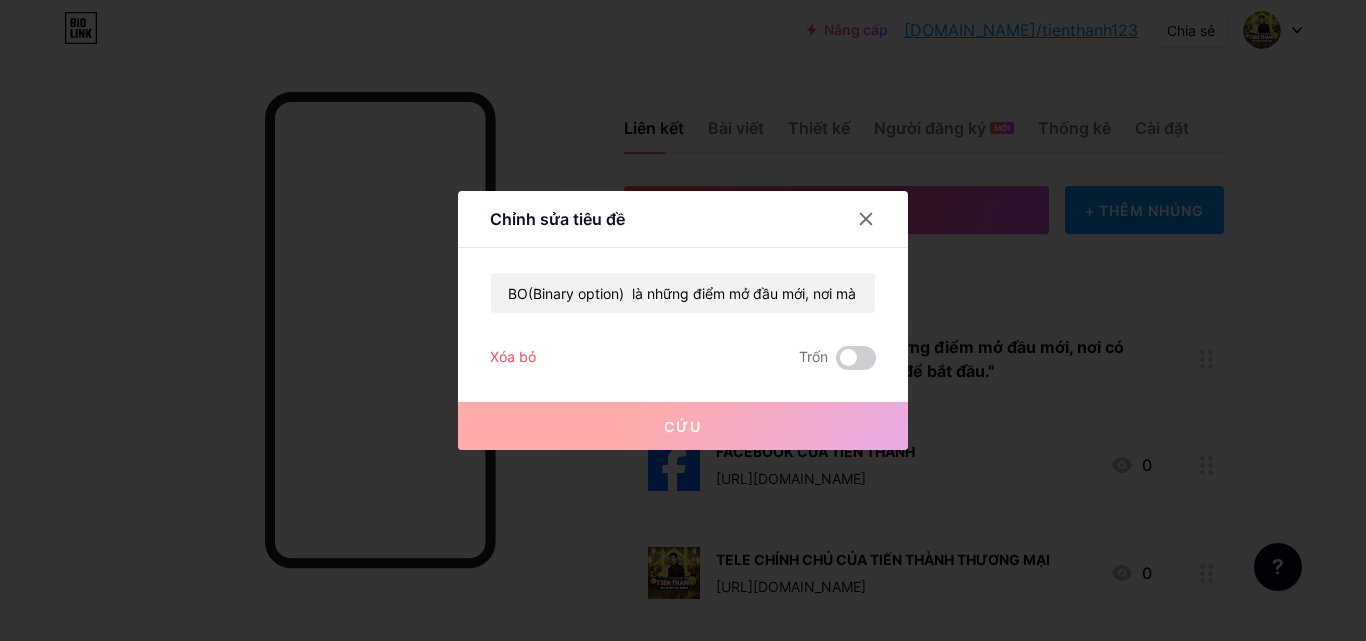 click on "Xóa bỏ" at bounding box center (513, 356) 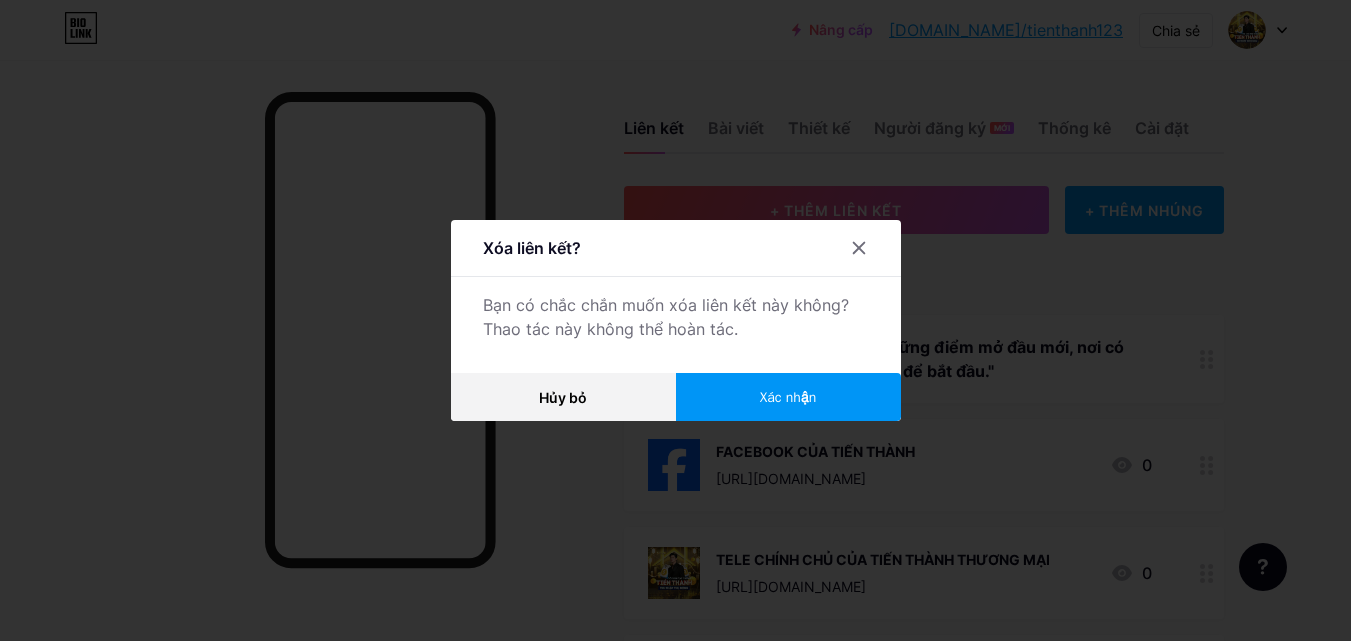 click on "Xác nhận" at bounding box center [788, 397] 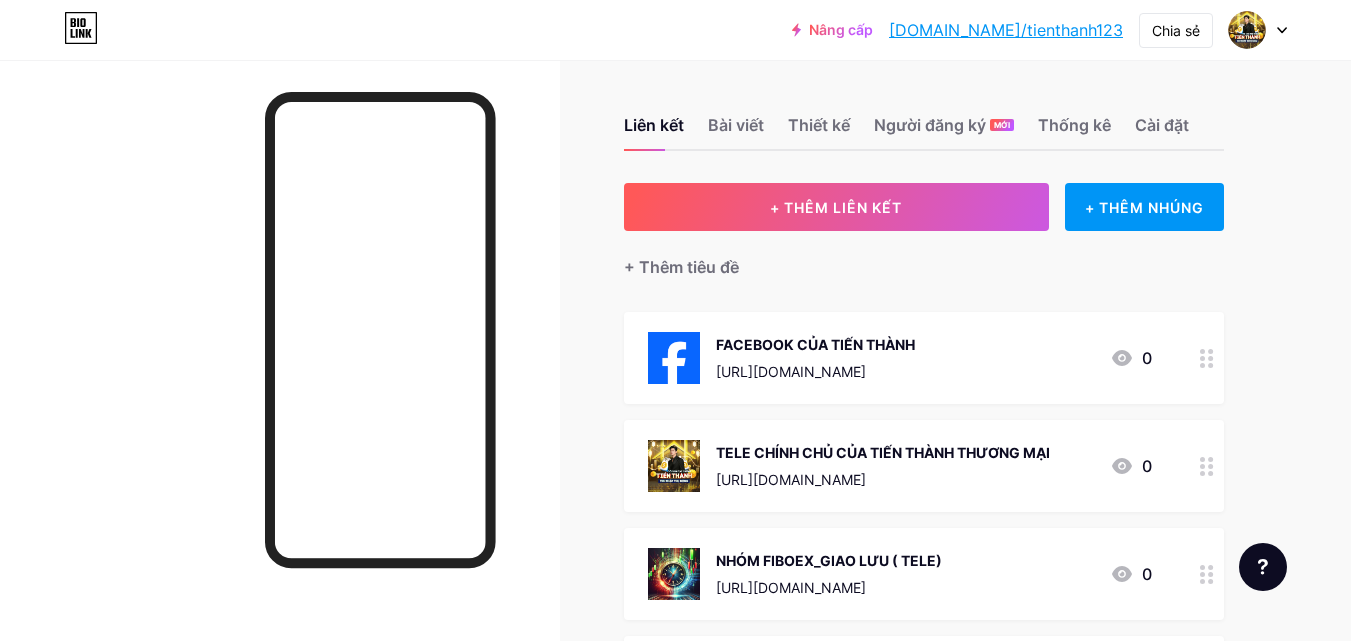 scroll, scrollTop: 0, scrollLeft: 0, axis: both 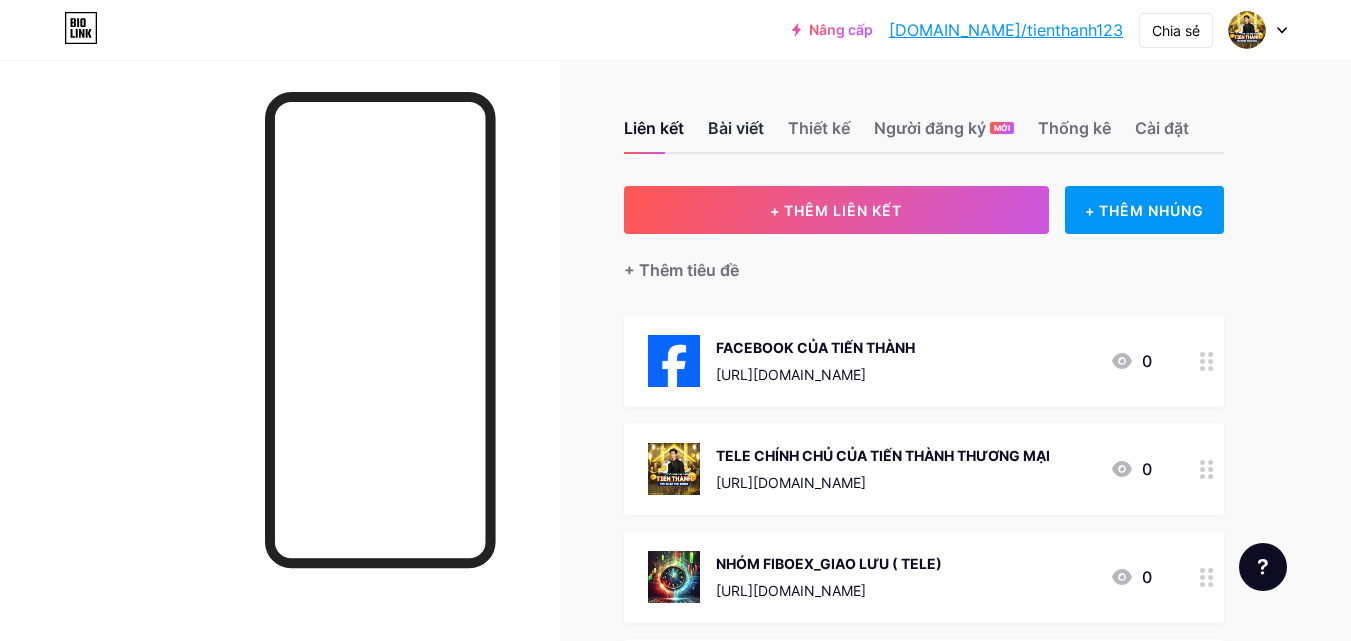click on "Bài viết" at bounding box center [736, 128] 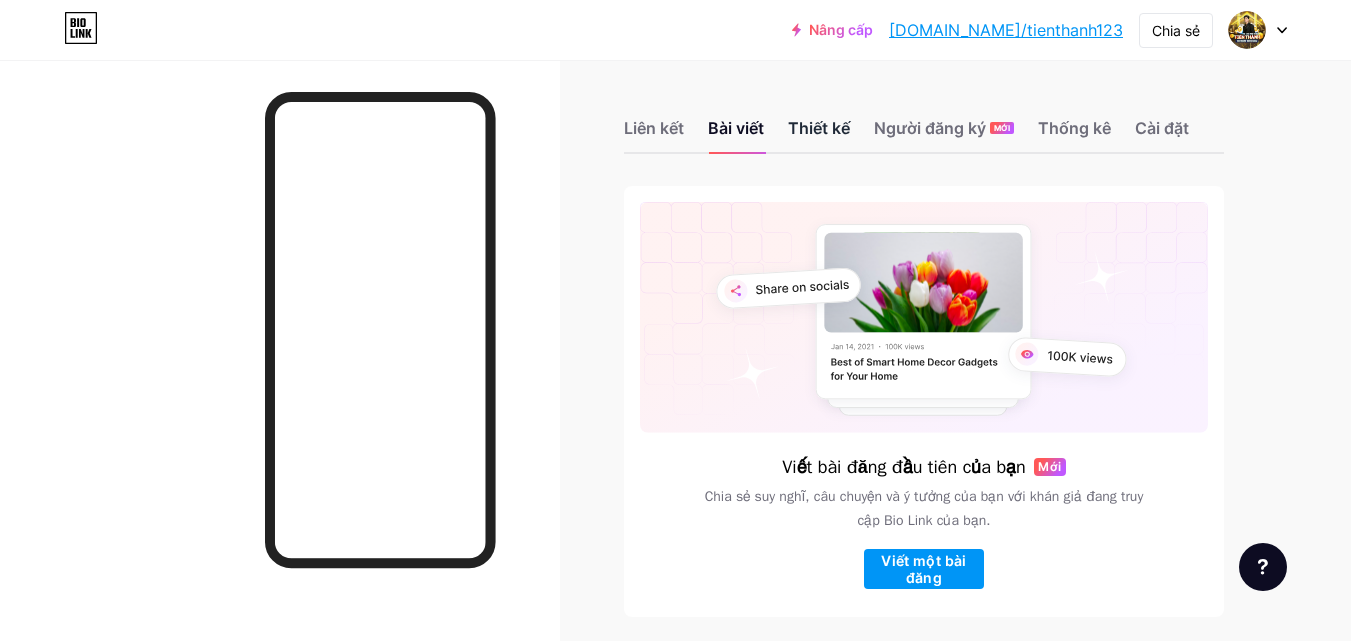 click on "Thiết kế" at bounding box center [819, 128] 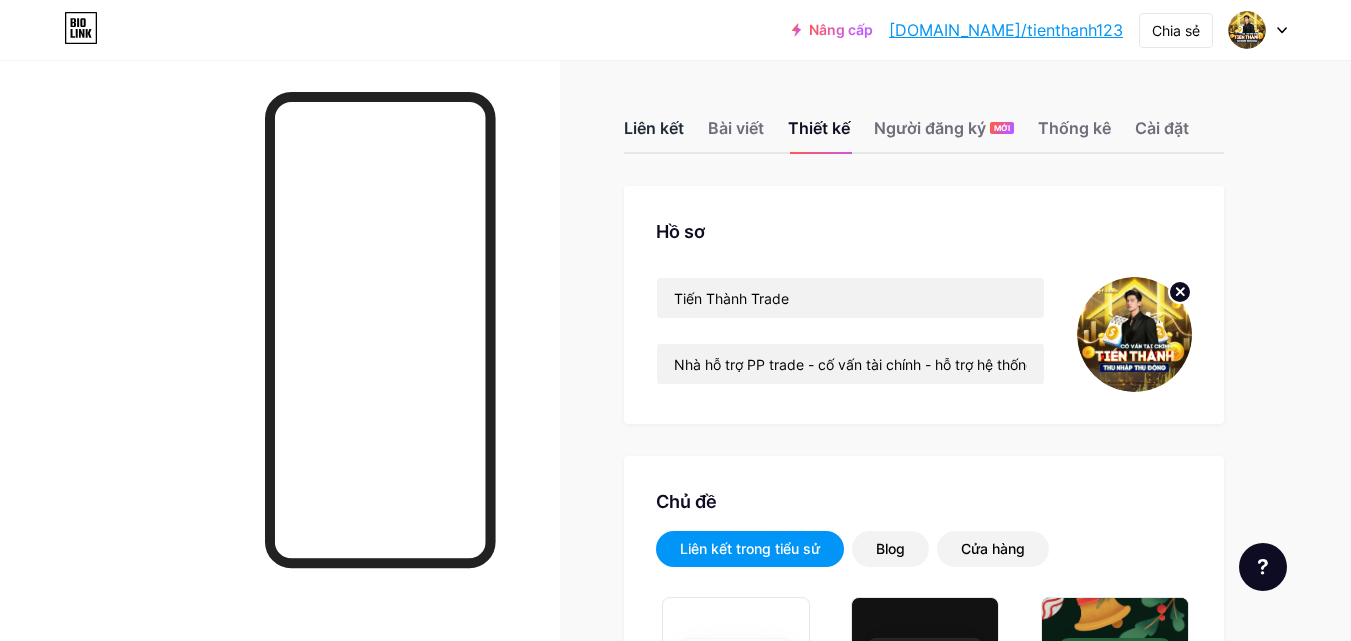 click on "Liên kết" at bounding box center [654, 128] 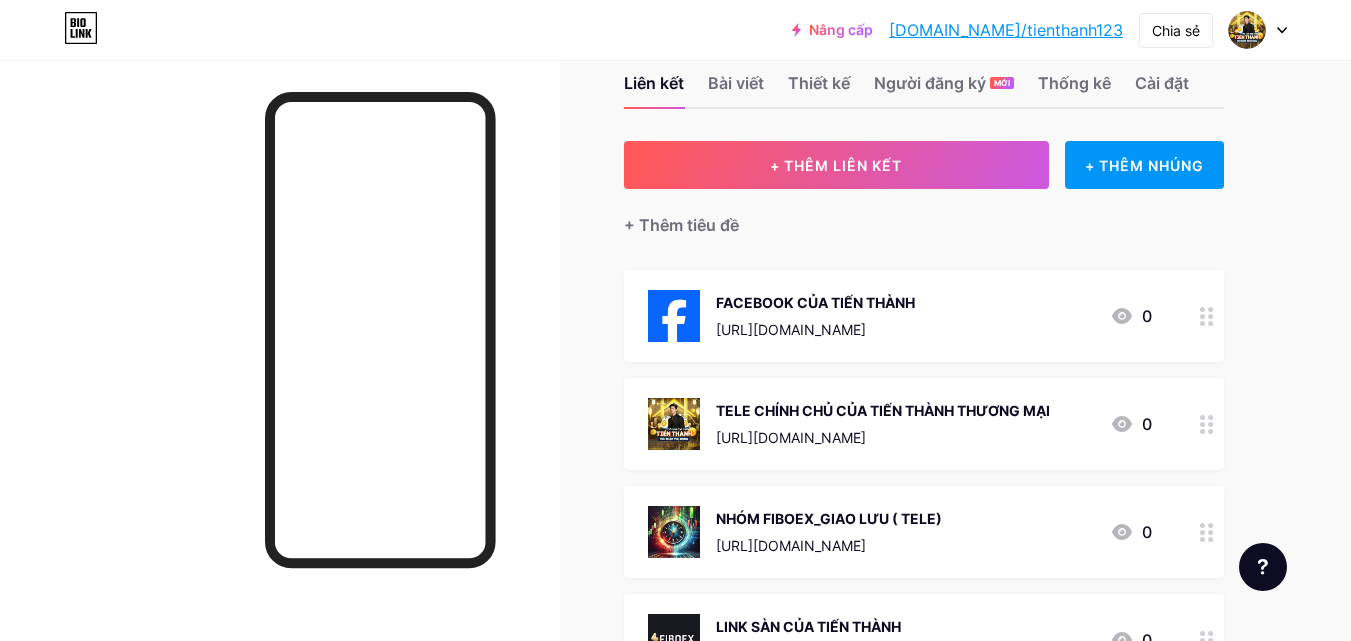 scroll, scrollTop: 322, scrollLeft: 0, axis: vertical 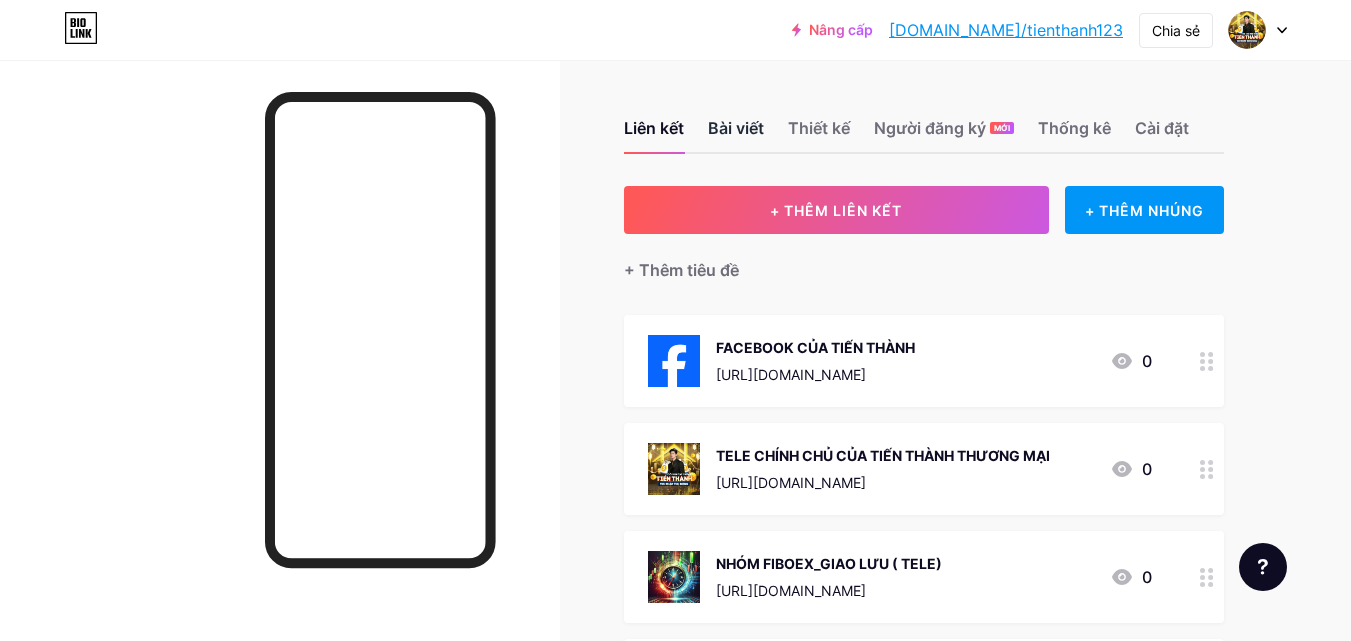click on "Bài viết" at bounding box center (736, 134) 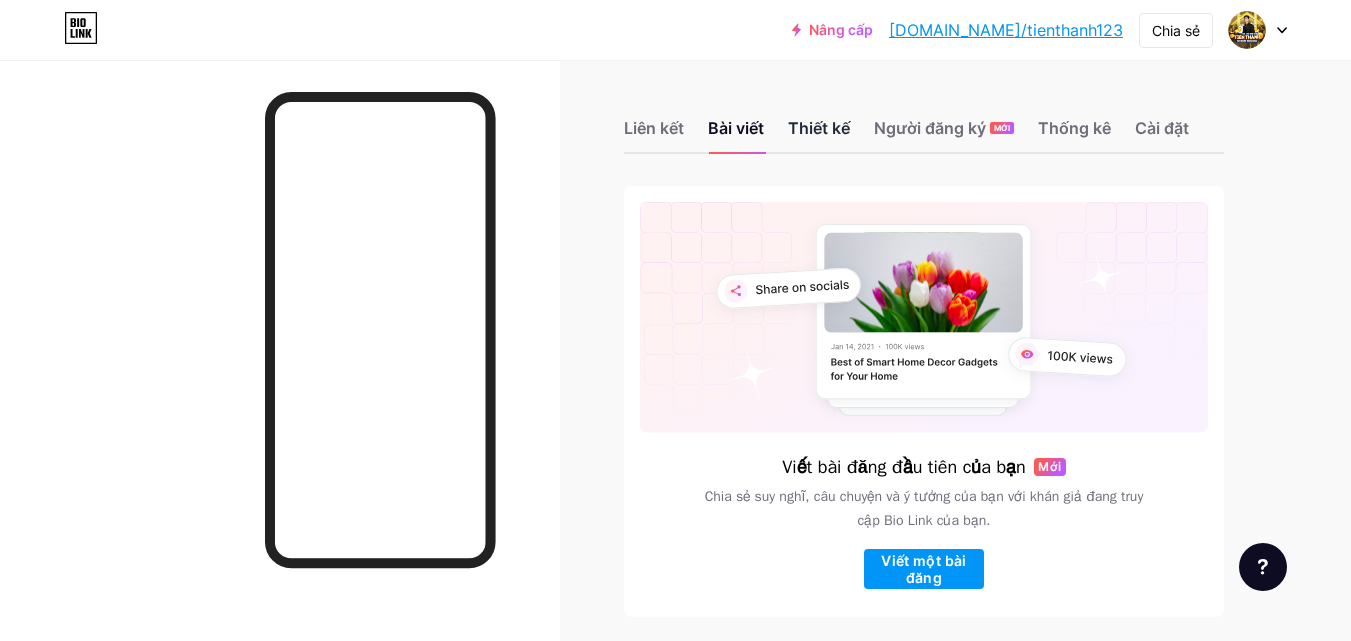 click on "Thiết kế" at bounding box center [819, 134] 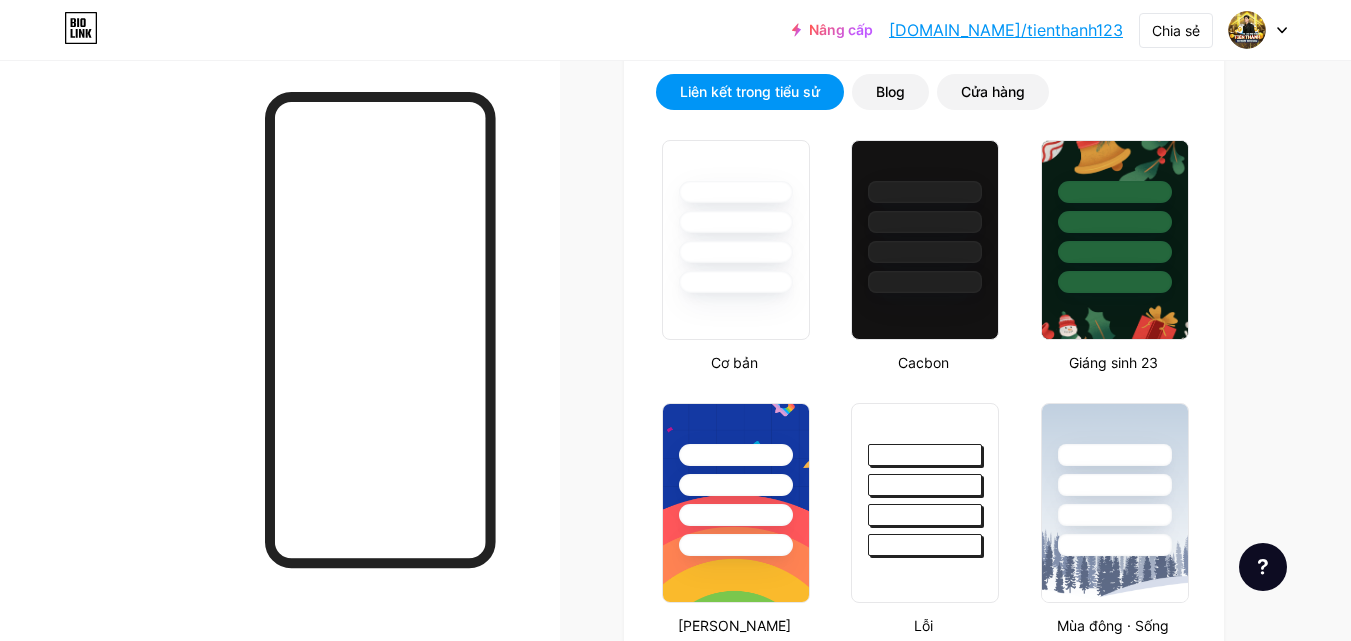 scroll, scrollTop: 417, scrollLeft: 0, axis: vertical 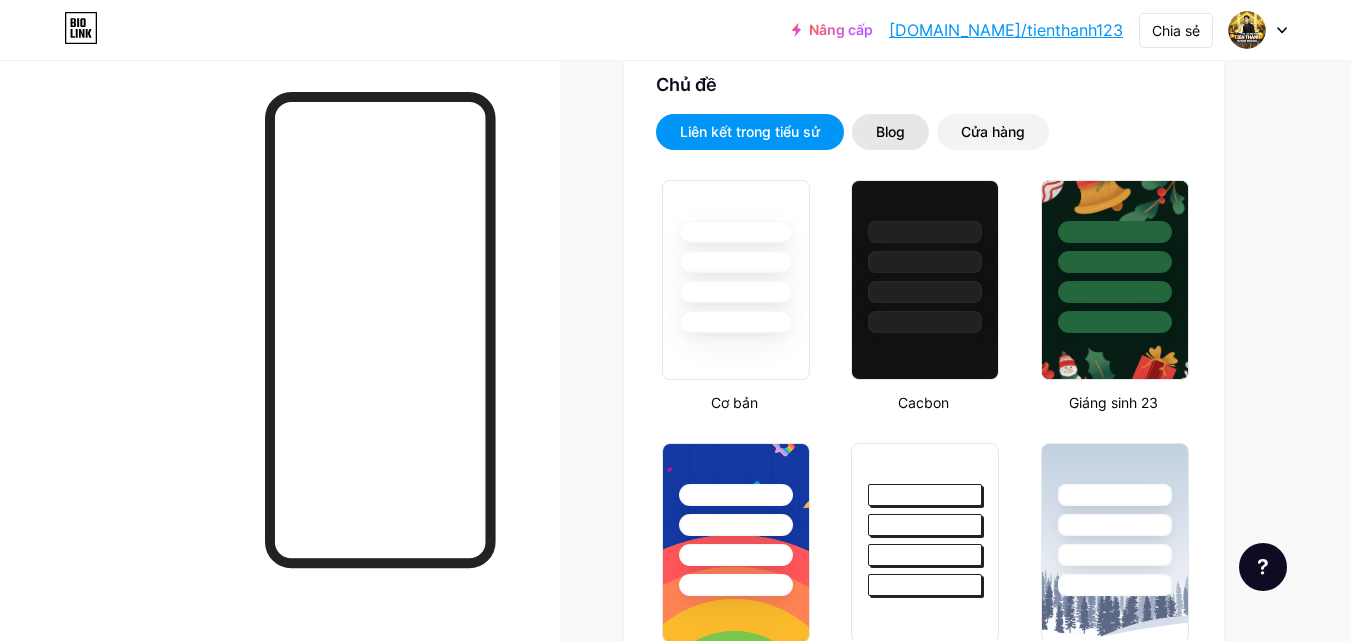 click on "Blog" at bounding box center (890, 132) 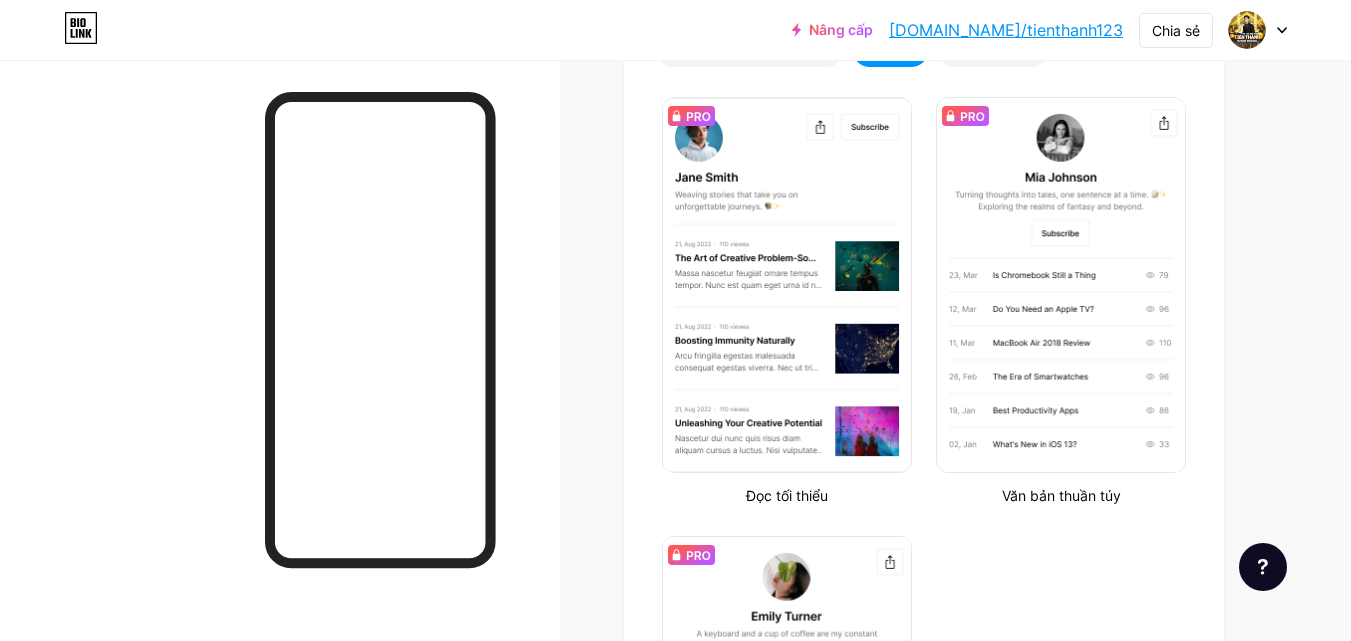scroll, scrollTop: 284, scrollLeft: 0, axis: vertical 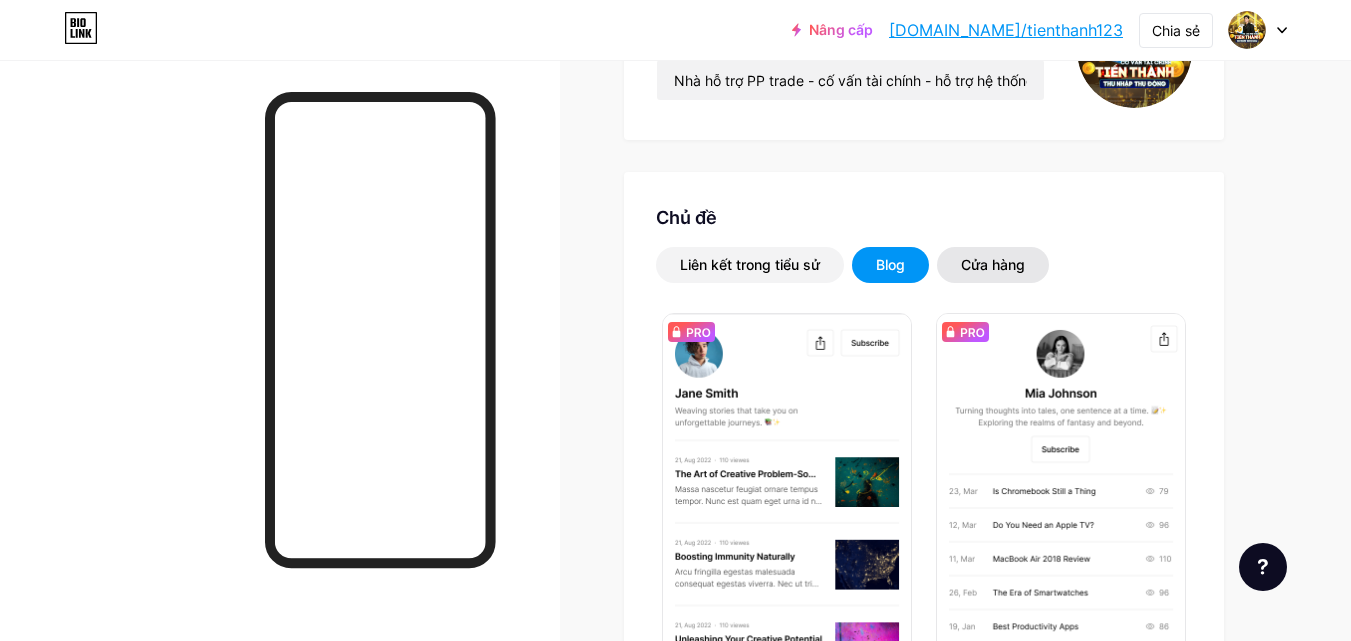 click on "Cửa hàng" at bounding box center [993, 265] 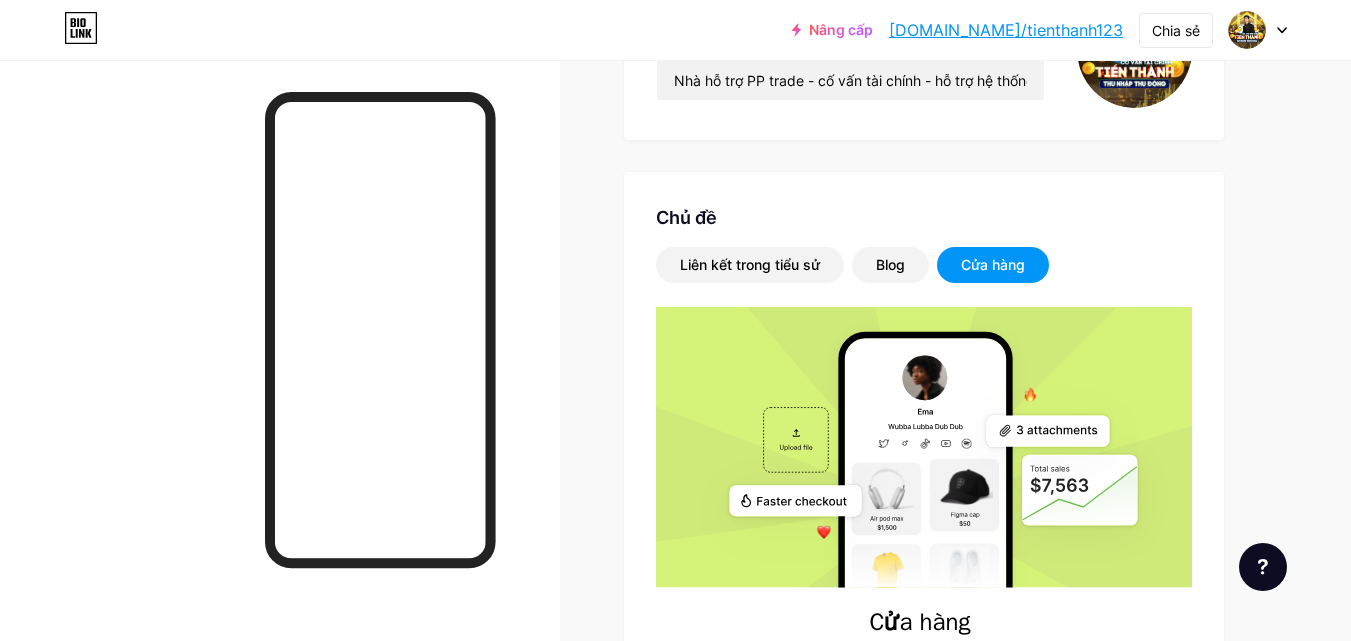 click on "Cửa hàng" at bounding box center (993, 264) 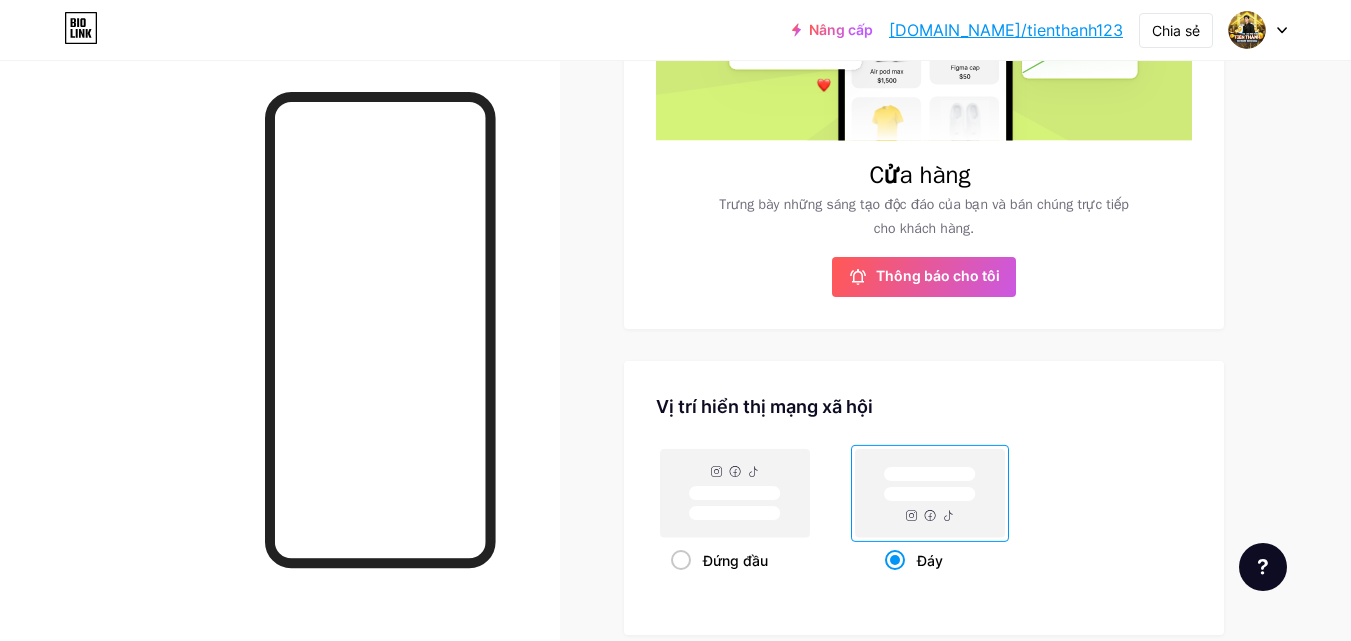 scroll, scrollTop: 142, scrollLeft: 0, axis: vertical 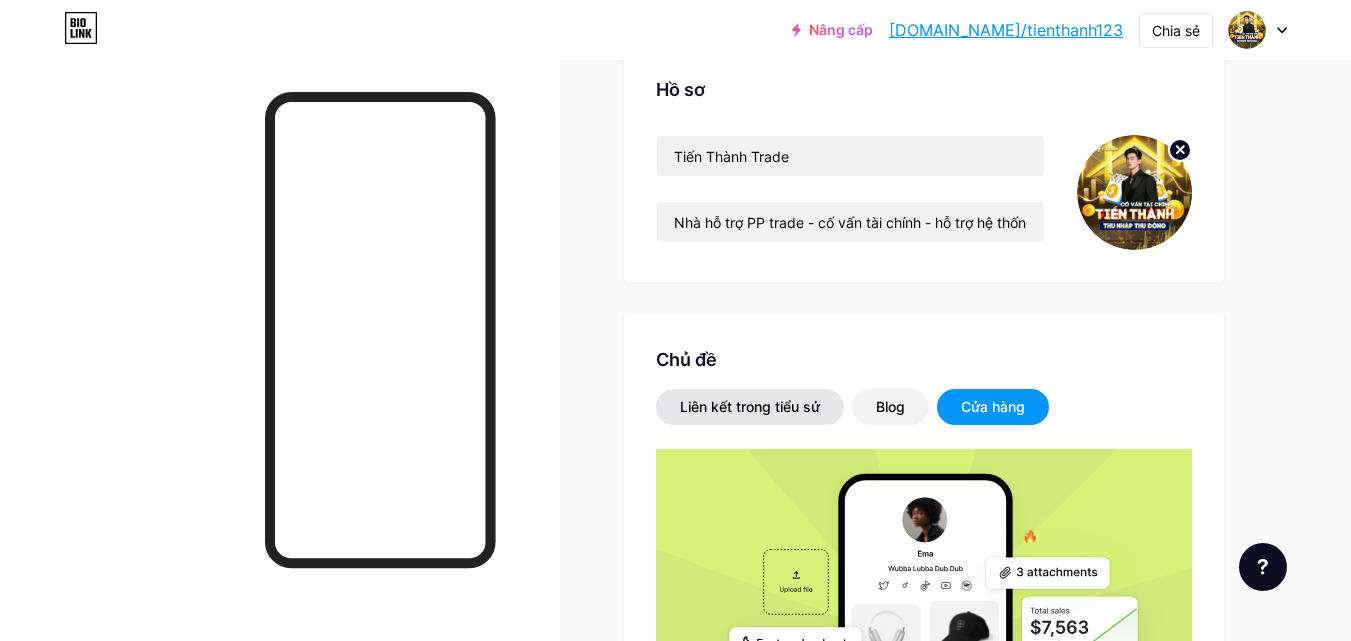 click on "Liên kết trong tiểu sử" at bounding box center (750, 406) 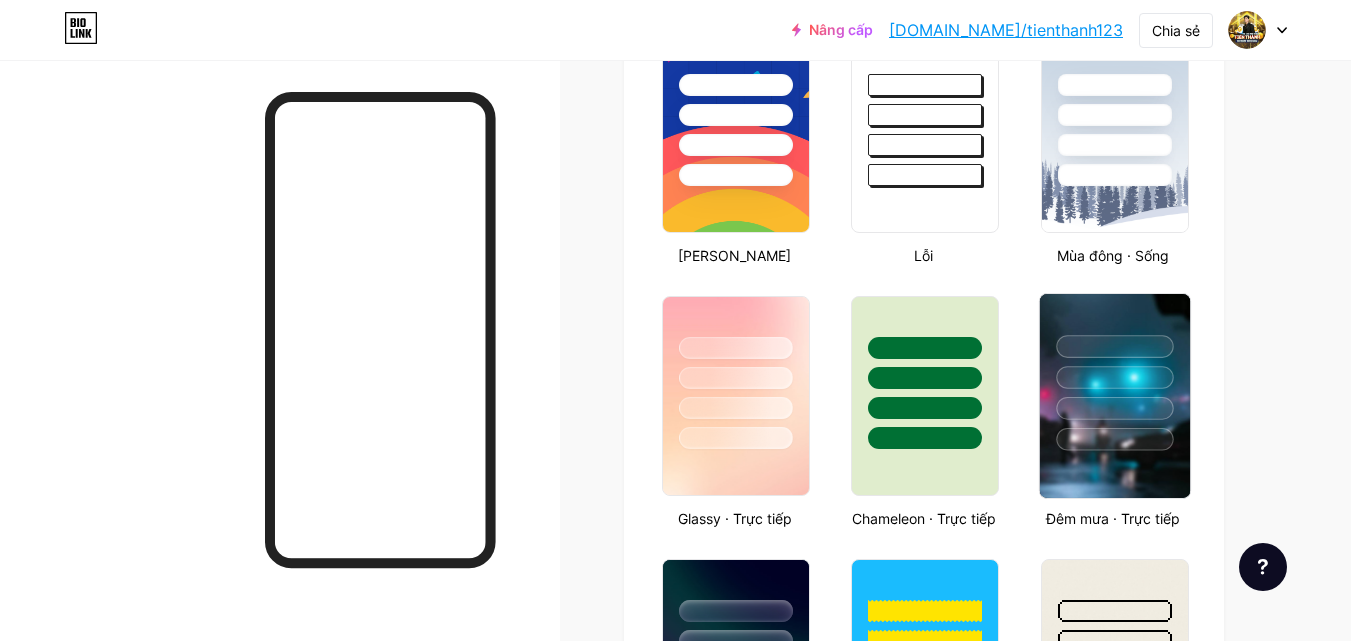 scroll, scrollTop: 861, scrollLeft: 0, axis: vertical 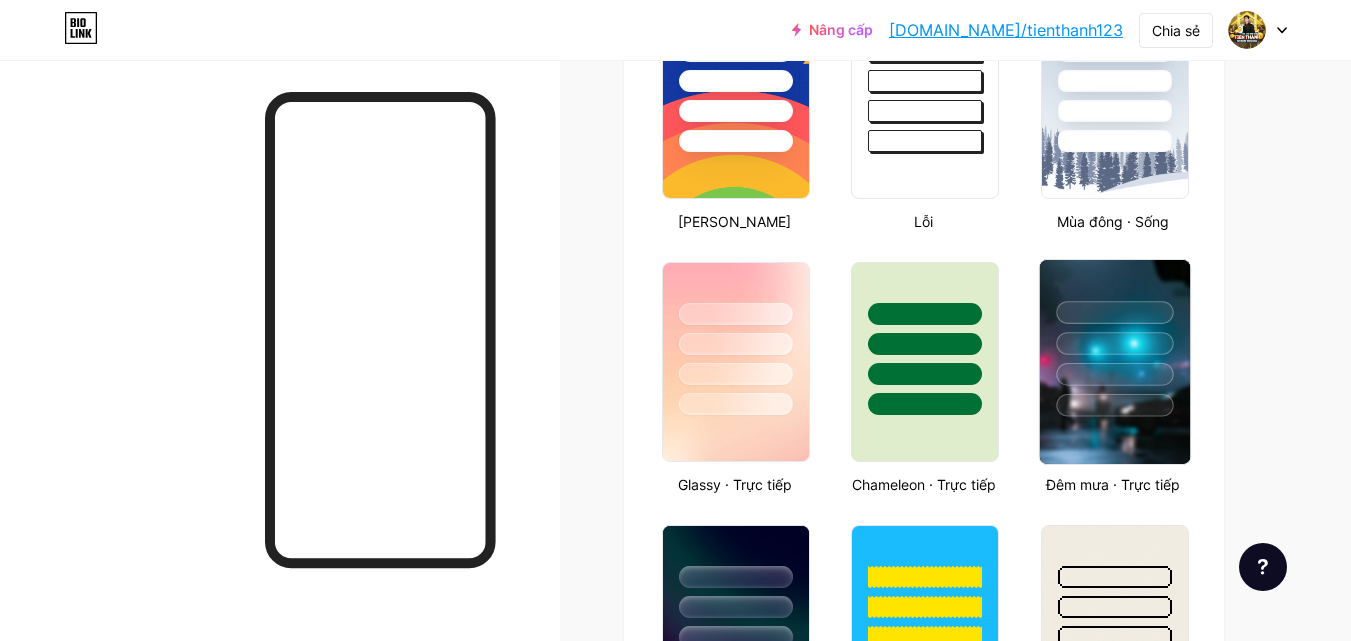 click at bounding box center (1114, 343) 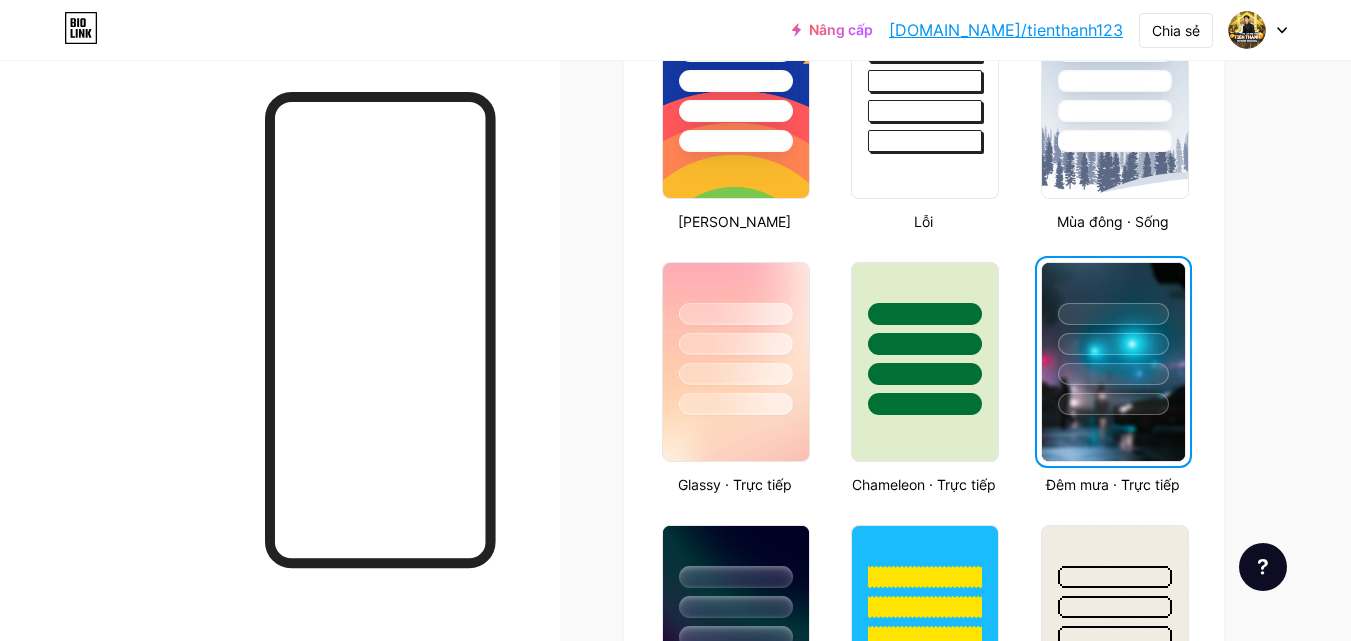 click at bounding box center [1113, 374] 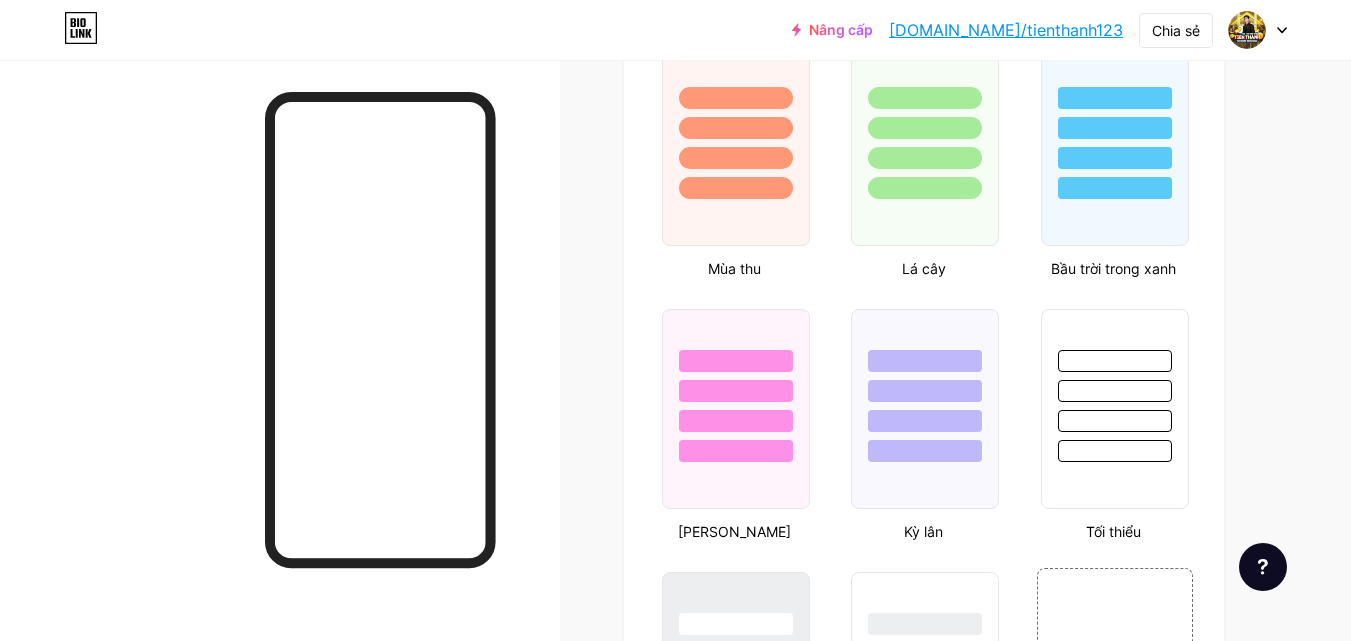 scroll, scrollTop: 2756, scrollLeft: 0, axis: vertical 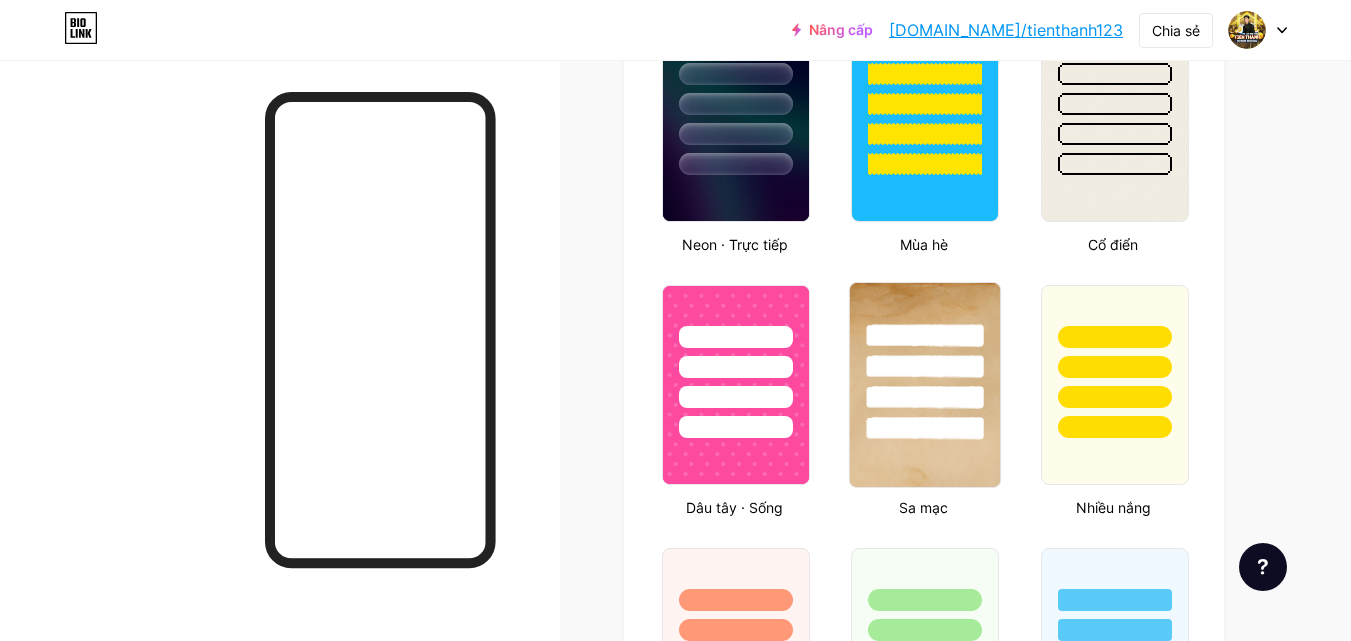 click at bounding box center (925, 361) 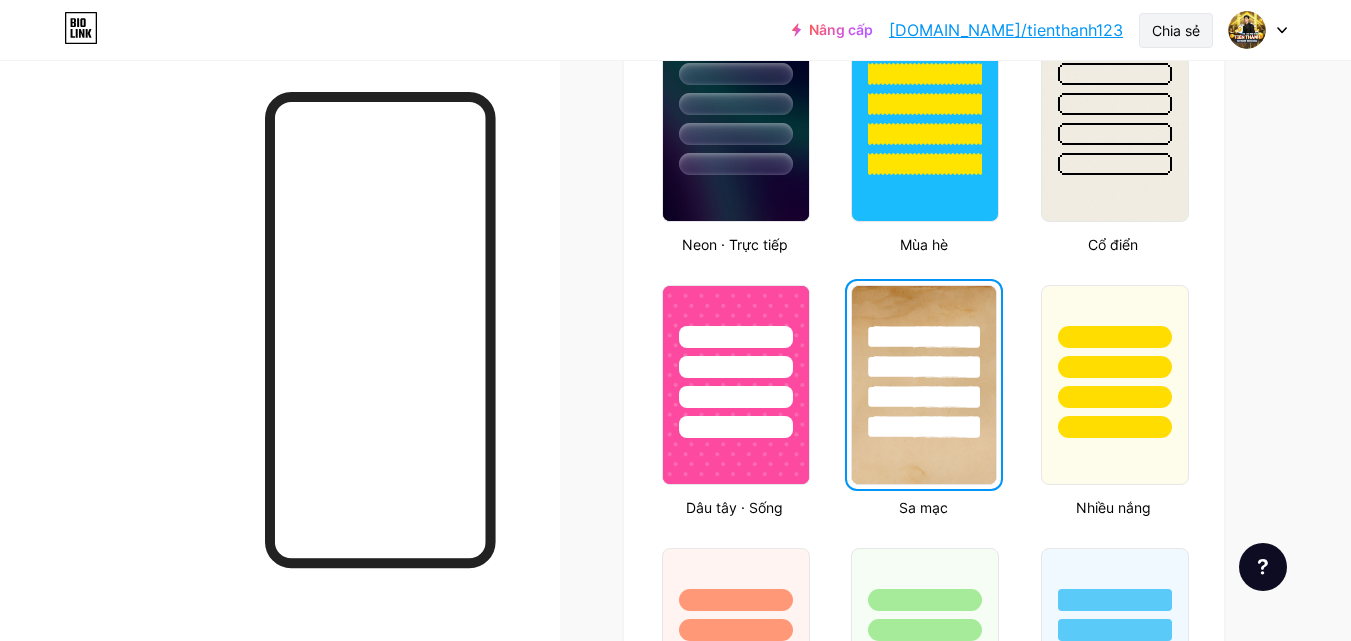 click on "Chia sẻ" at bounding box center (1176, 30) 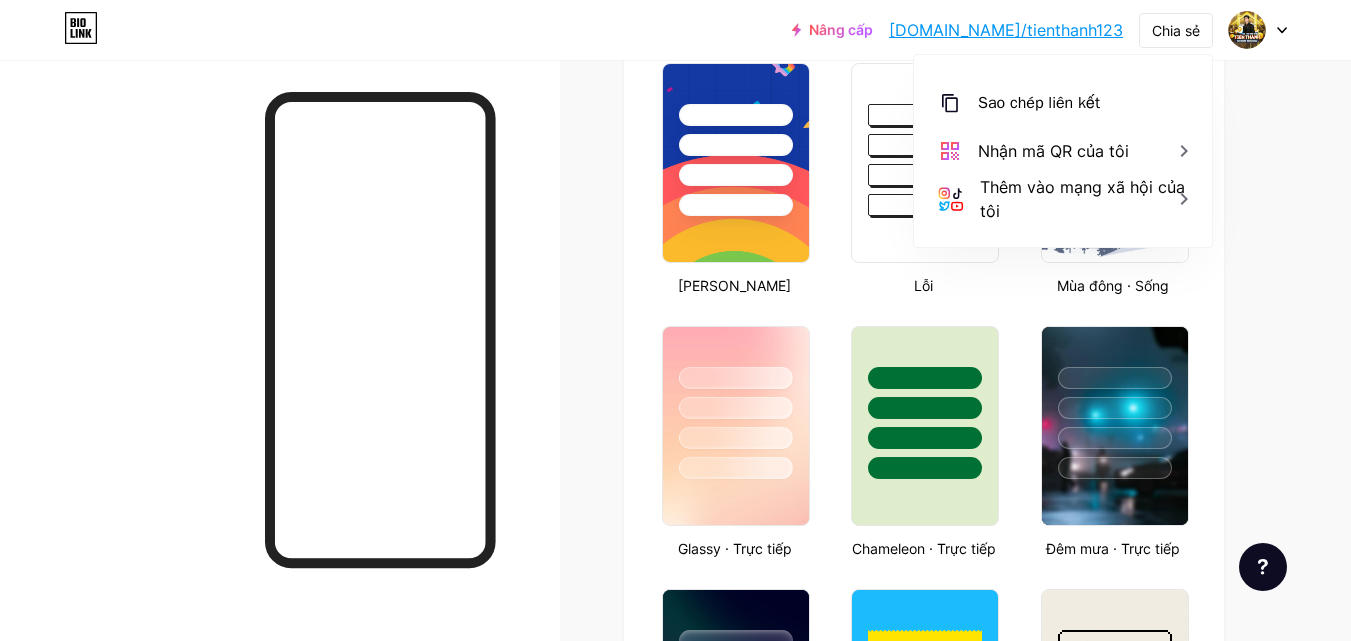scroll, scrollTop: 0, scrollLeft: 0, axis: both 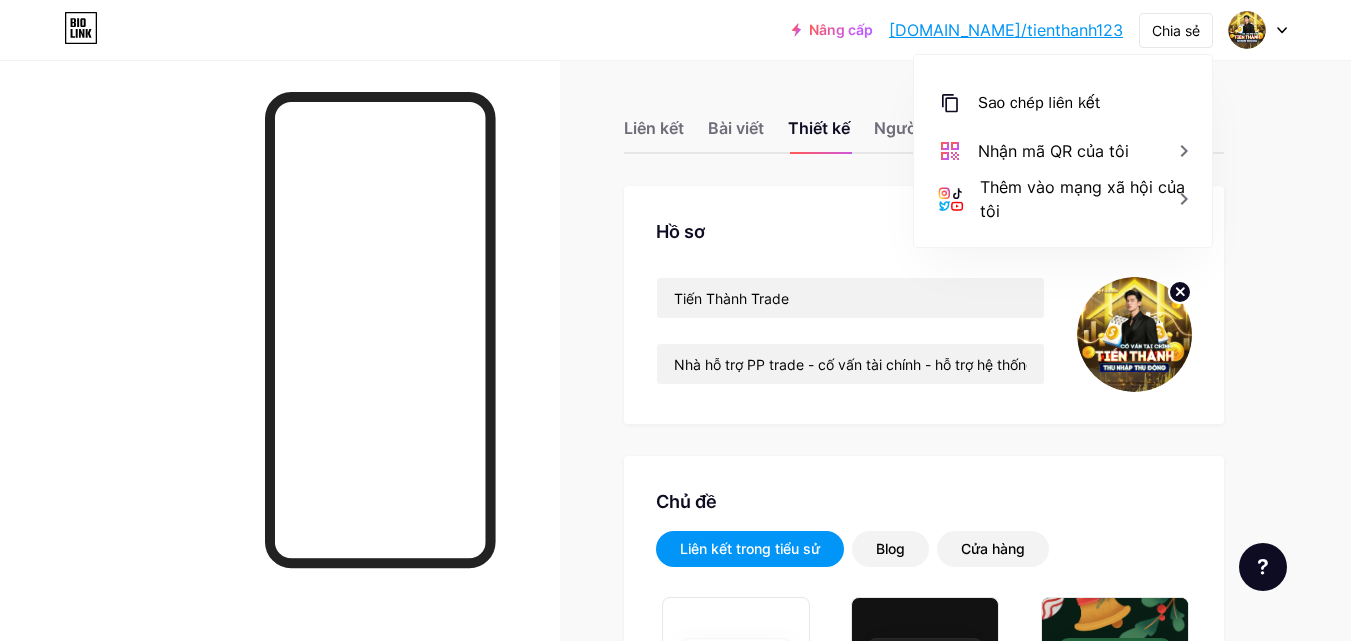 click on "Liên kết
Bài viết
Thiết kế
Người đăng ký
MỚI
Thống kê
Cài đặt     Hồ sơ   Tiến Thành Trade     Nhà hỗ trợ PP trade - cố vấn tài chính - hỗ trợ hệ thống - coppy trade                   Chủ đề   Liên kết trong tiểu sử   Blog   Cửa hàng       Cơ bản       Cacbon       Giáng sinh 23       Kiêu hãnh       Lỗi       Mùa đông · Sống       Glassy · Trực tiếp       Chameleon · Trực tiếp       Đêm mưa · Trực tiếp       Neon · Trực tiếp       Mùa hè       Cổ điển       Dâu tây · Sống       Sa mạc       Nhiều nắng       Mùa thu       Lá cây       Bầu trời trong xanh       Má hồng       Kỳ lân       Tối thiểu       Nhiều mây       Bóng tối     Tạo của riêng bạn           Đã lưu thay đổi       Vị trí hiển thị mạng xã hội                 Đứng đầu" at bounding box center [654, 1728] 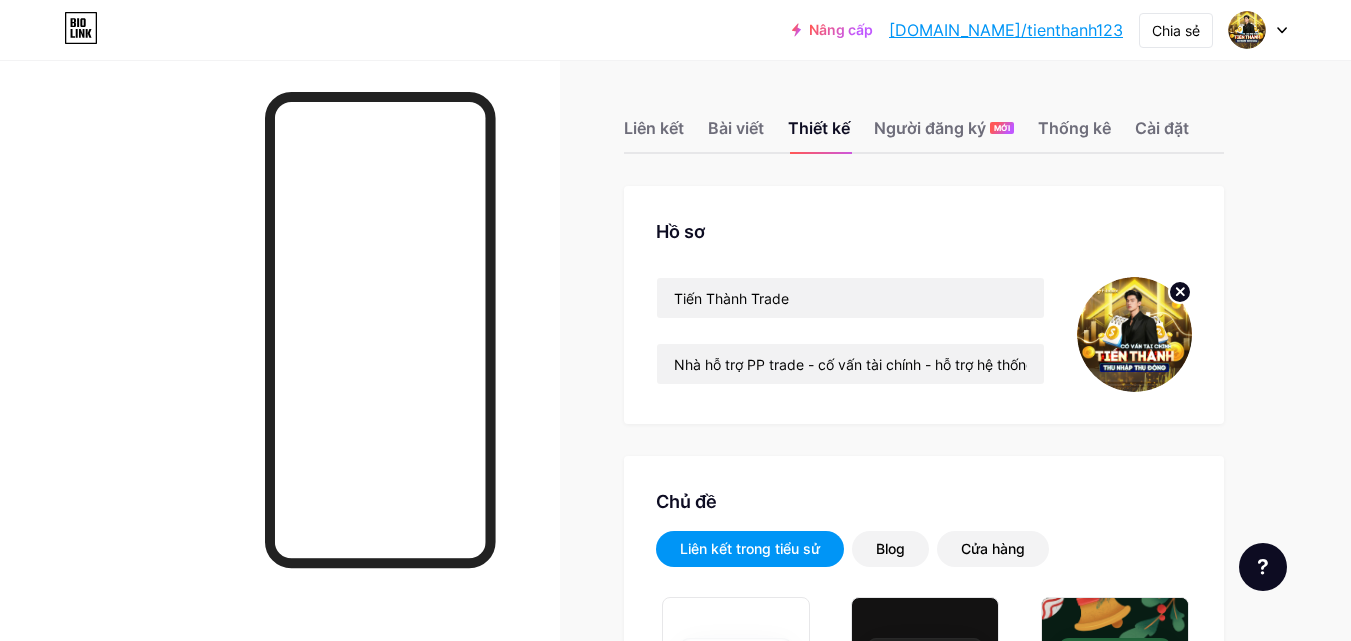 click on "[DOMAIN_NAME]/tienthanh123" at bounding box center [1006, 30] 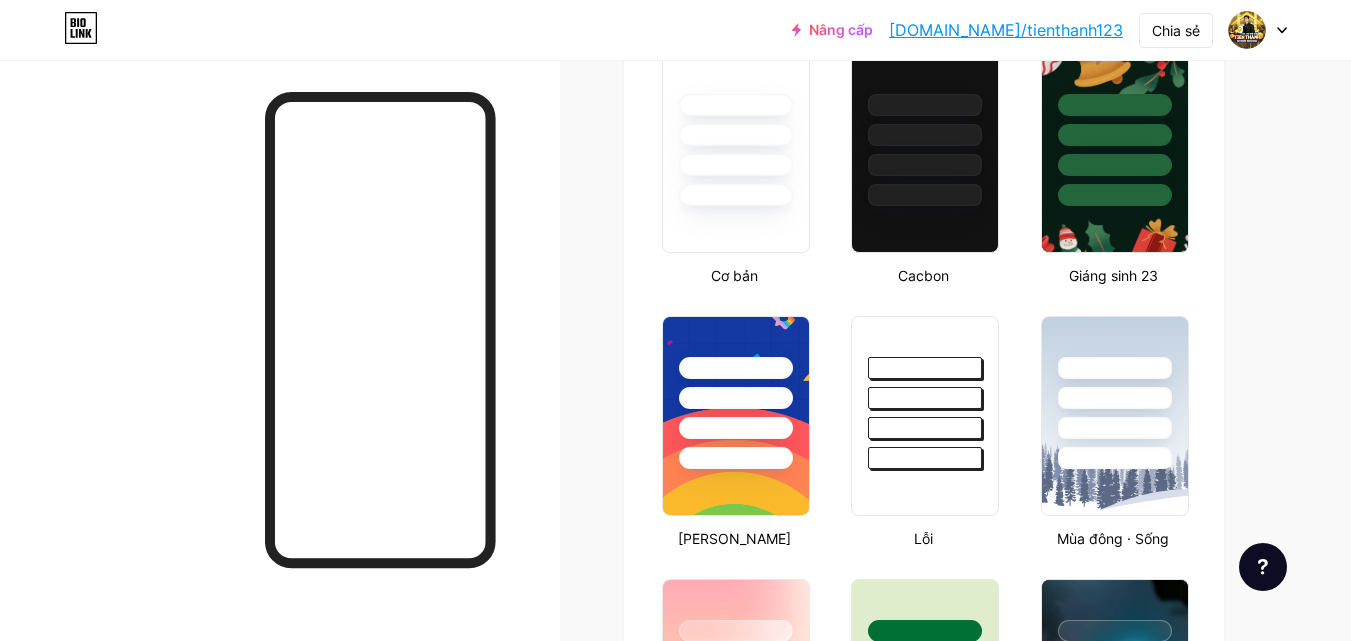 scroll, scrollTop: 0, scrollLeft: 0, axis: both 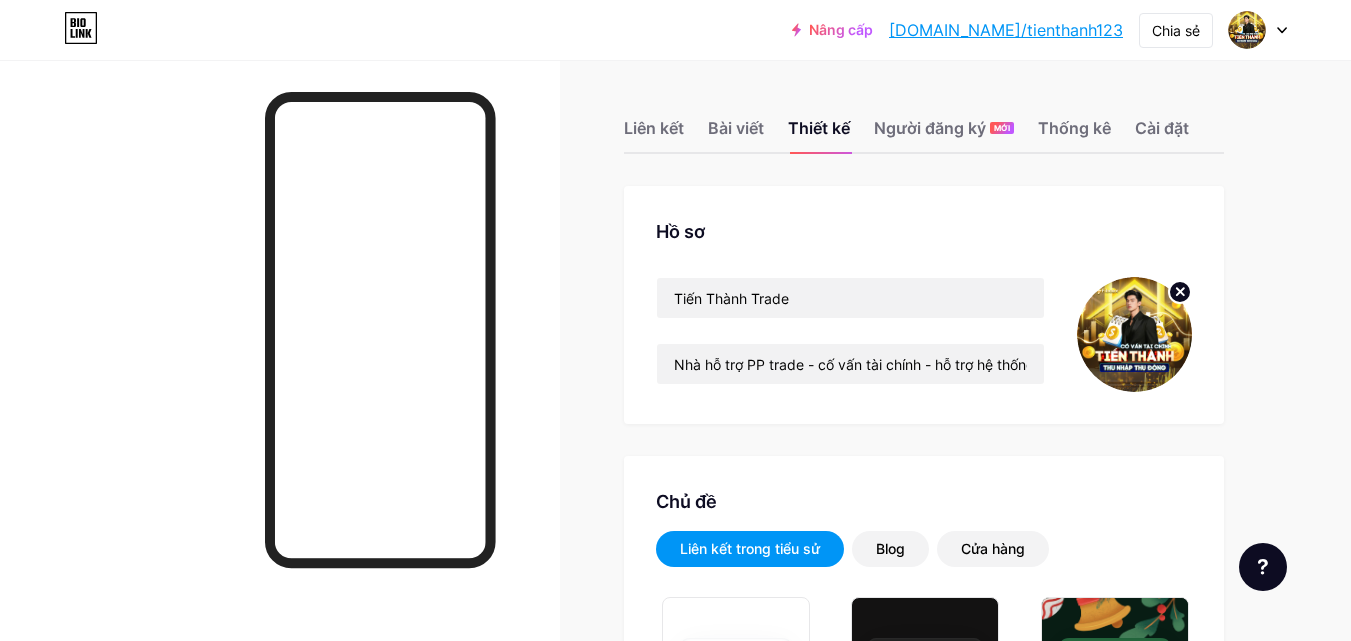 click at bounding box center (1258, 30) 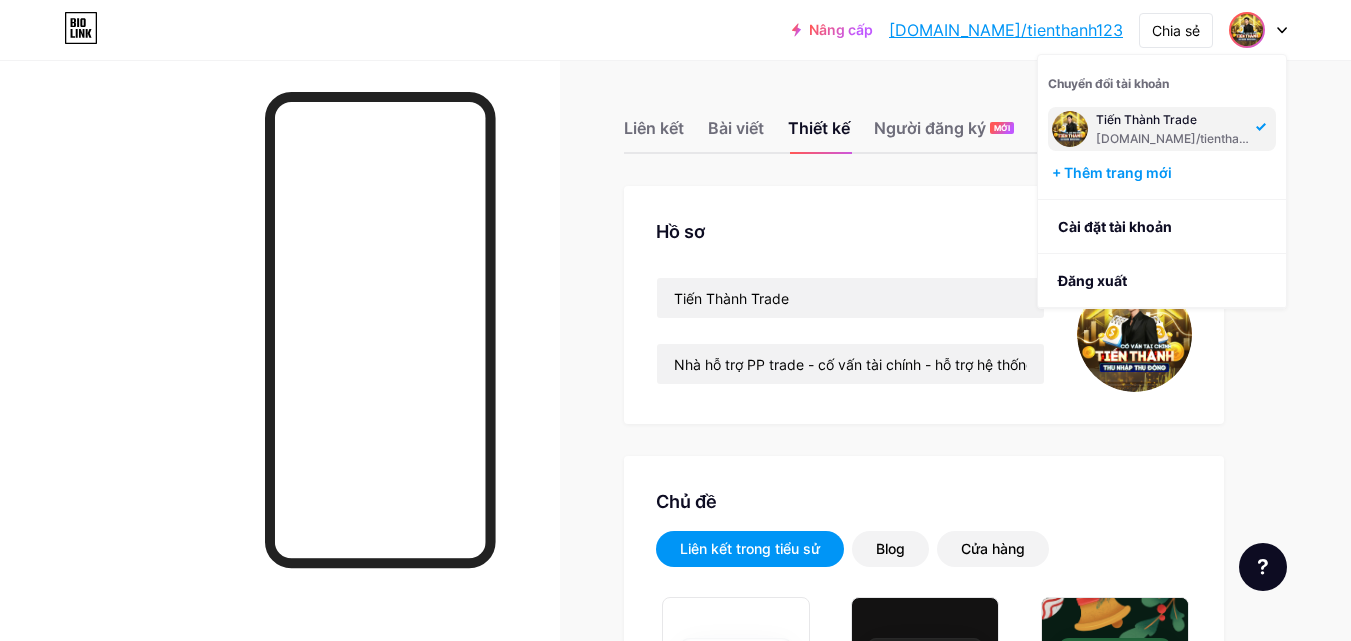 click at bounding box center [1258, 30] 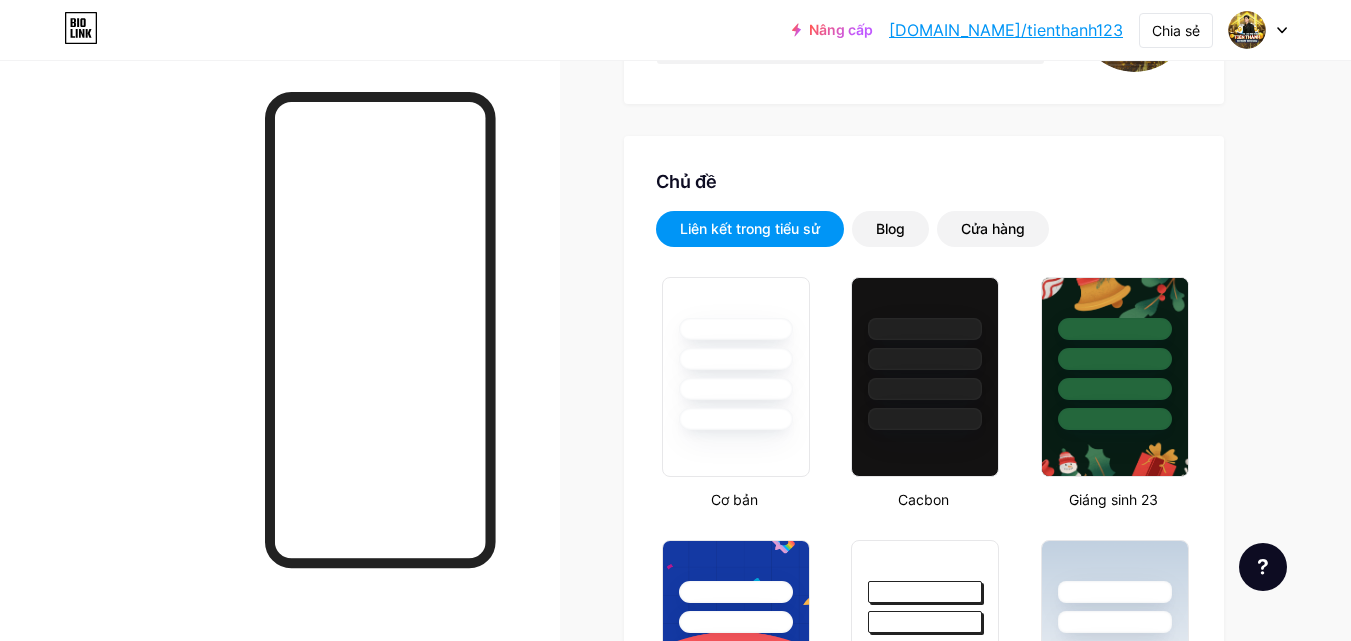 scroll, scrollTop: 208, scrollLeft: 0, axis: vertical 